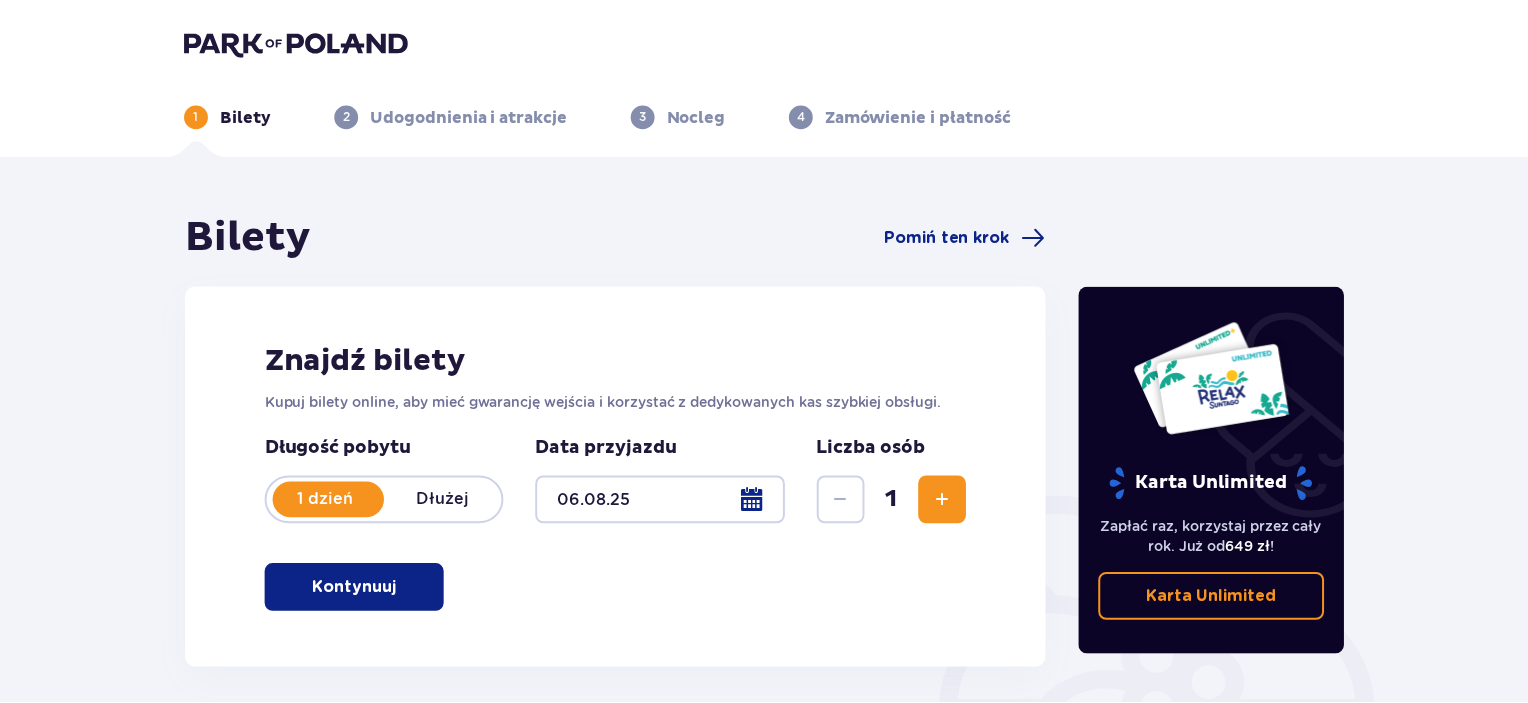 scroll, scrollTop: 0, scrollLeft: 0, axis: both 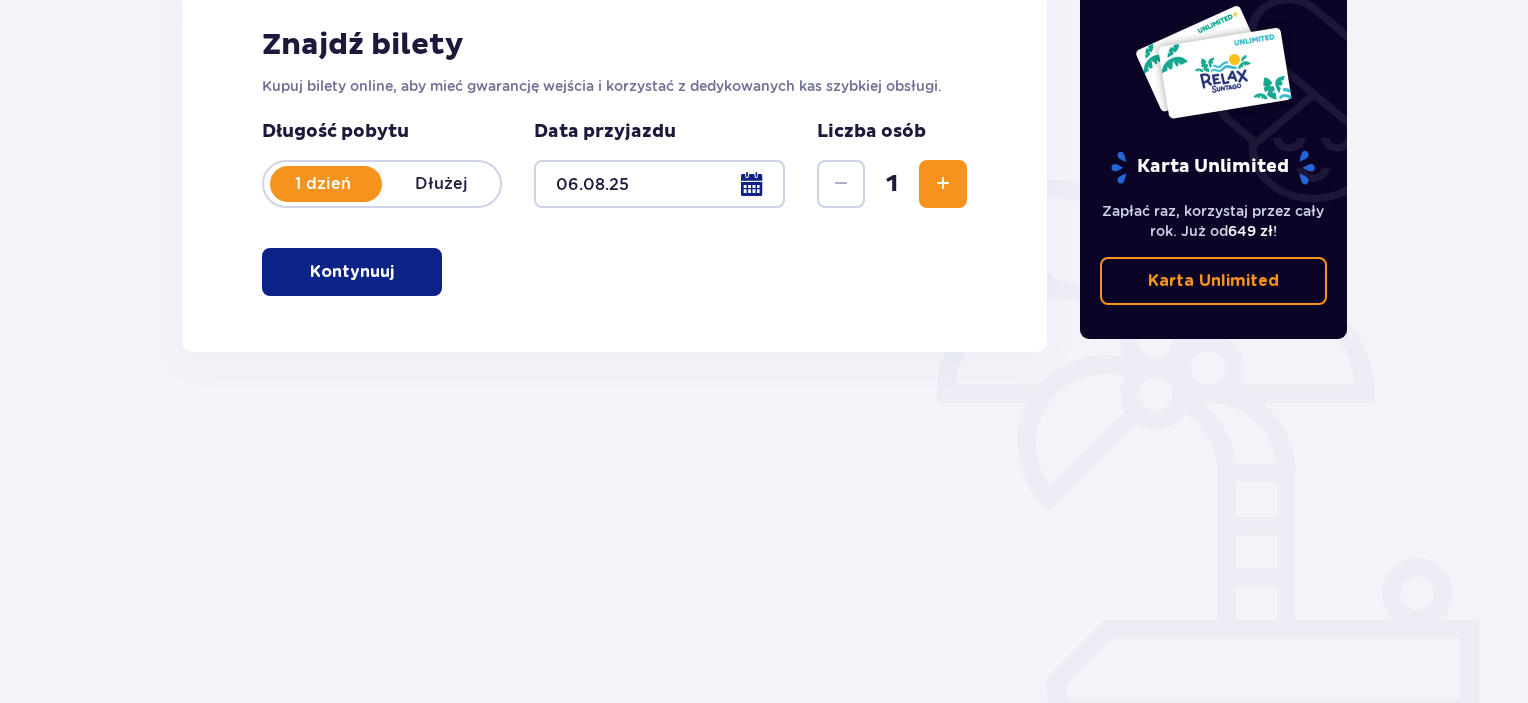 click on "Kontynuuj" at bounding box center (352, 272) 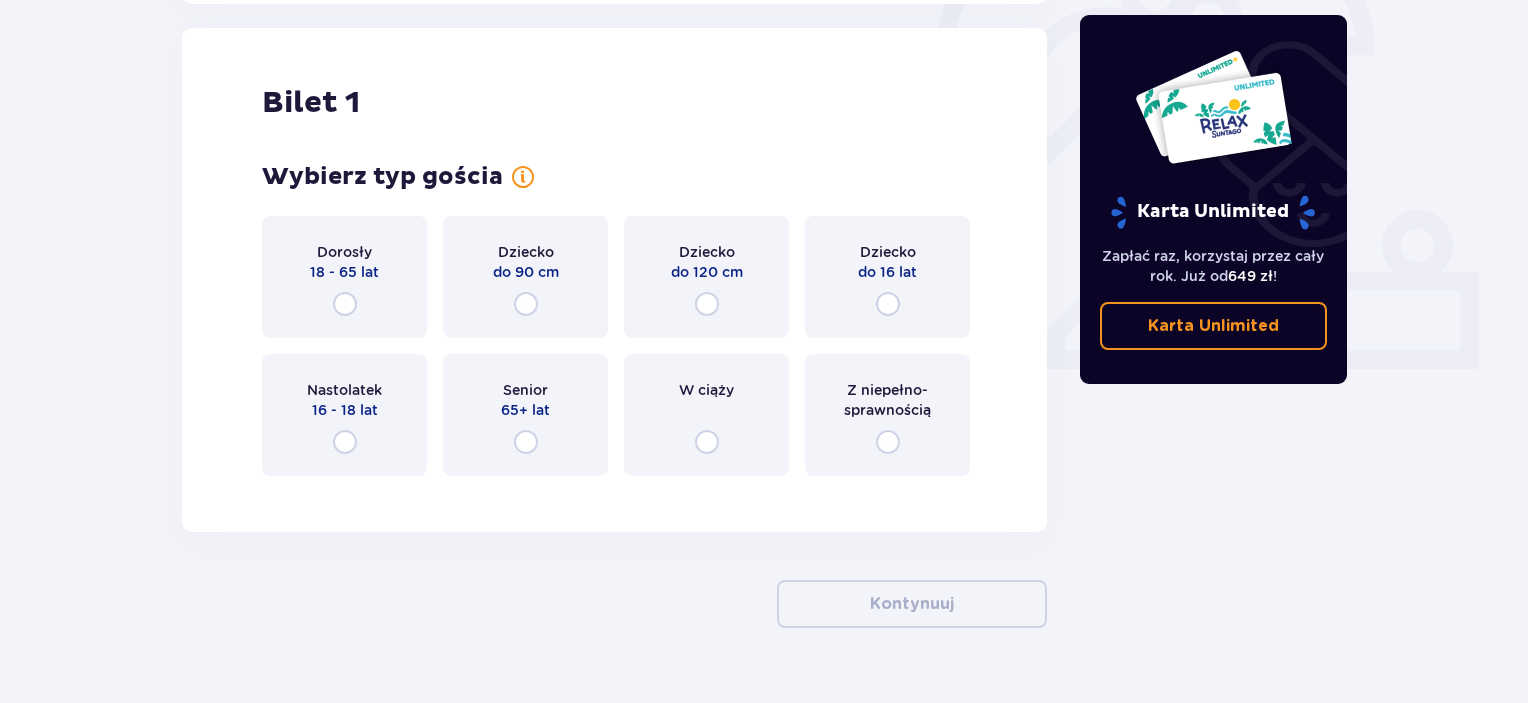 scroll, scrollTop: 668, scrollLeft: 0, axis: vertical 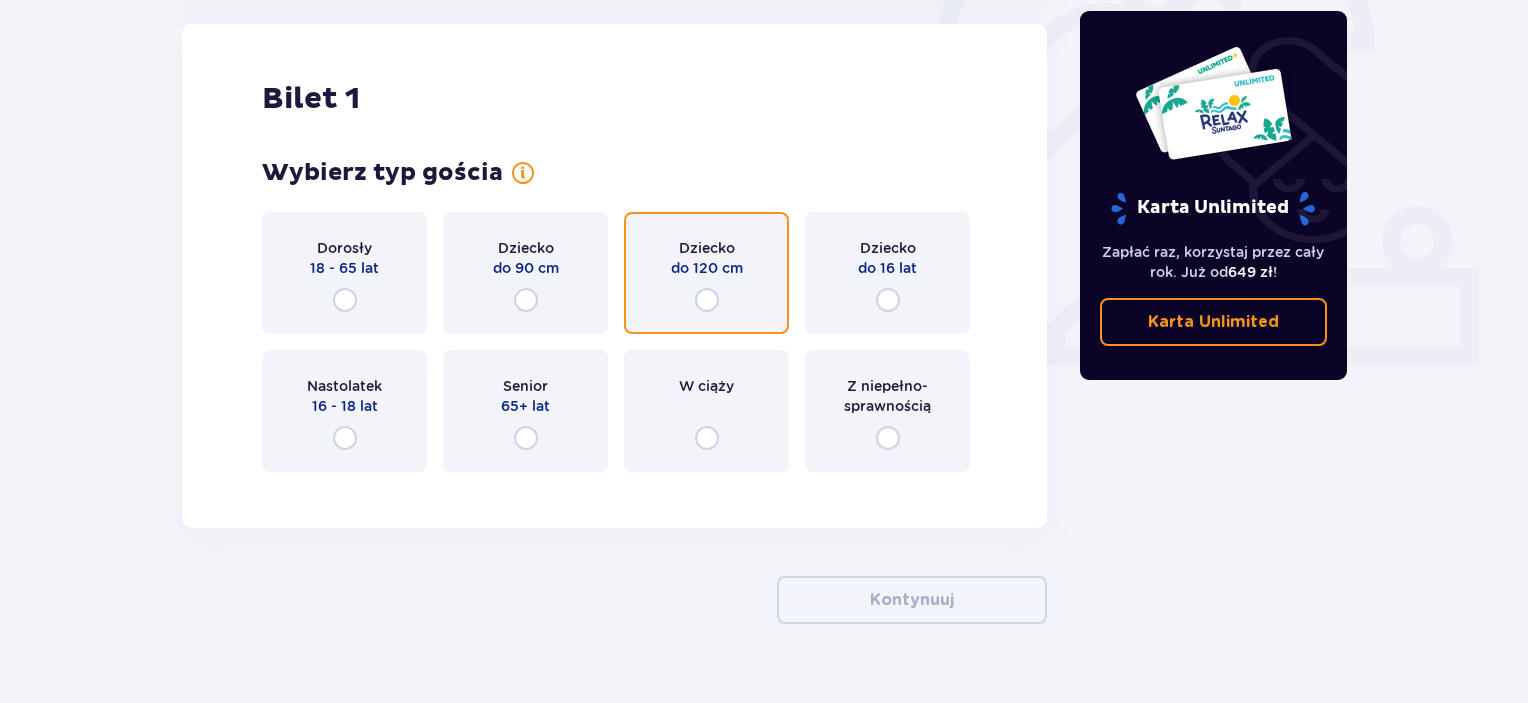 click at bounding box center [707, 300] 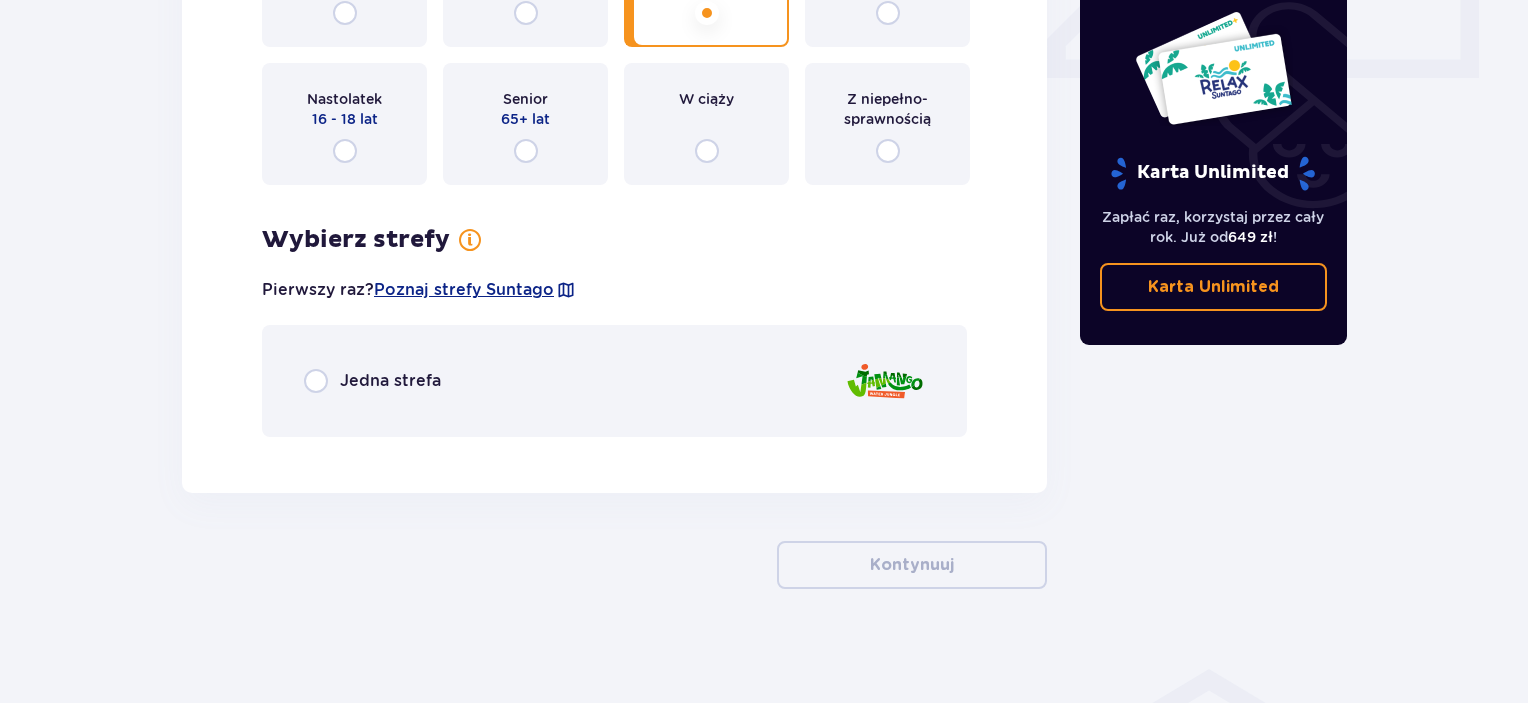 scroll, scrollTop: 960, scrollLeft: 0, axis: vertical 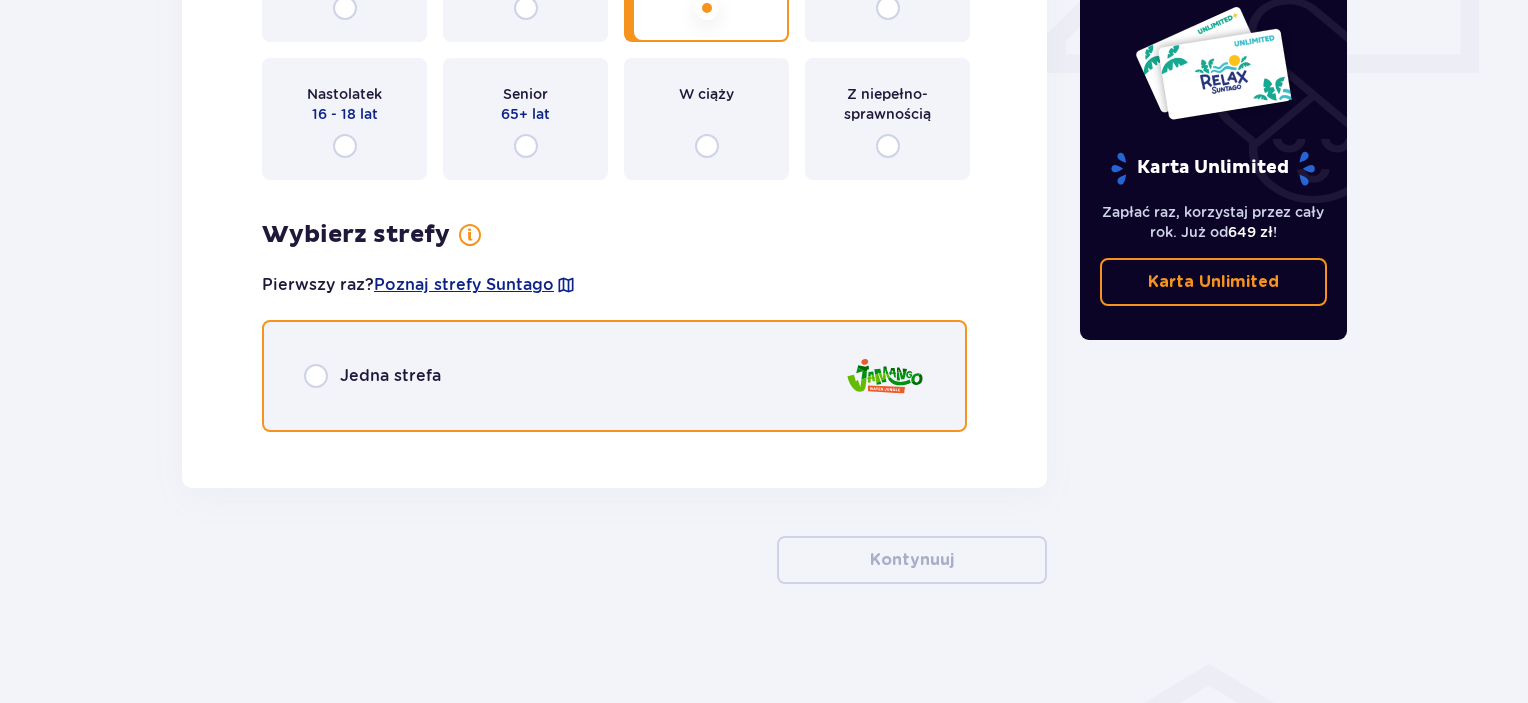 click at bounding box center [316, 376] 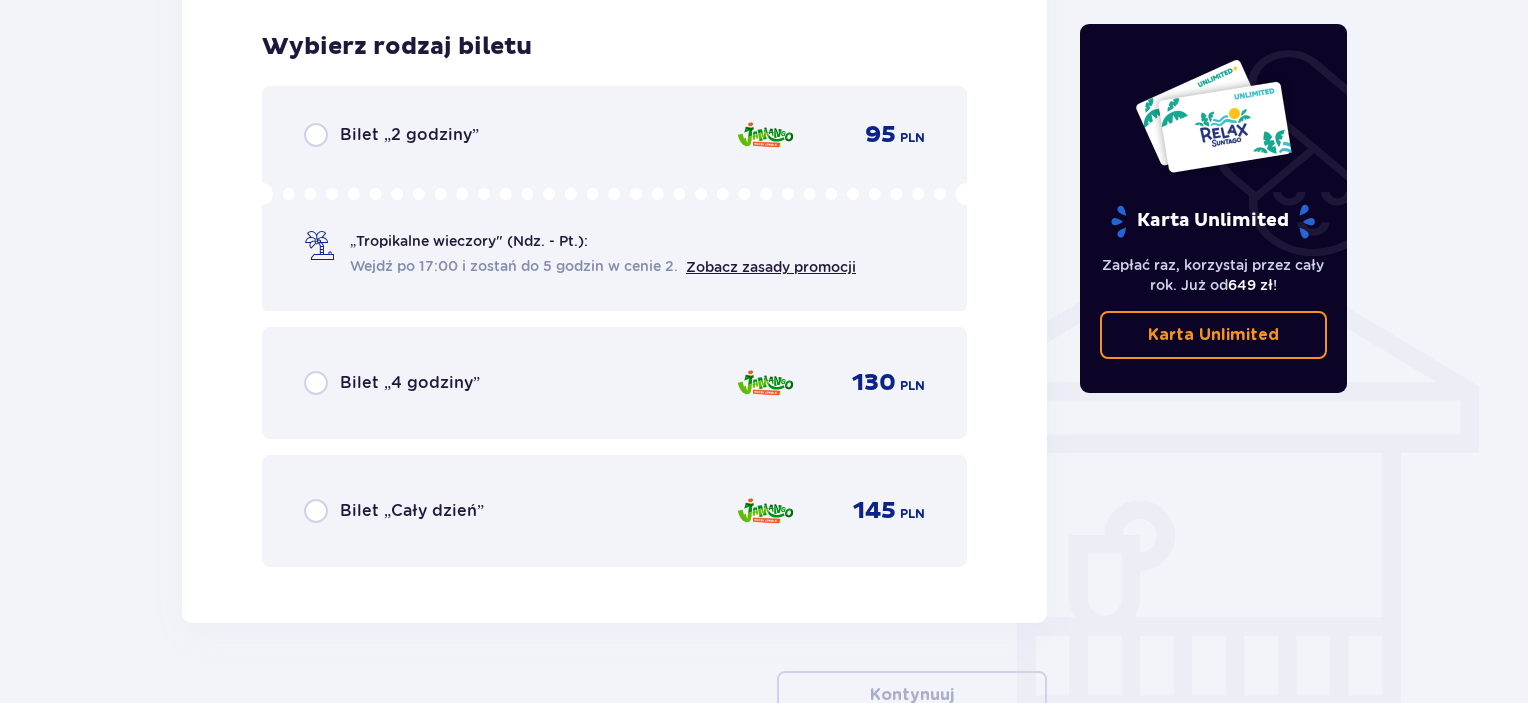 scroll, scrollTop: 1408, scrollLeft: 0, axis: vertical 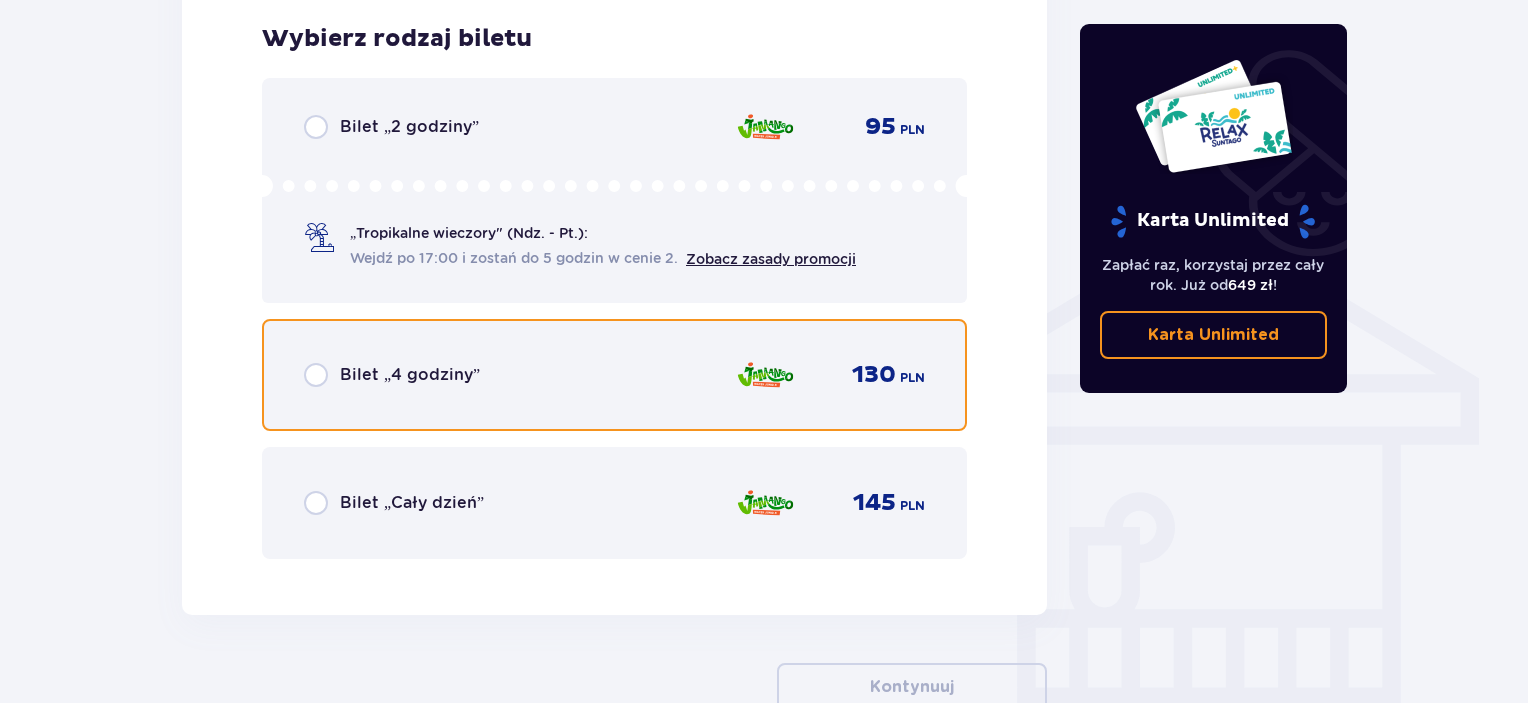 click at bounding box center [316, 375] 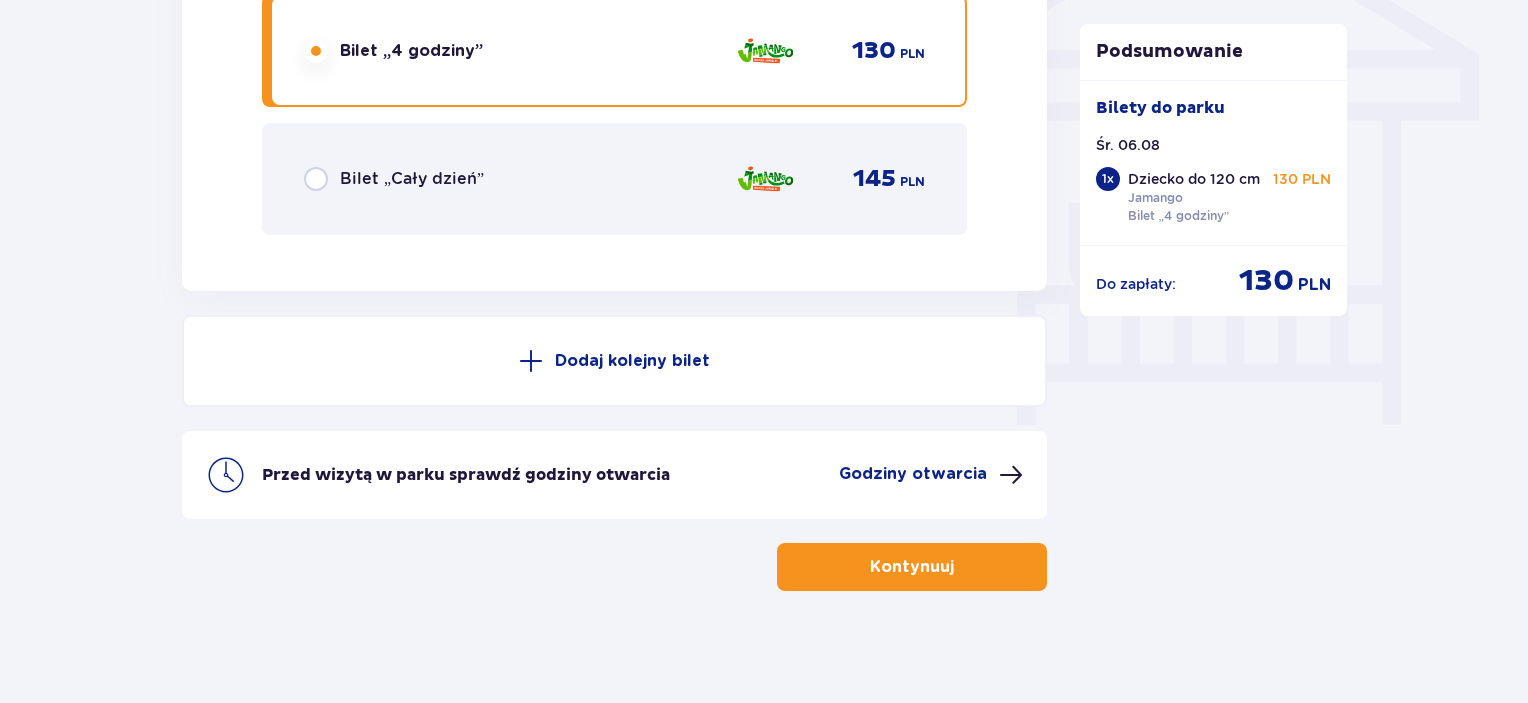 scroll, scrollTop: 1738, scrollLeft: 0, axis: vertical 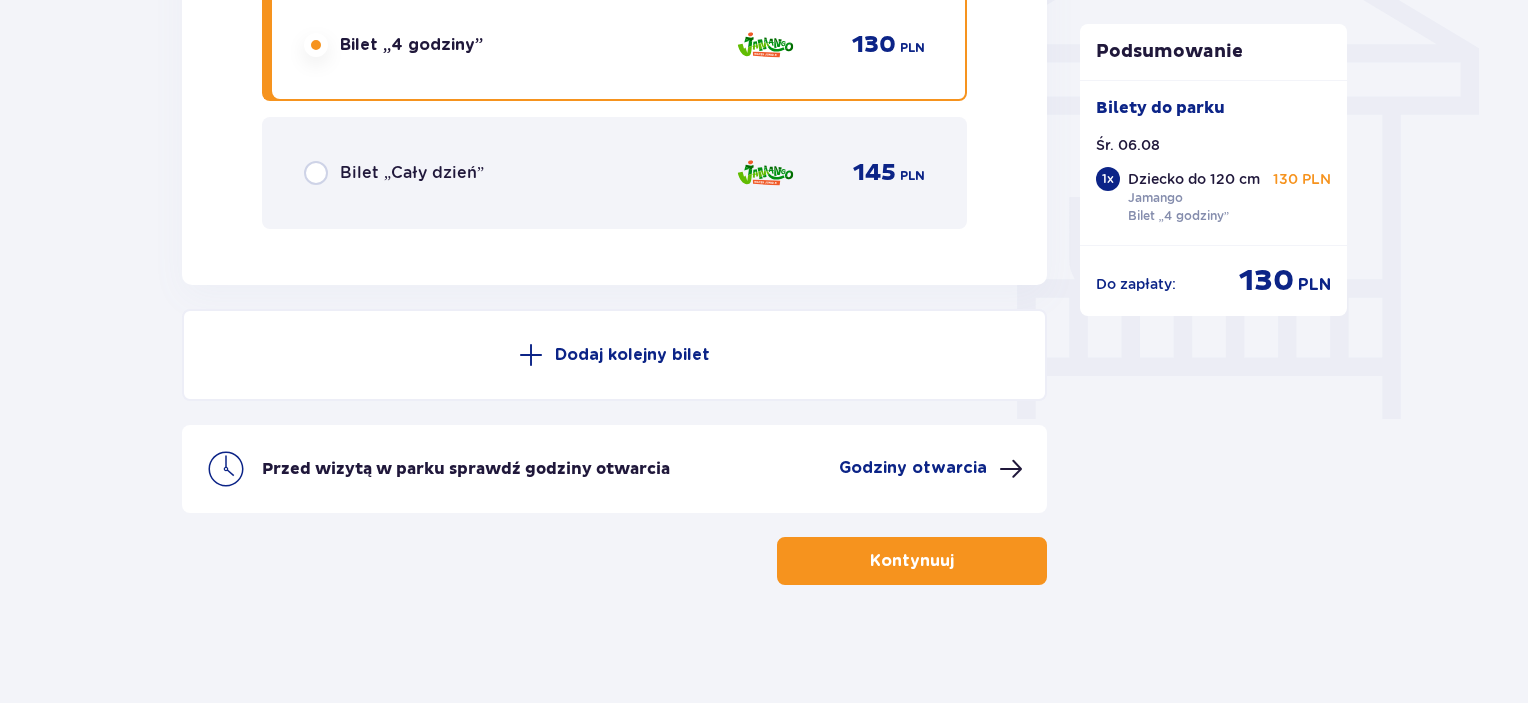 click on "Dodaj kolejny bilet" at bounding box center [614, 355] 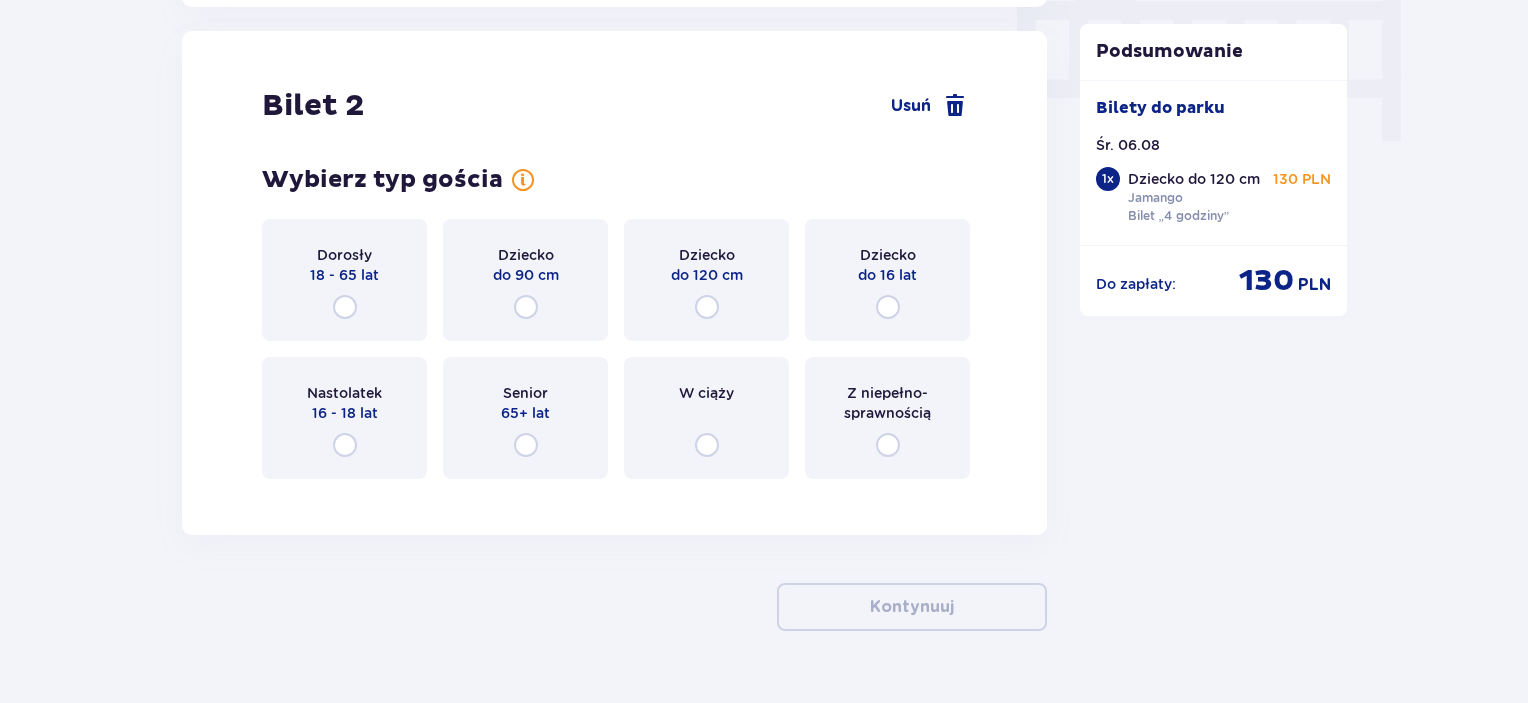 scroll, scrollTop: 2022, scrollLeft: 0, axis: vertical 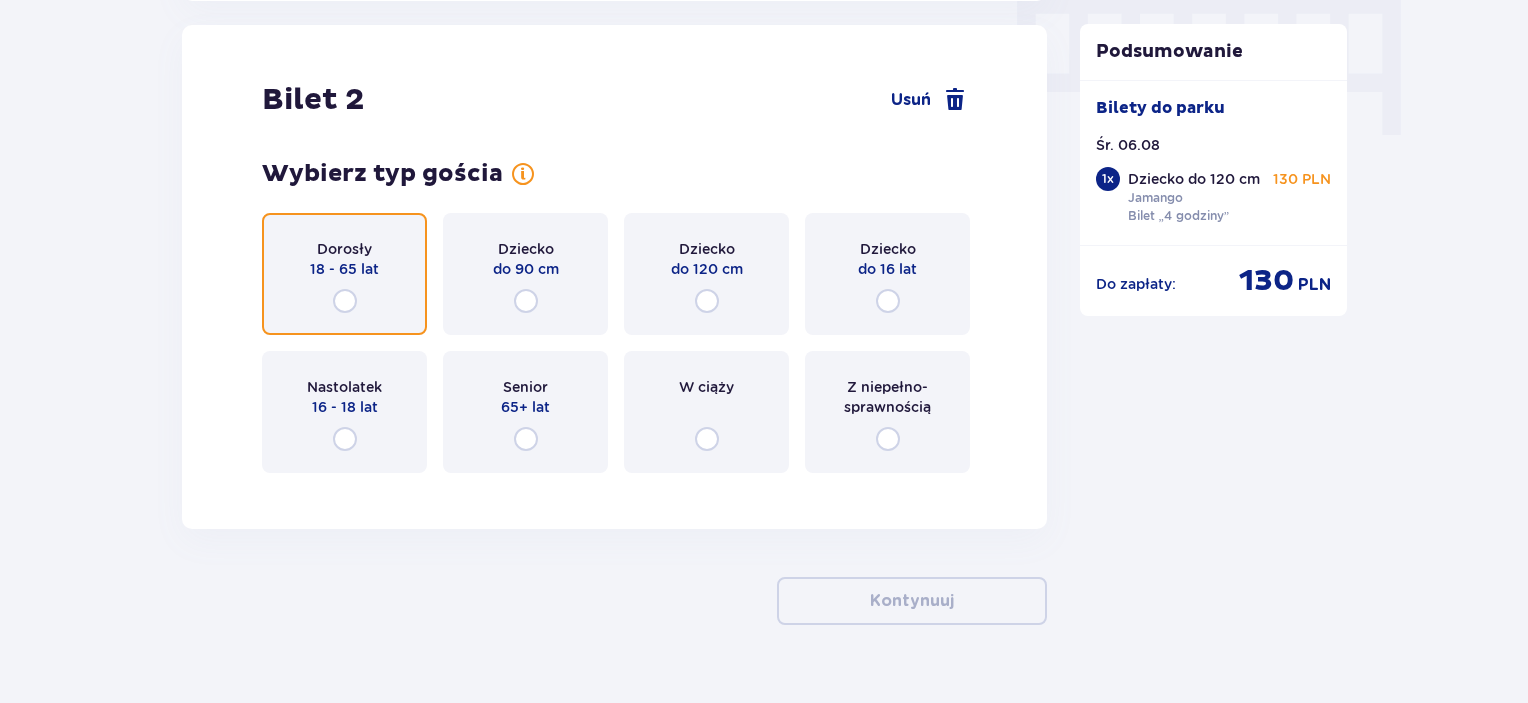 click at bounding box center (345, 301) 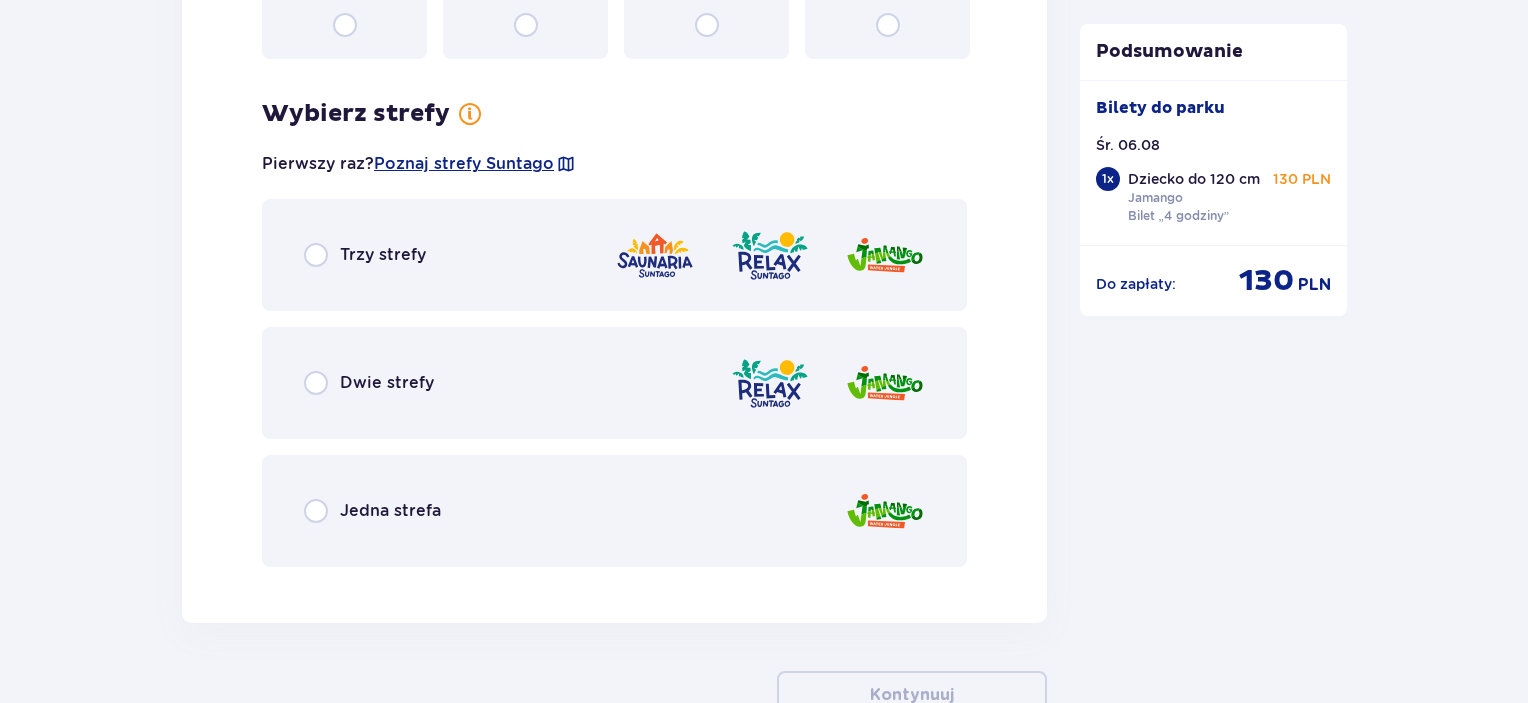 scroll, scrollTop: 2510, scrollLeft: 0, axis: vertical 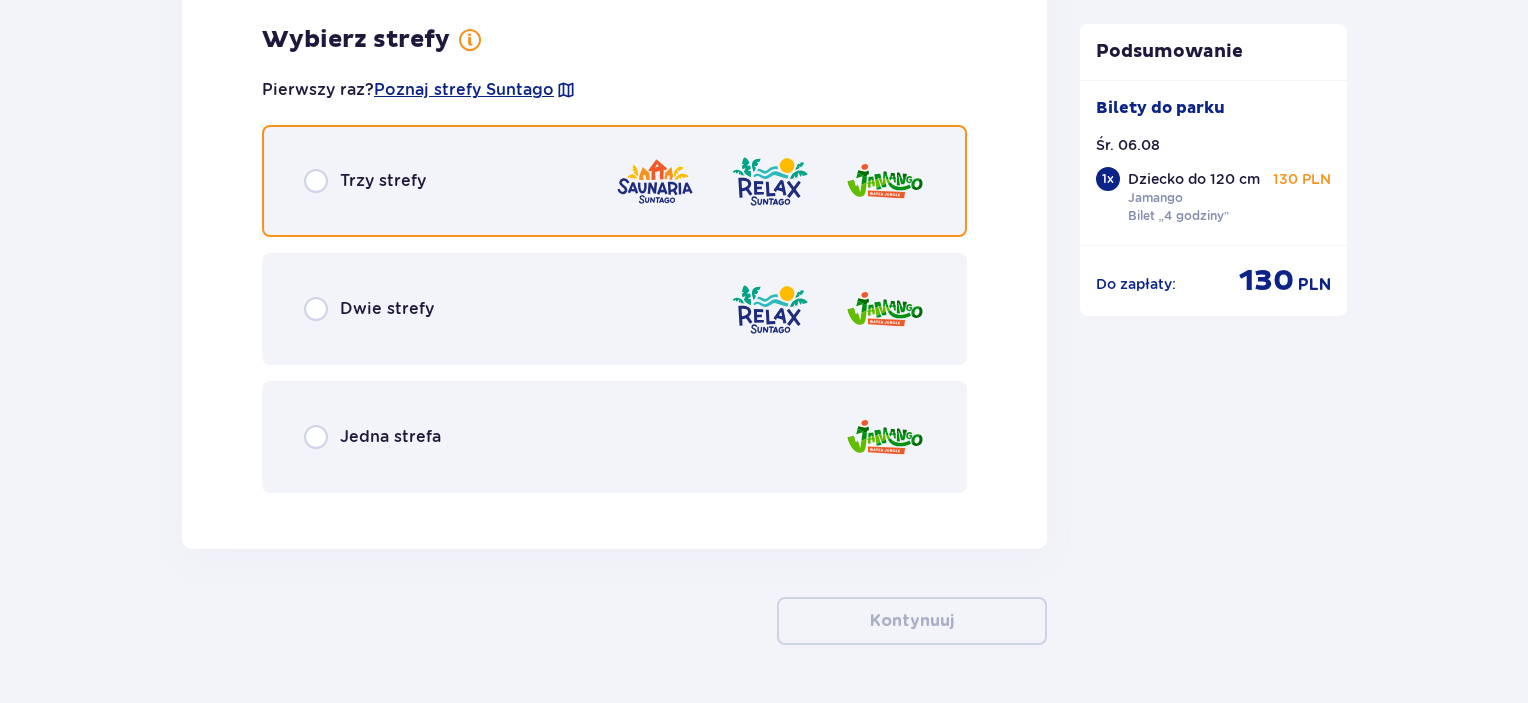 click at bounding box center (316, 181) 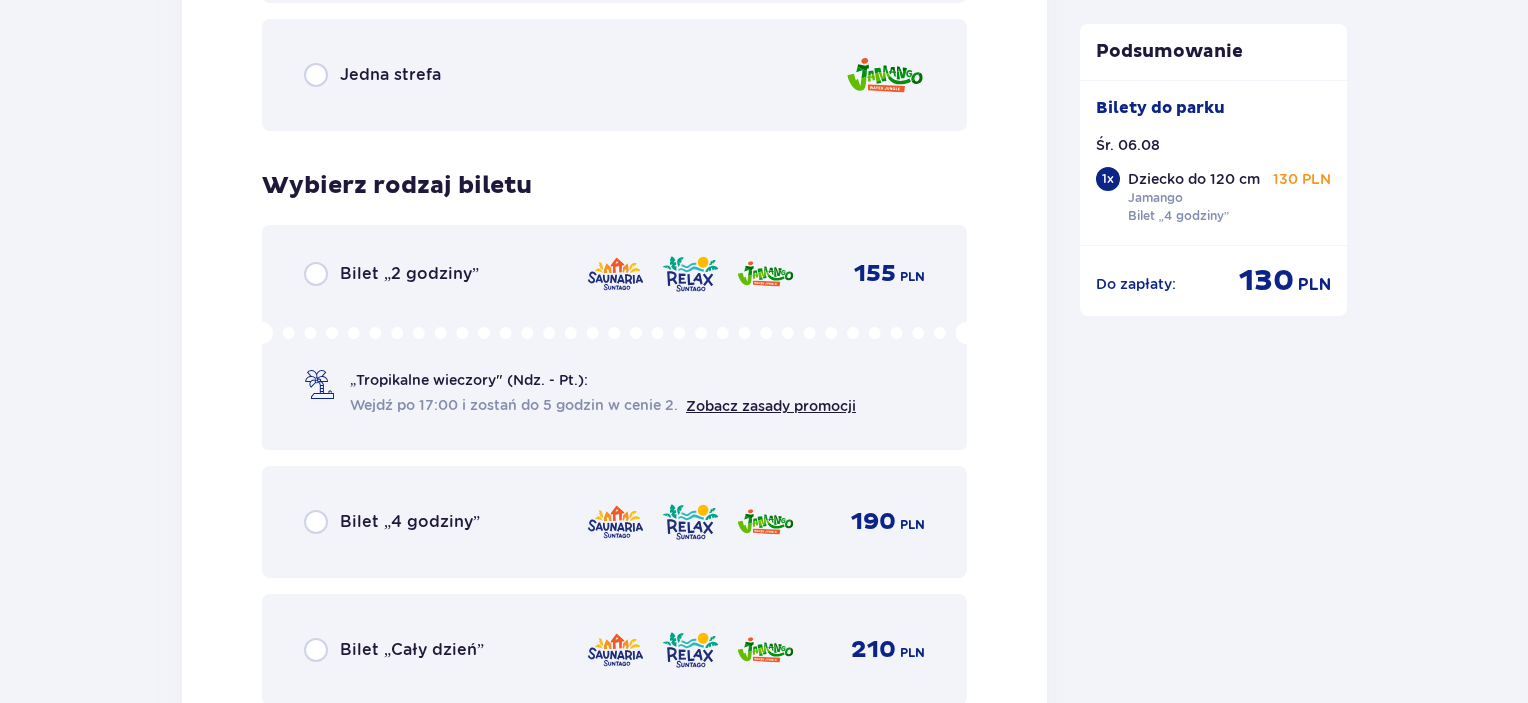 scroll, scrollTop: 2918, scrollLeft: 0, axis: vertical 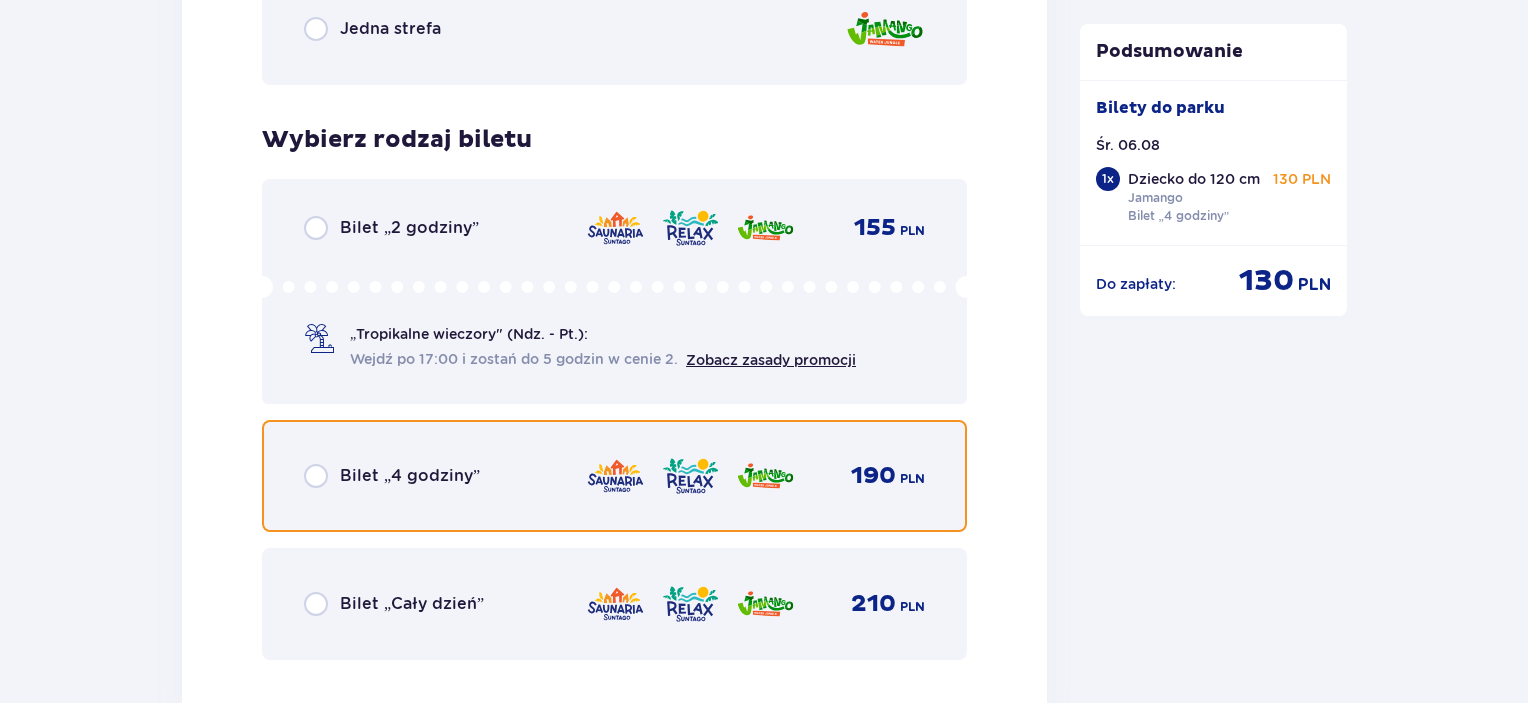 click at bounding box center [316, 476] 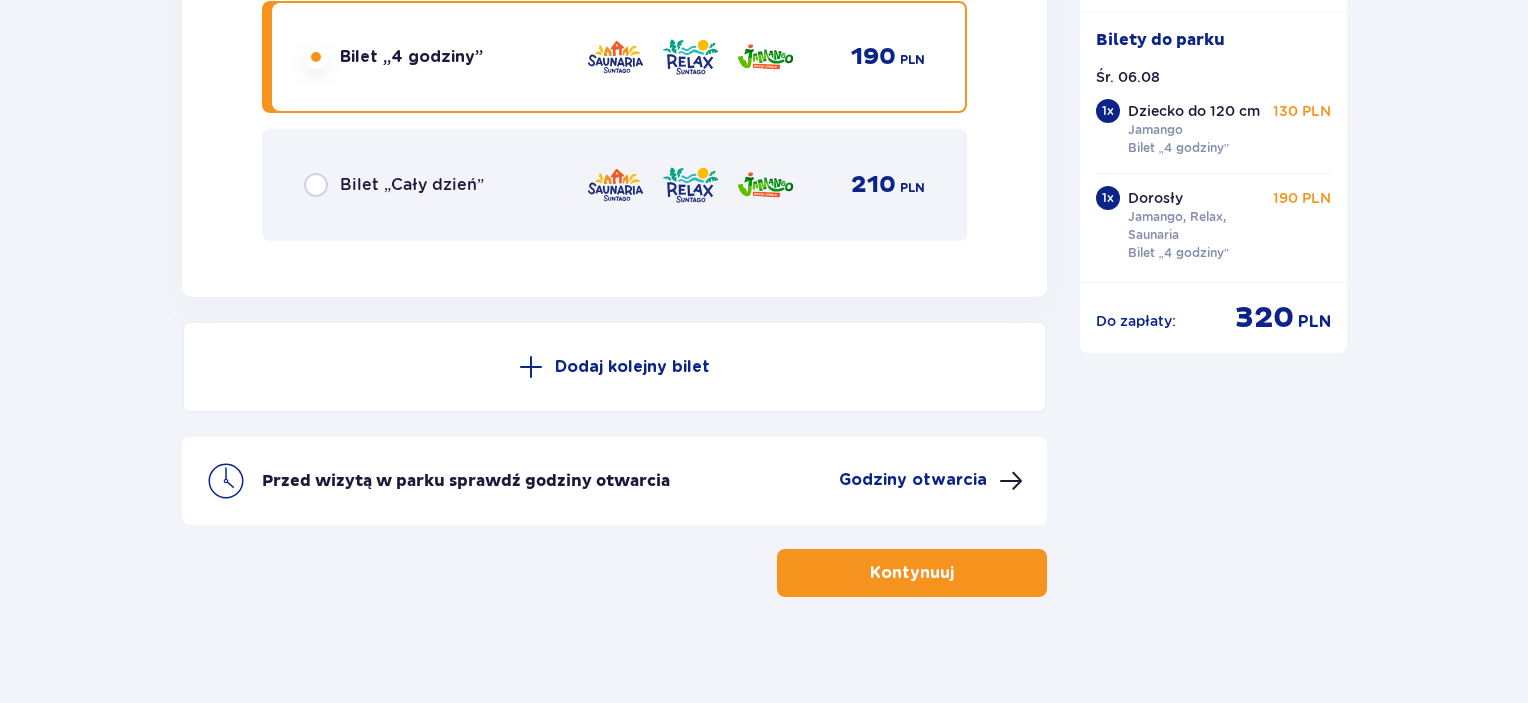 scroll, scrollTop: 3348, scrollLeft: 0, axis: vertical 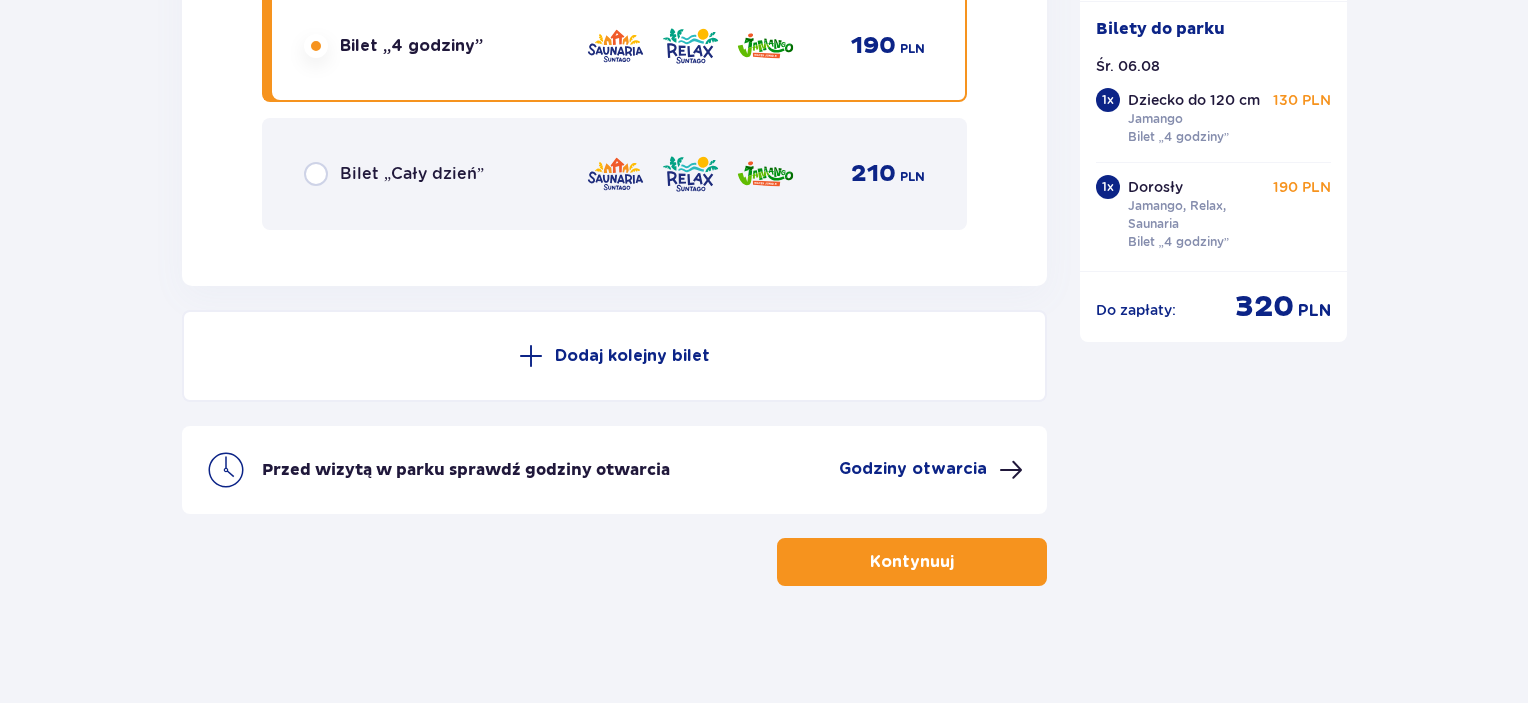 click on "Dodaj kolejny bilet" at bounding box center (632, 356) 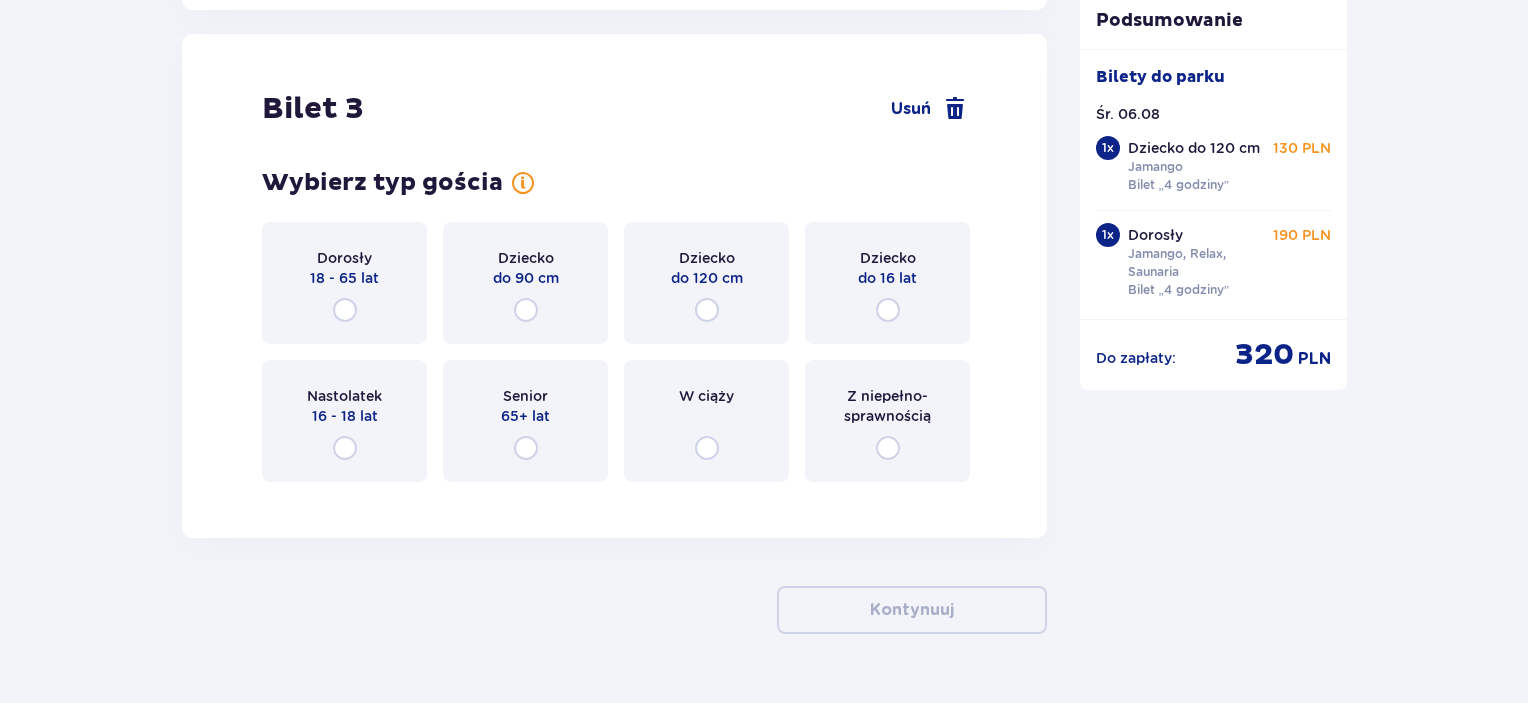 scroll, scrollTop: 3632, scrollLeft: 0, axis: vertical 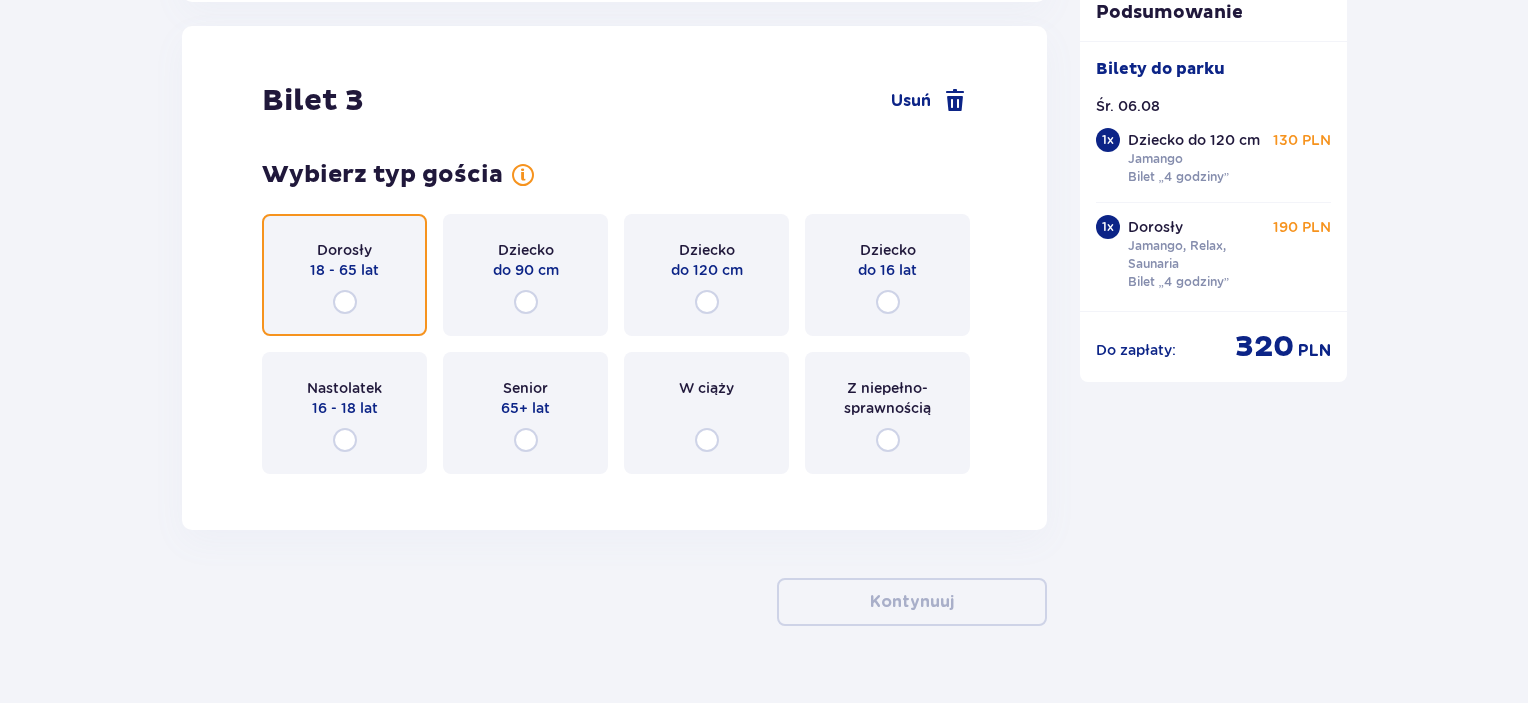 click at bounding box center [345, 302] 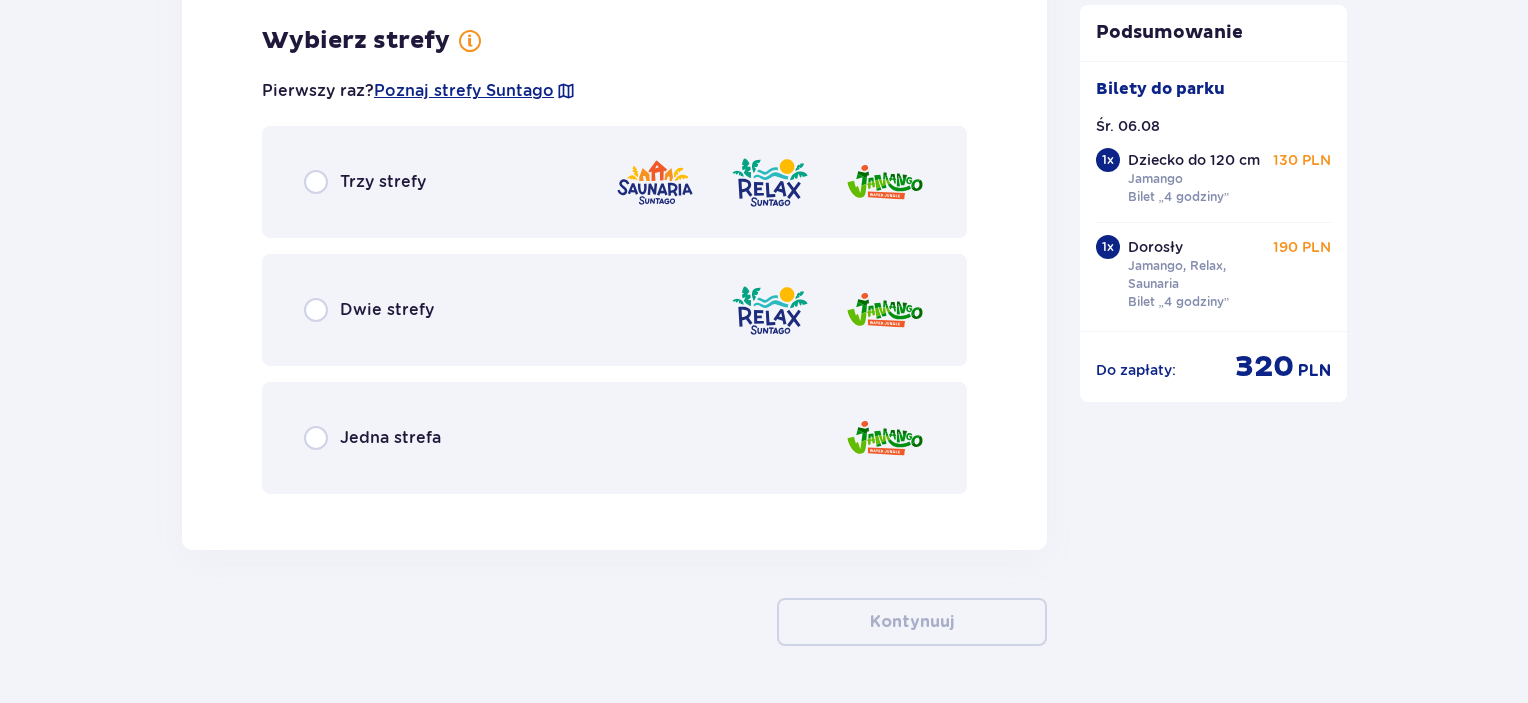 scroll, scrollTop: 4120, scrollLeft: 0, axis: vertical 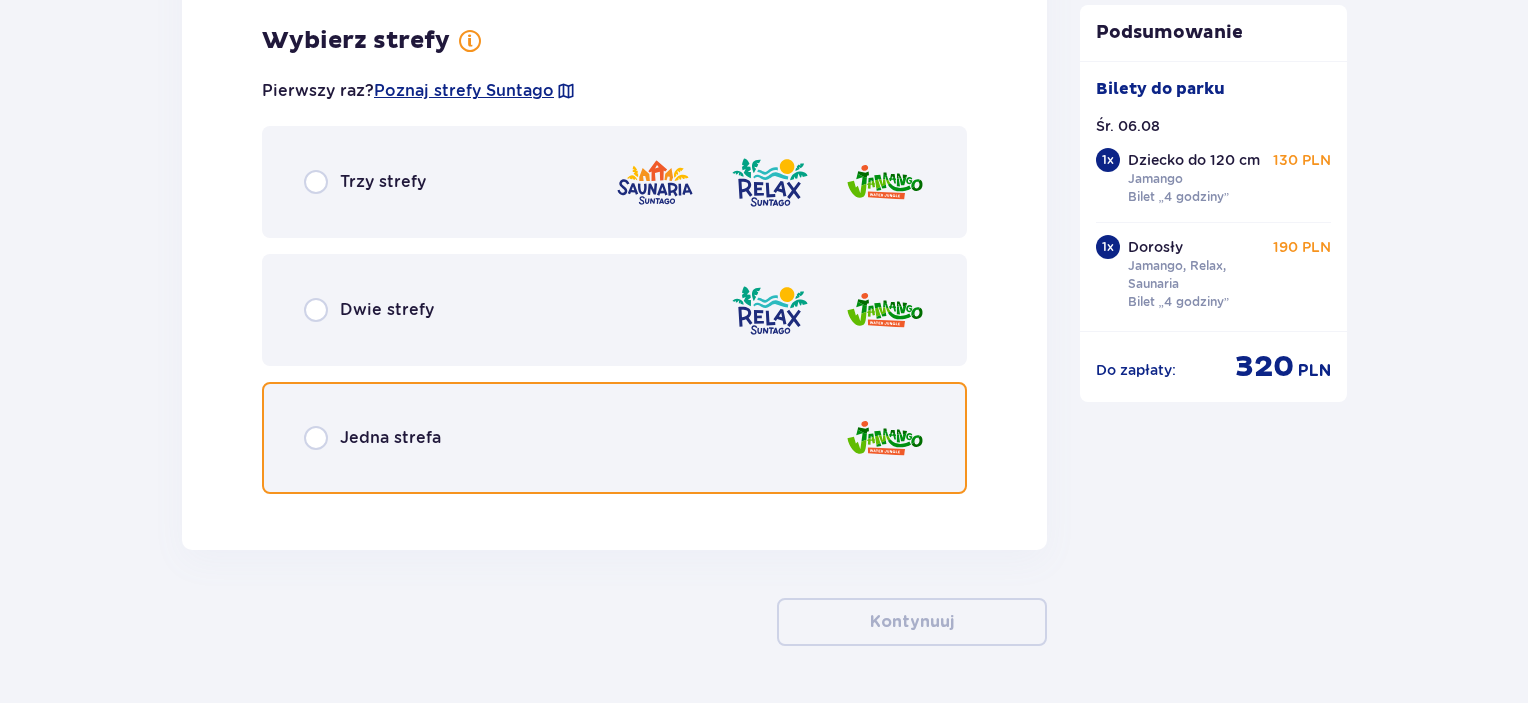 click at bounding box center (316, 438) 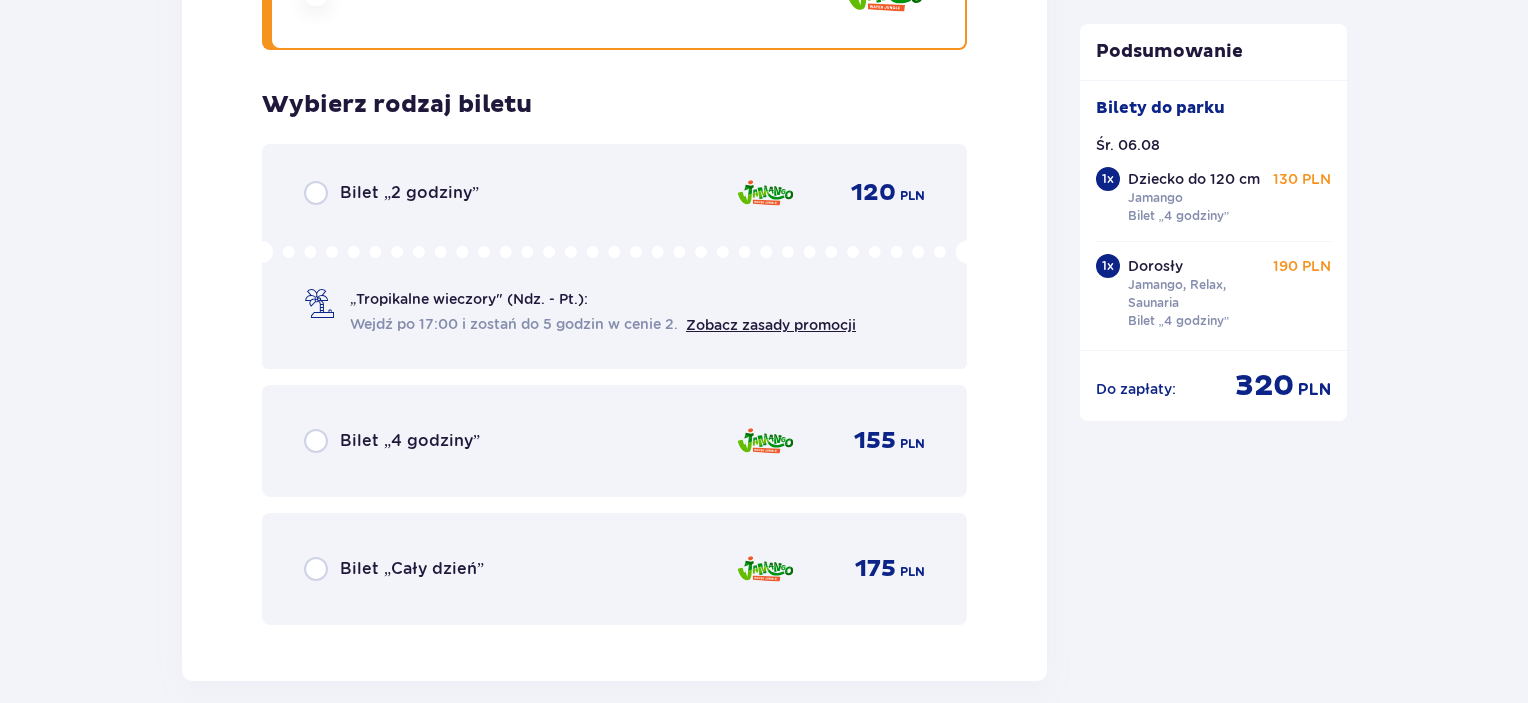 scroll, scrollTop: 4628, scrollLeft: 0, axis: vertical 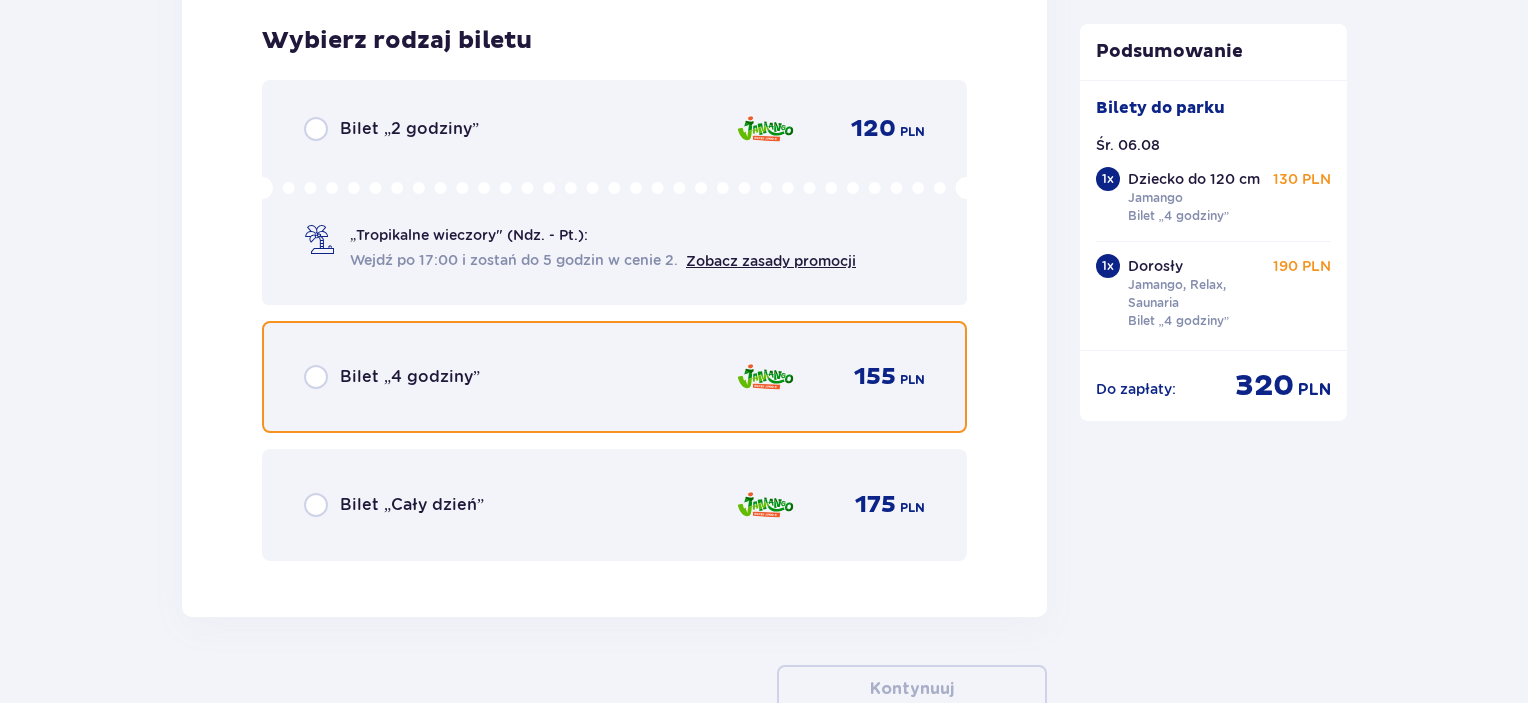 click at bounding box center [316, 377] 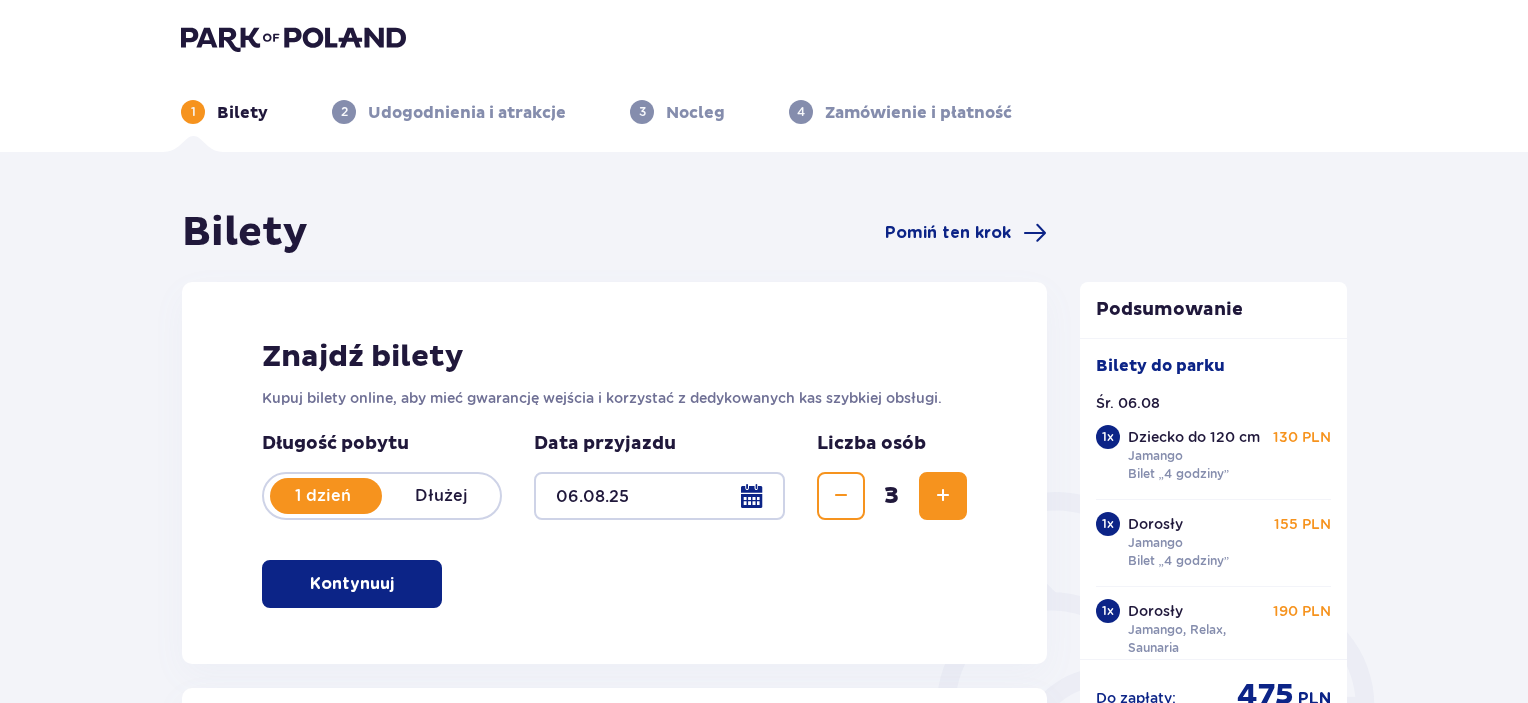 scroll, scrollTop: 0, scrollLeft: 0, axis: both 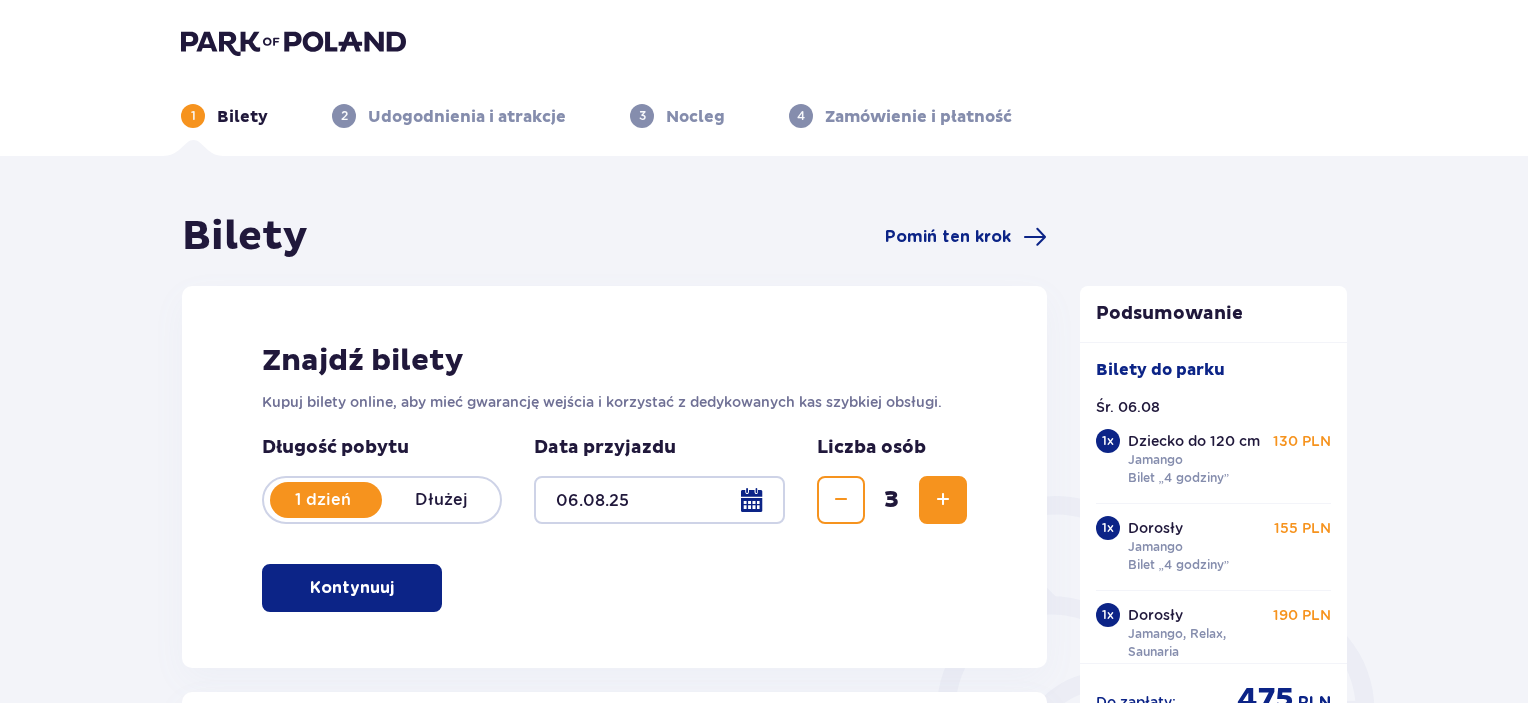 click at bounding box center (659, 500) 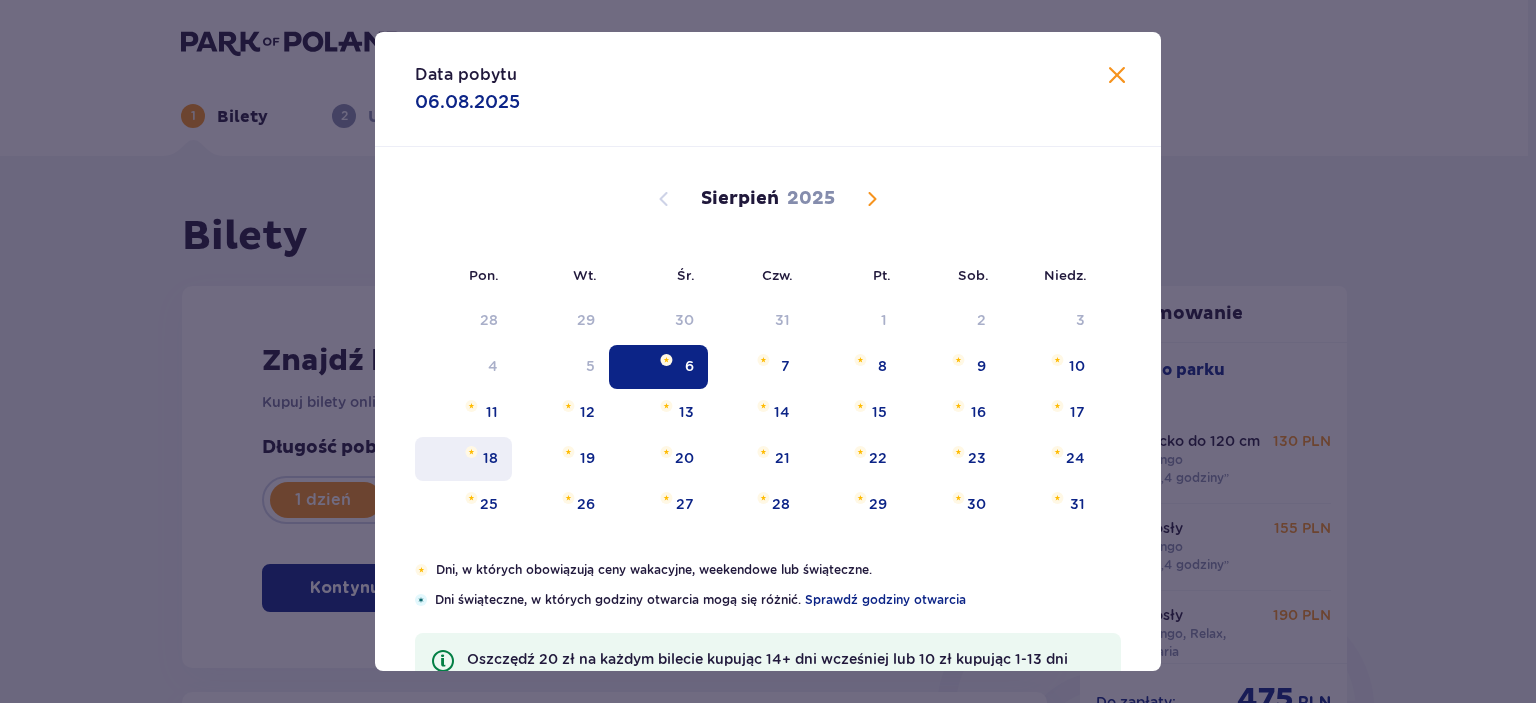 click on "18" at bounding box center (490, 458) 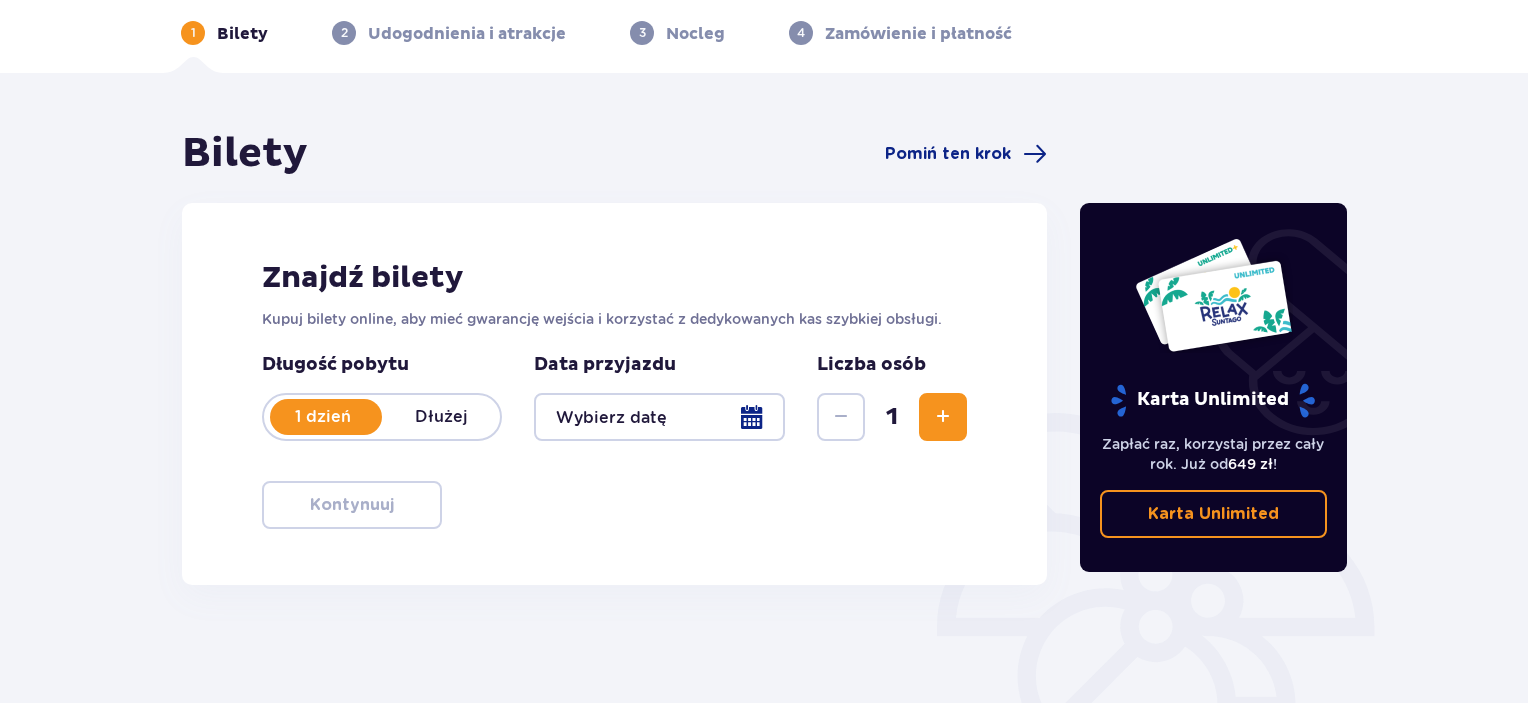 scroll, scrollTop: 300, scrollLeft: 0, axis: vertical 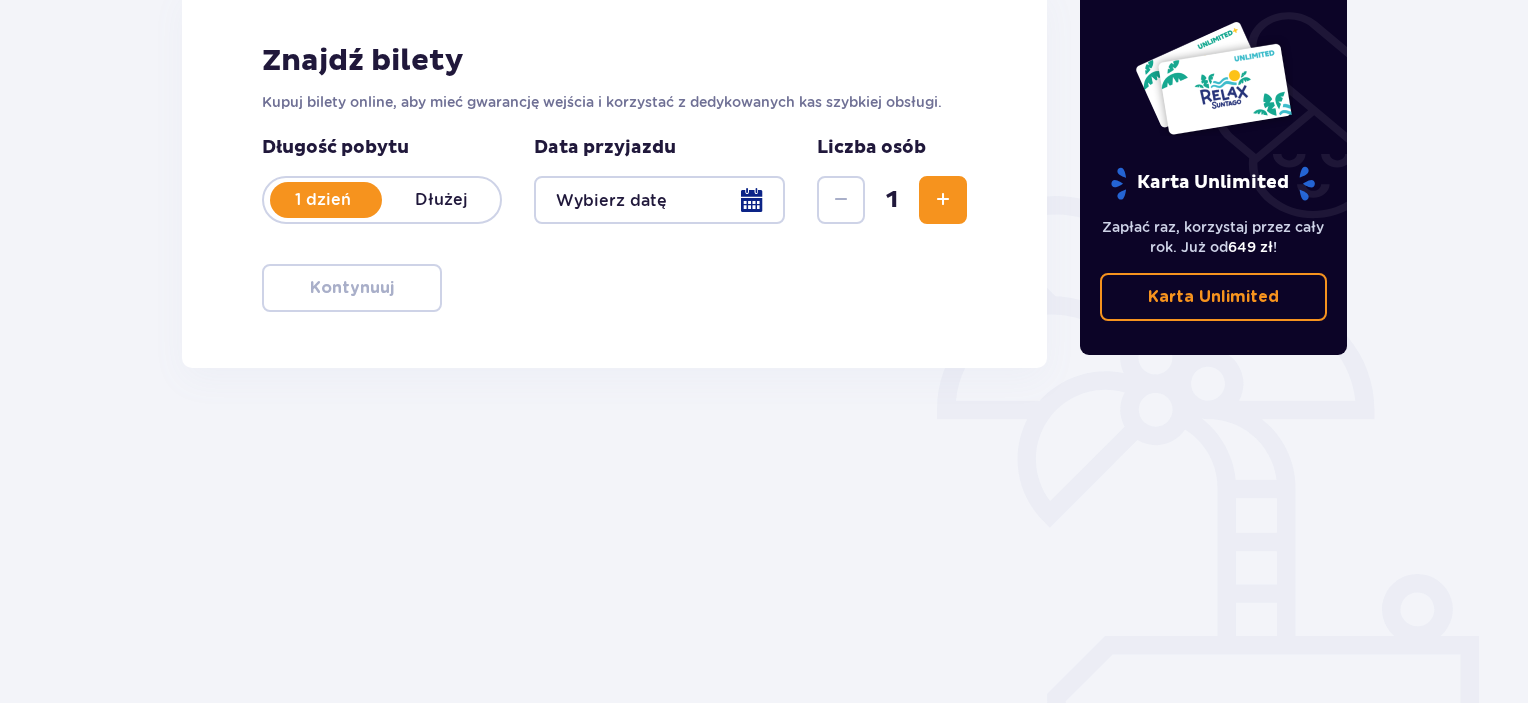 click at bounding box center (943, 200) 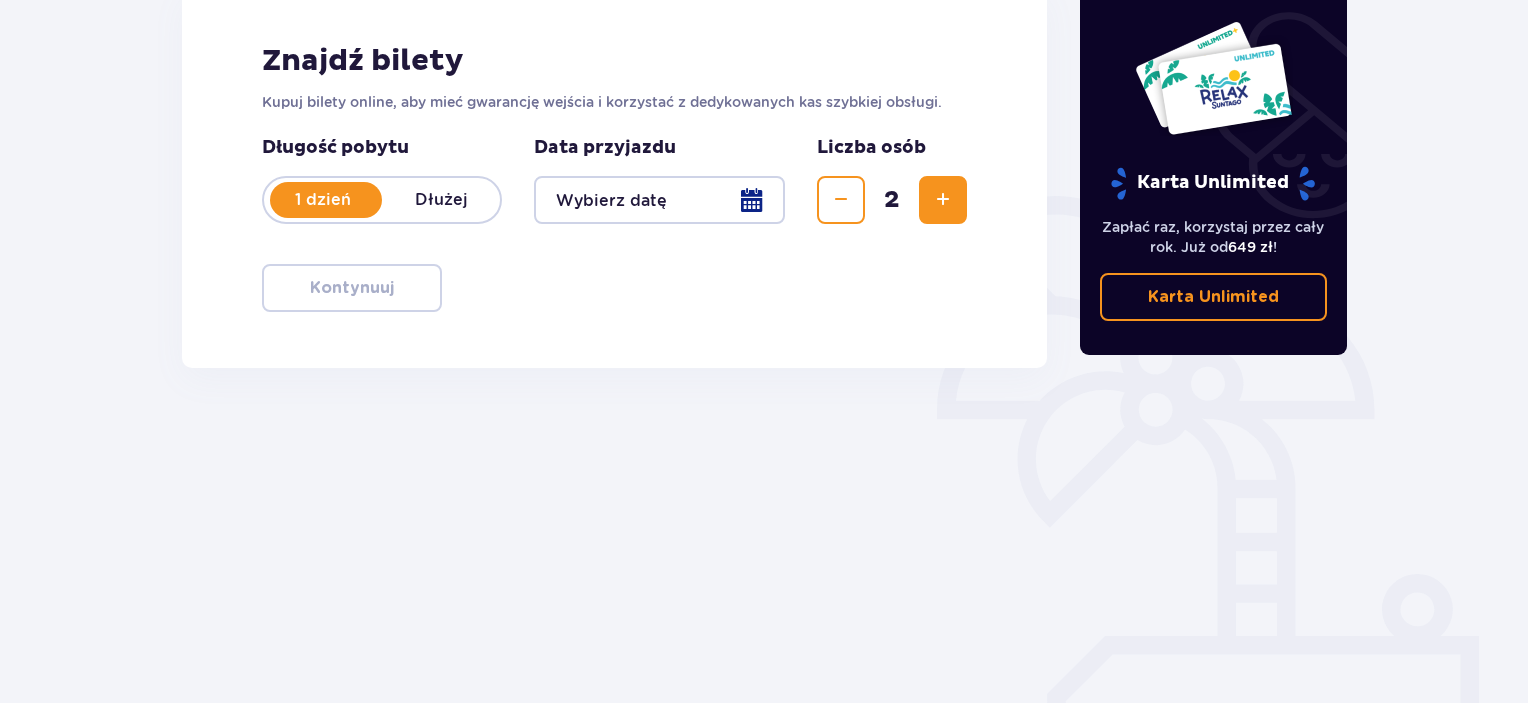click at bounding box center [943, 200] 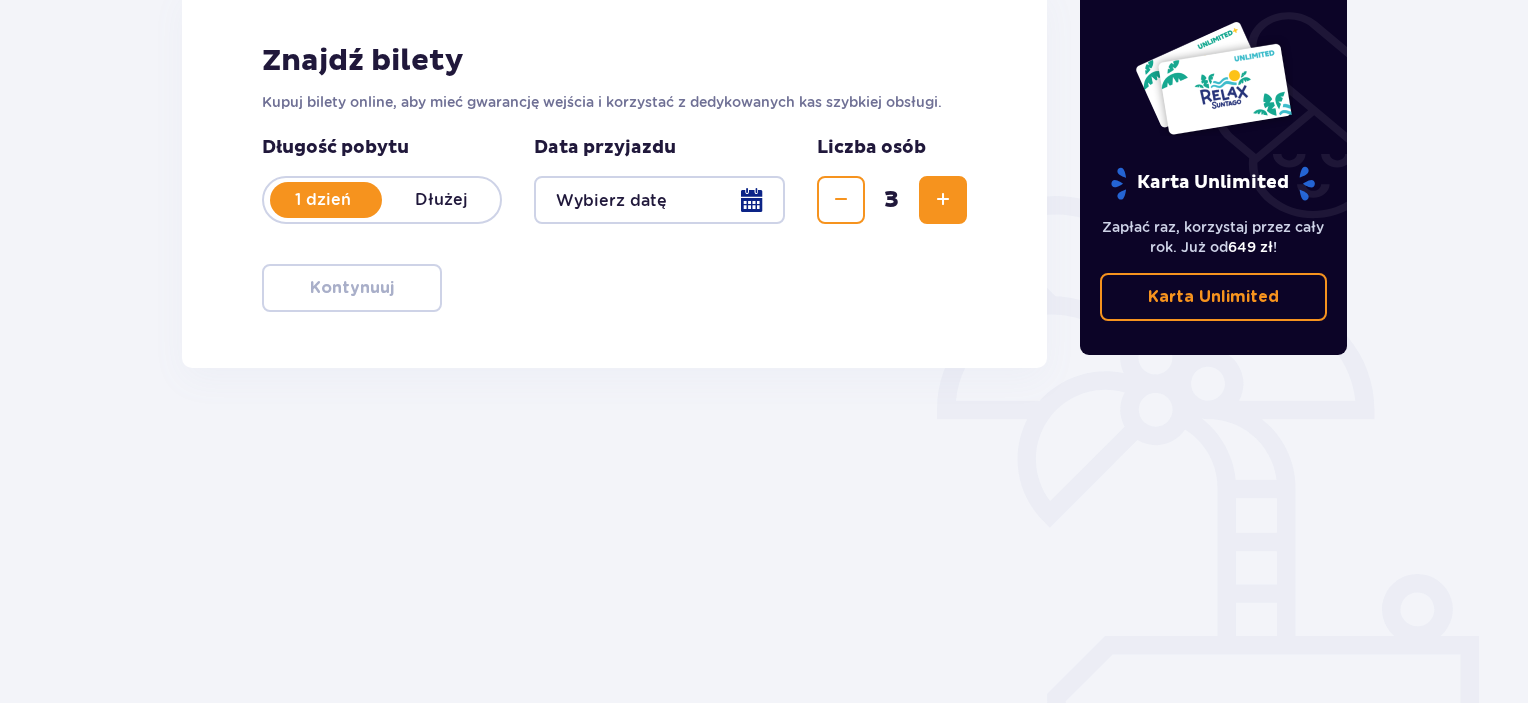 click at bounding box center (659, 200) 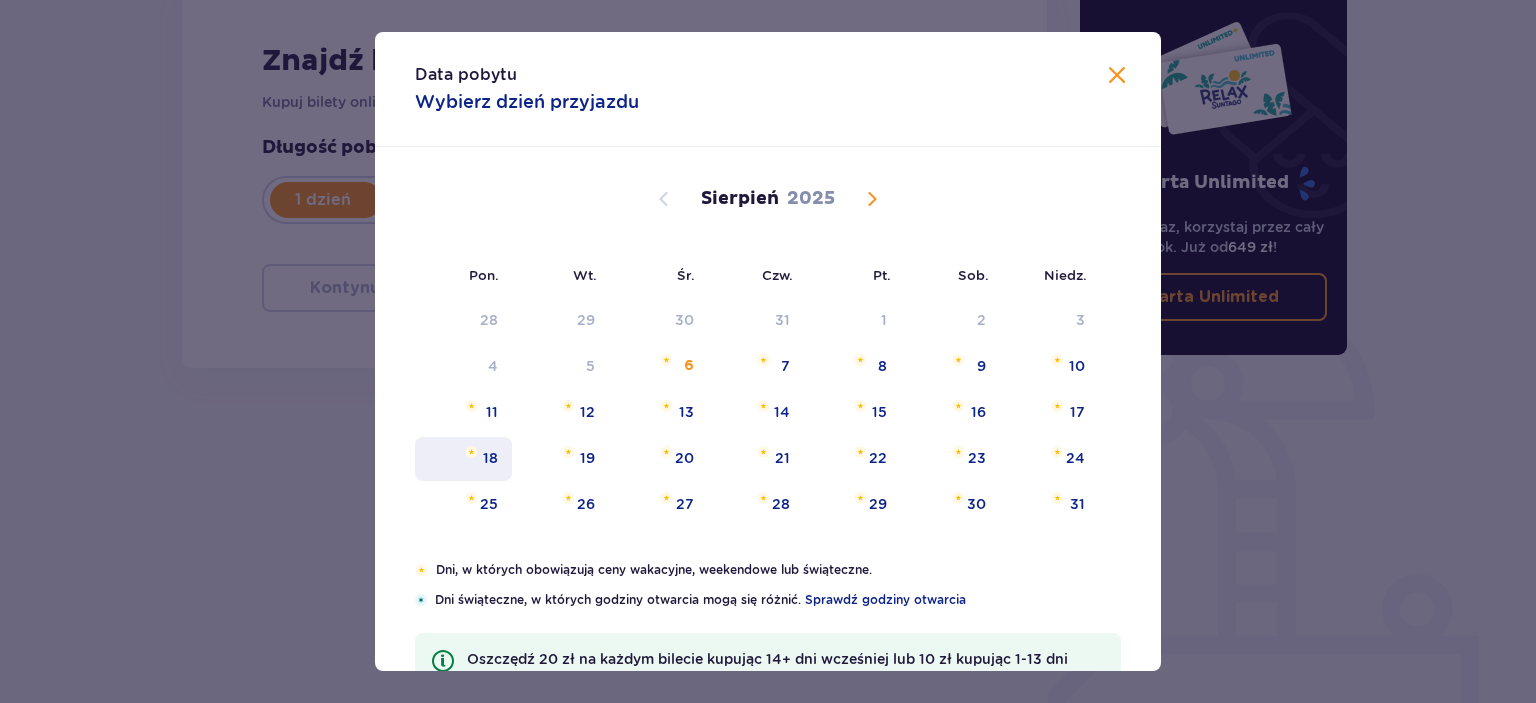 click on "18" at bounding box center (490, 458) 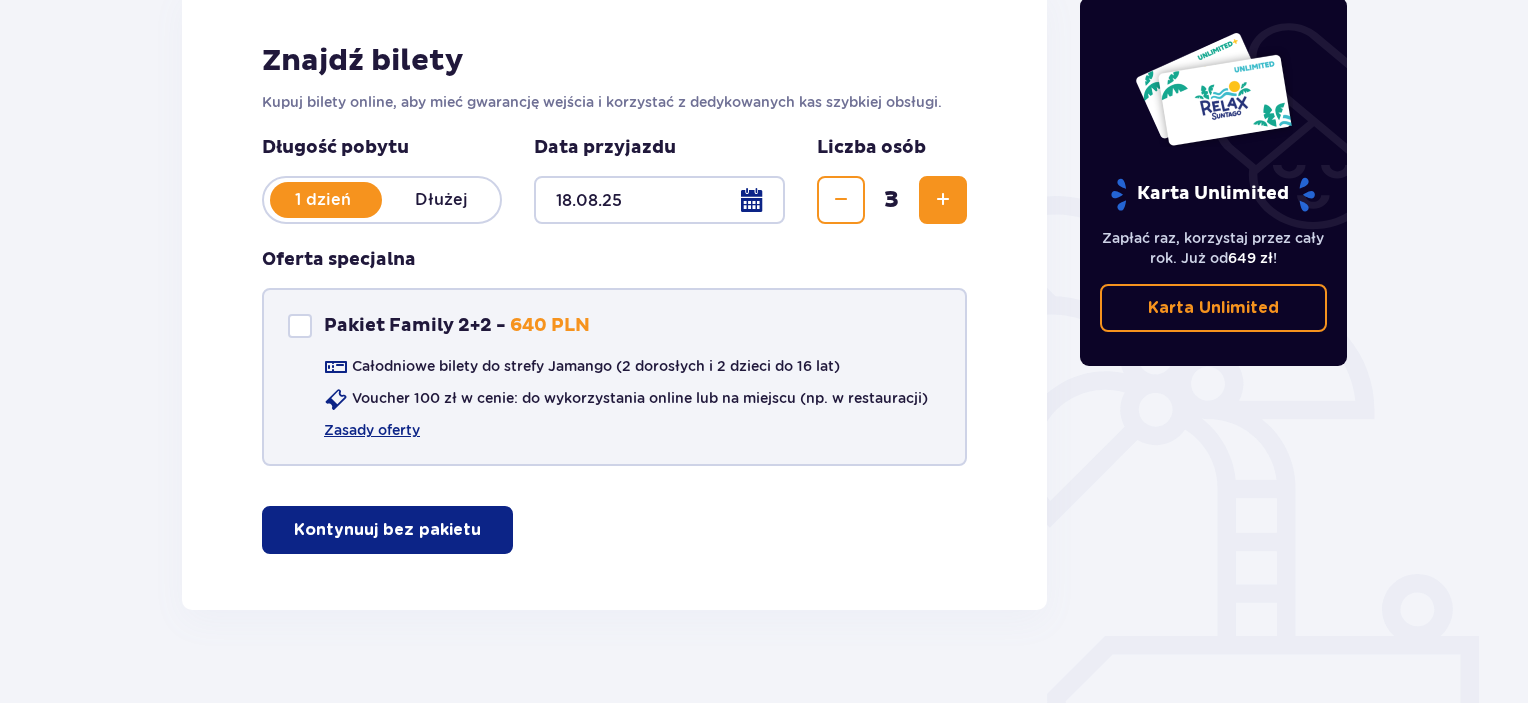 click at bounding box center [300, 326] 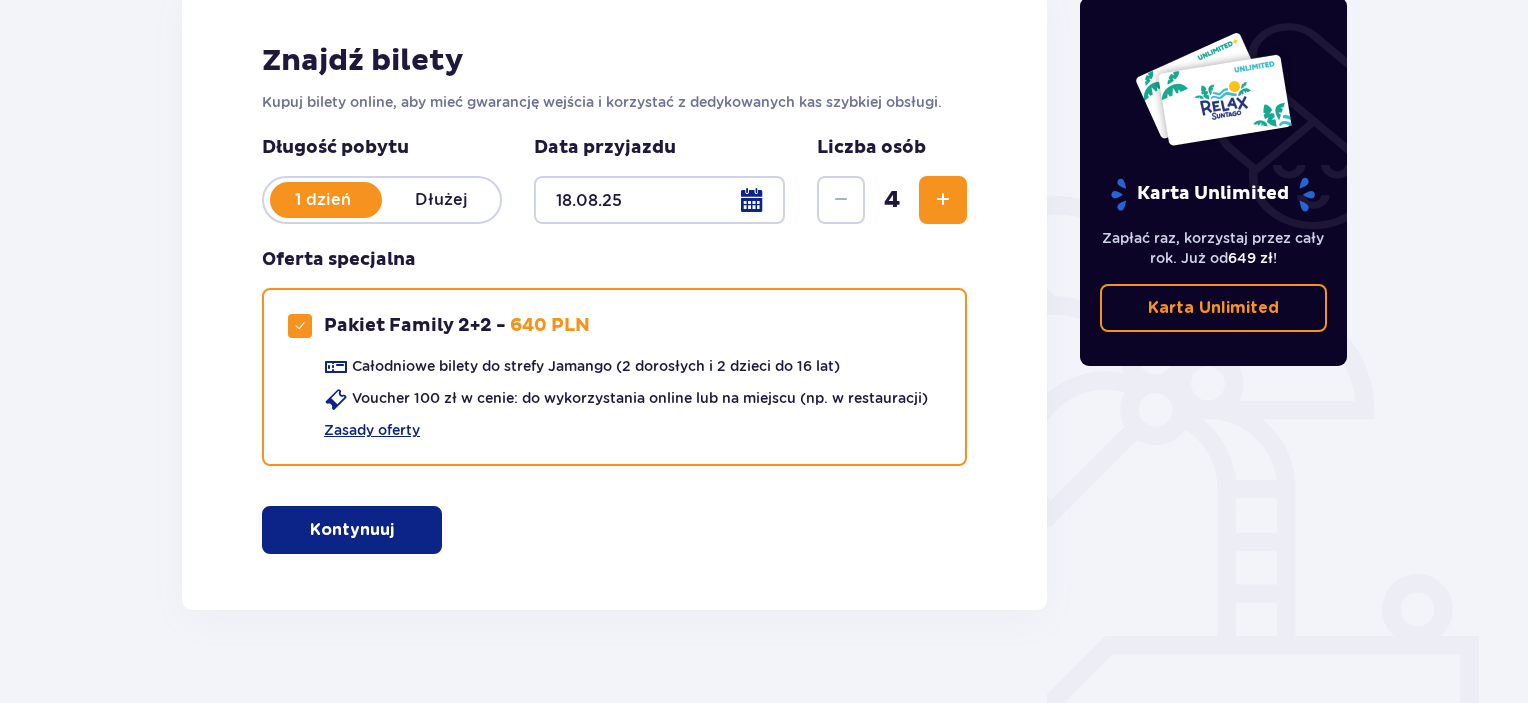 click at bounding box center (659, 200) 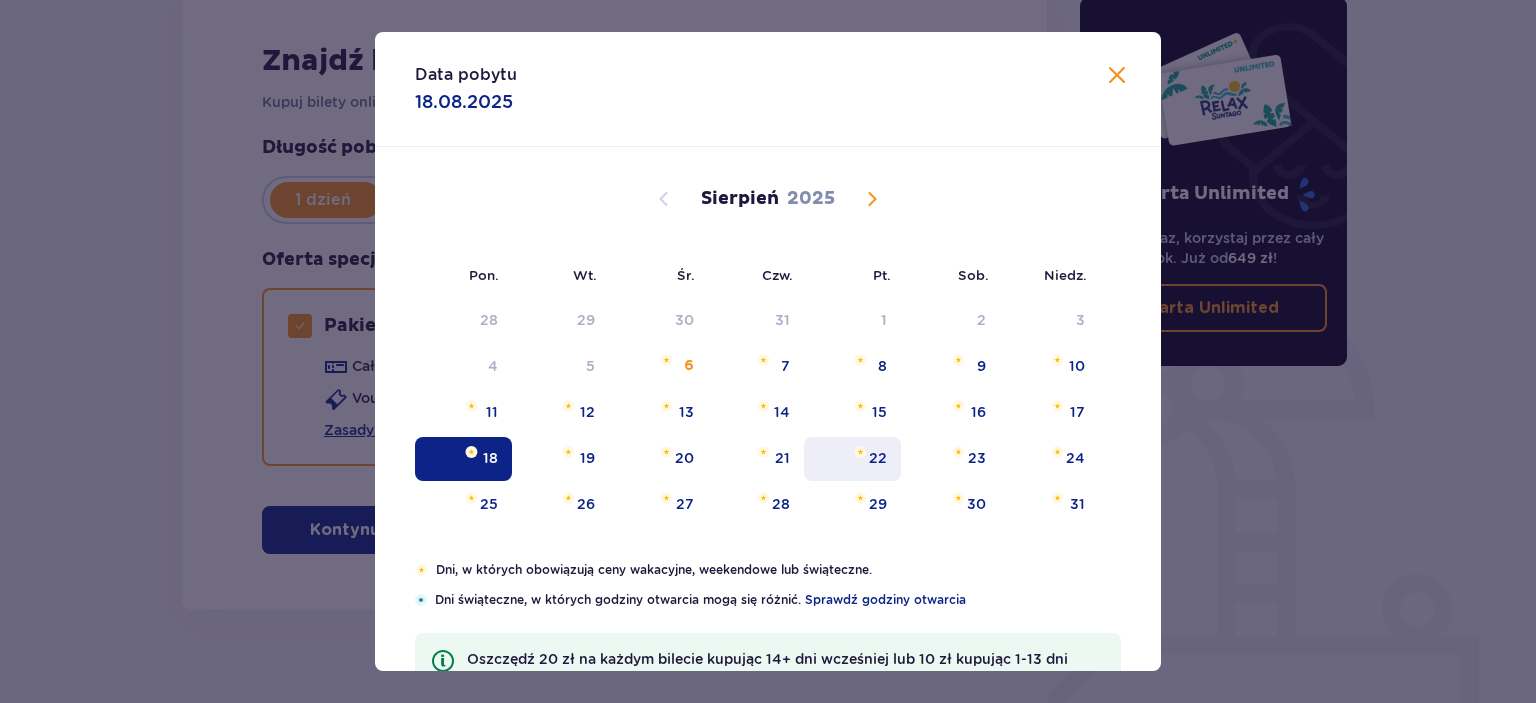 click at bounding box center [860, 452] 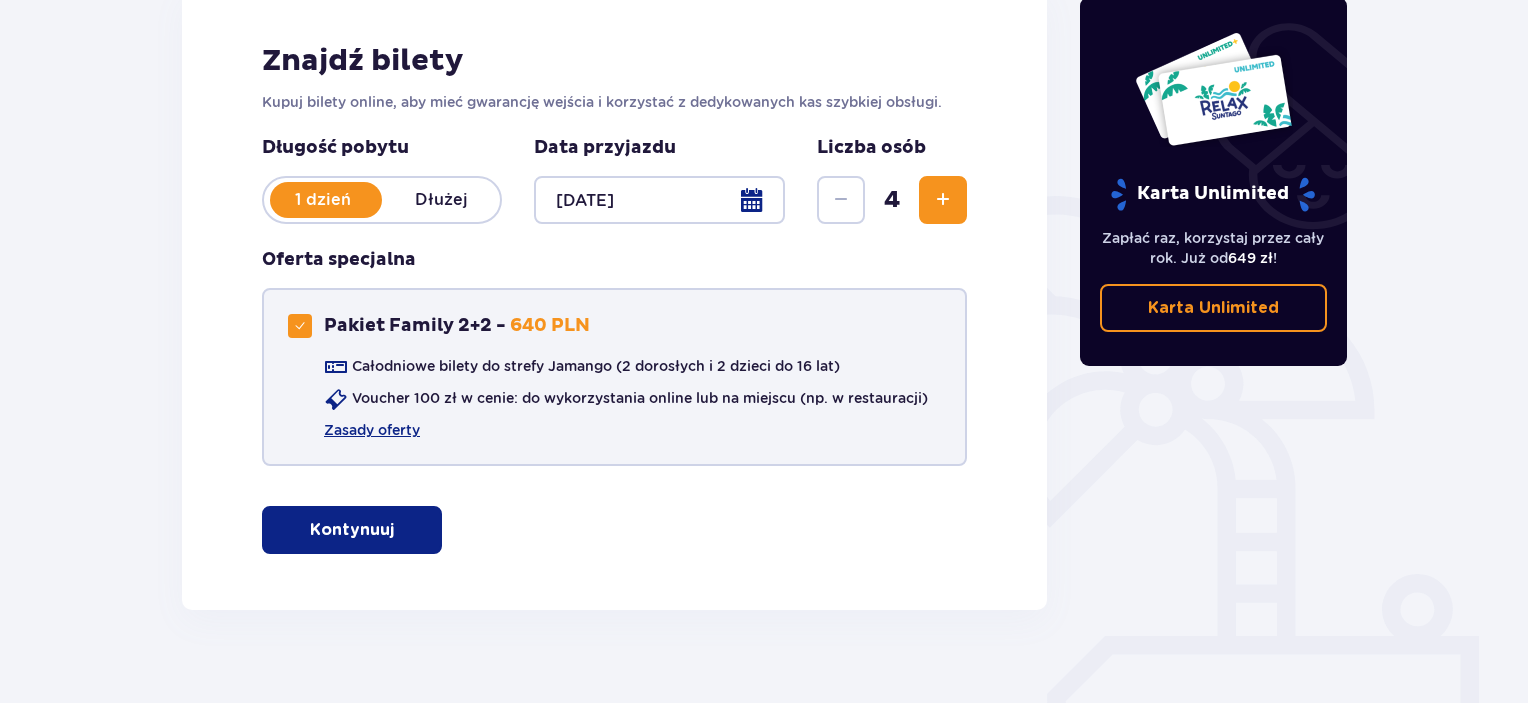 click at bounding box center (300, 326) 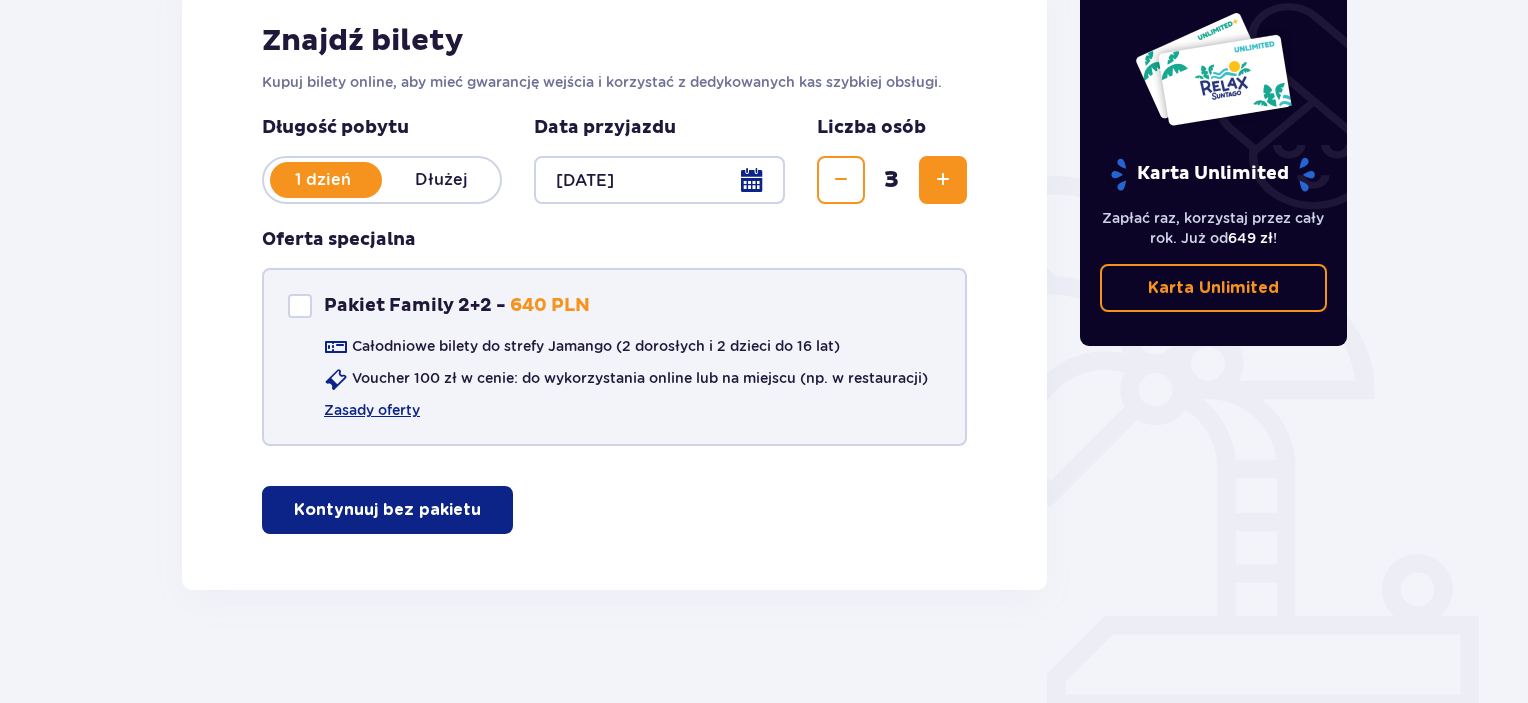 scroll, scrollTop: 326, scrollLeft: 0, axis: vertical 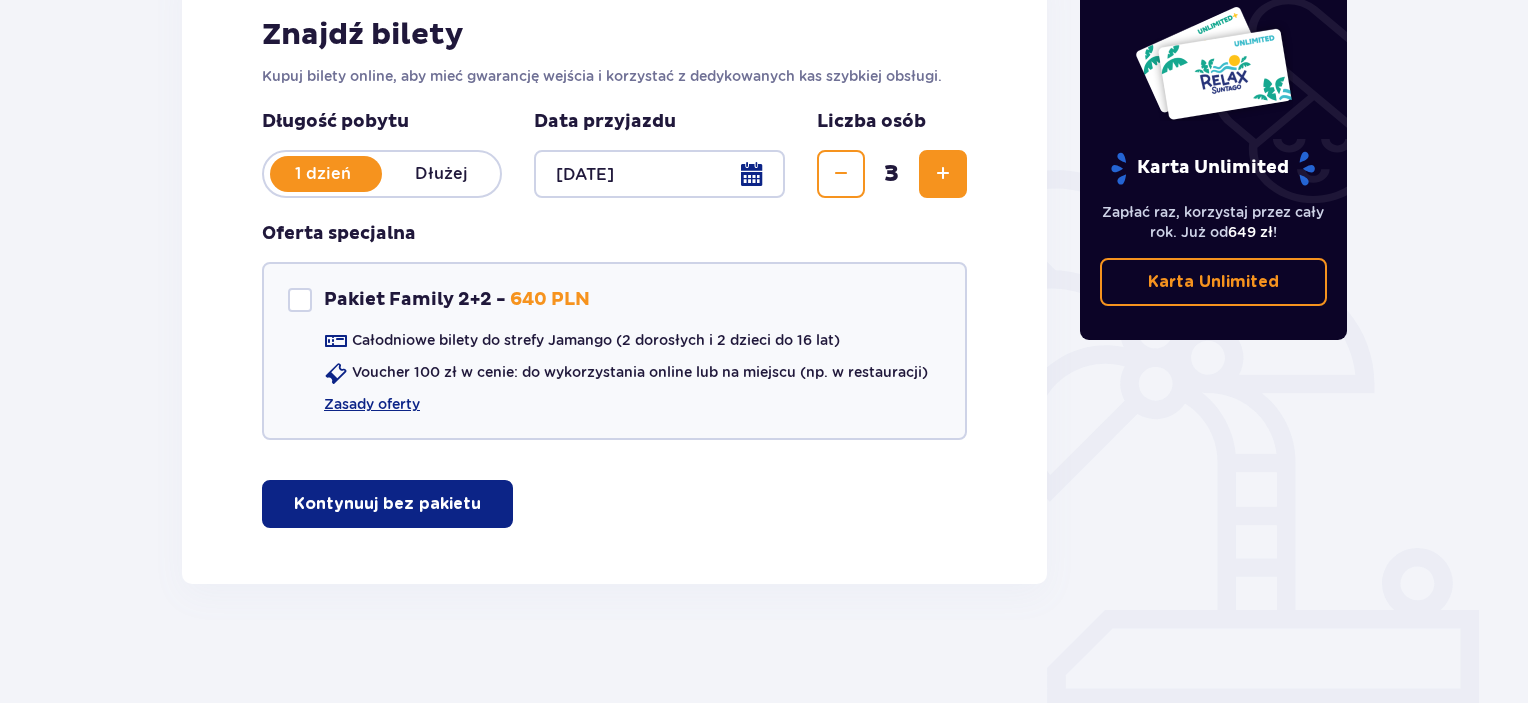 click on "Kontynuuj bez pakietu" at bounding box center (387, 504) 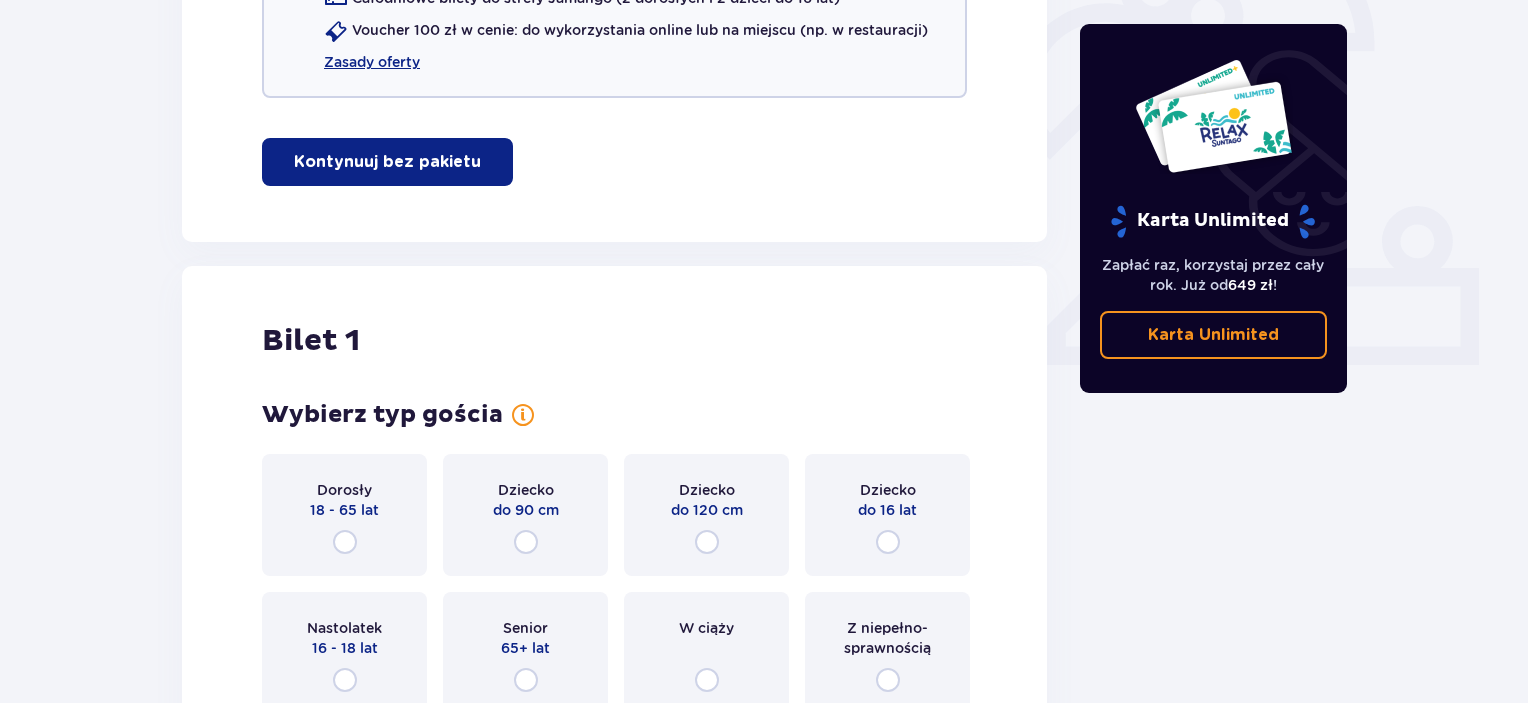 scroll, scrollTop: 809, scrollLeft: 0, axis: vertical 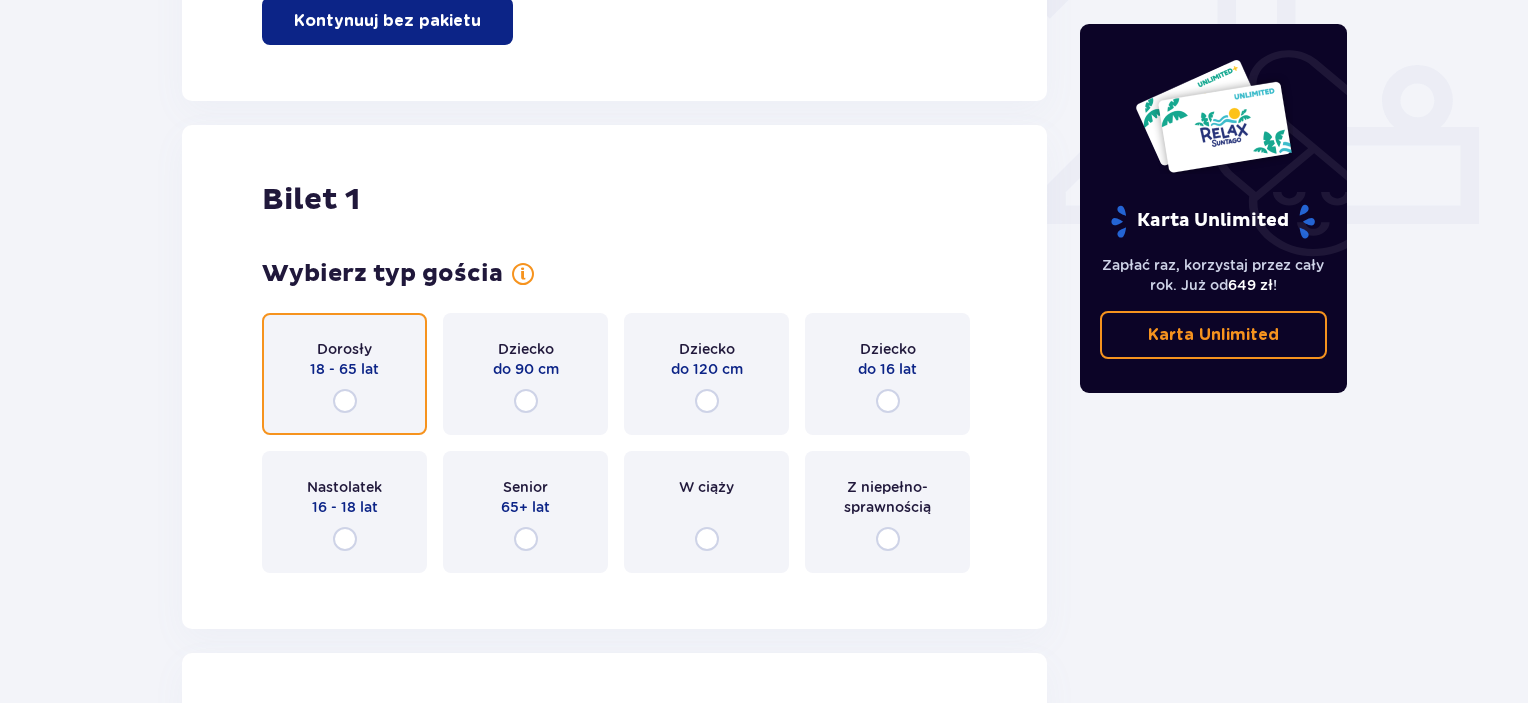 click at bounding box center (345, 401) 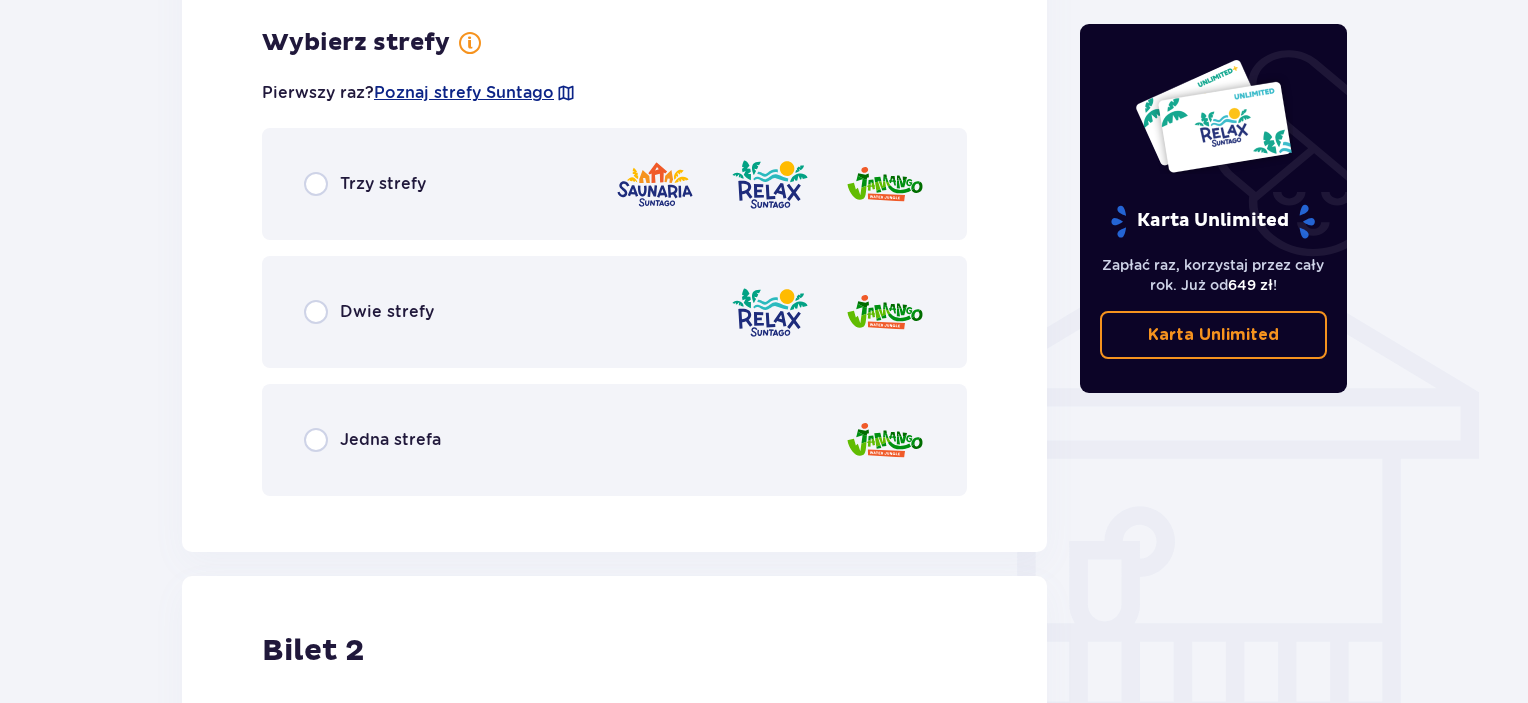 scroll, scrollTop: 1397, scrollLeft: 0, axis: vertical 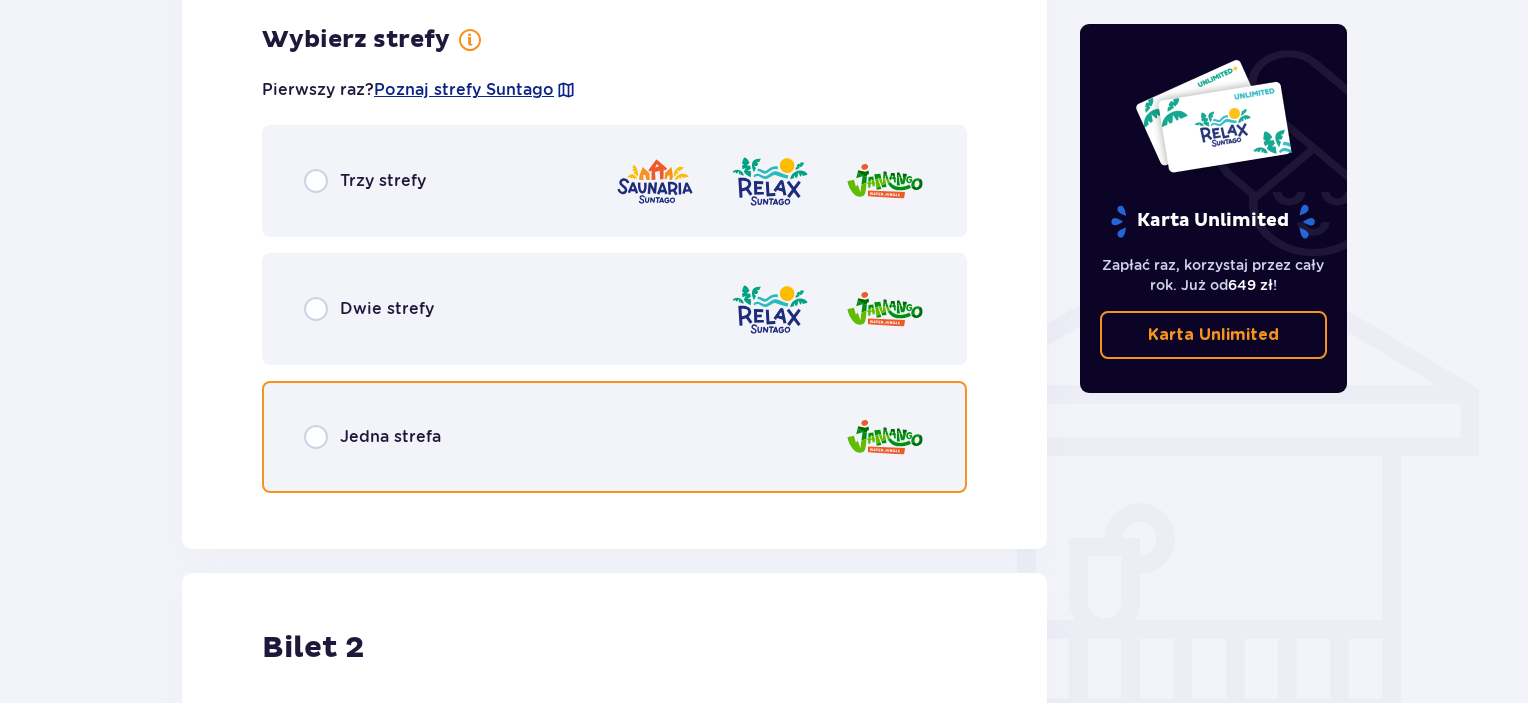 click at bounding box center (316, 437) 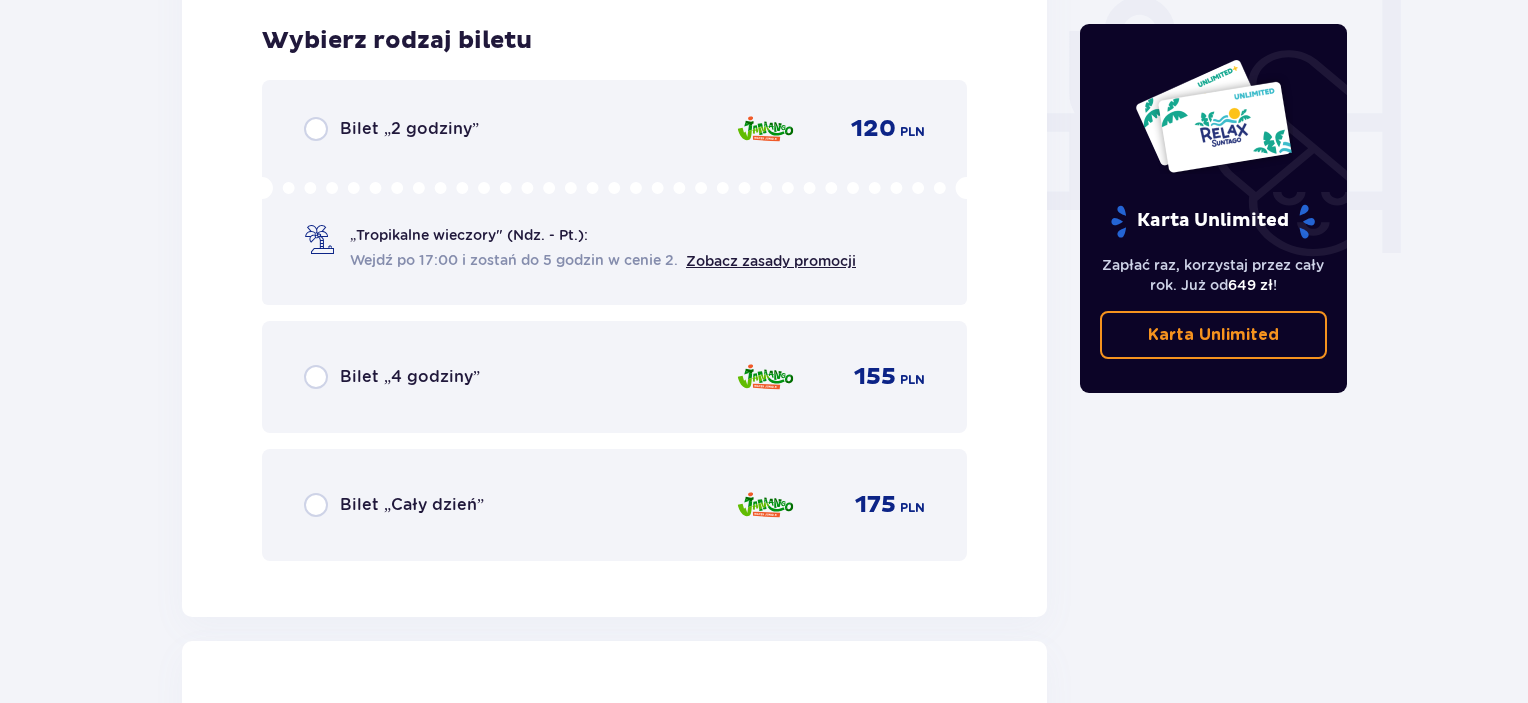 scroll, scrollTop: 1905, scrollLeft: 0, axis: vertical 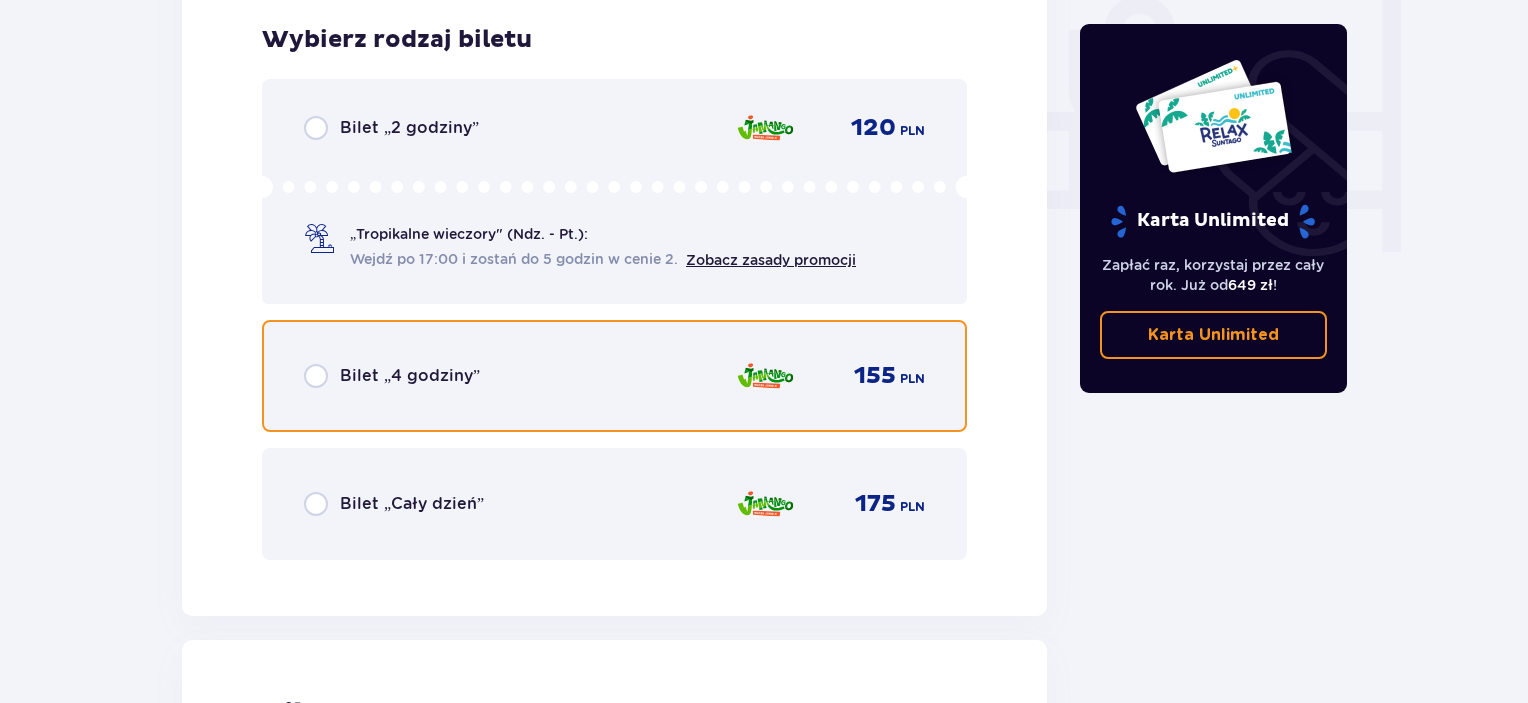 click at bounding box center (316, 376) 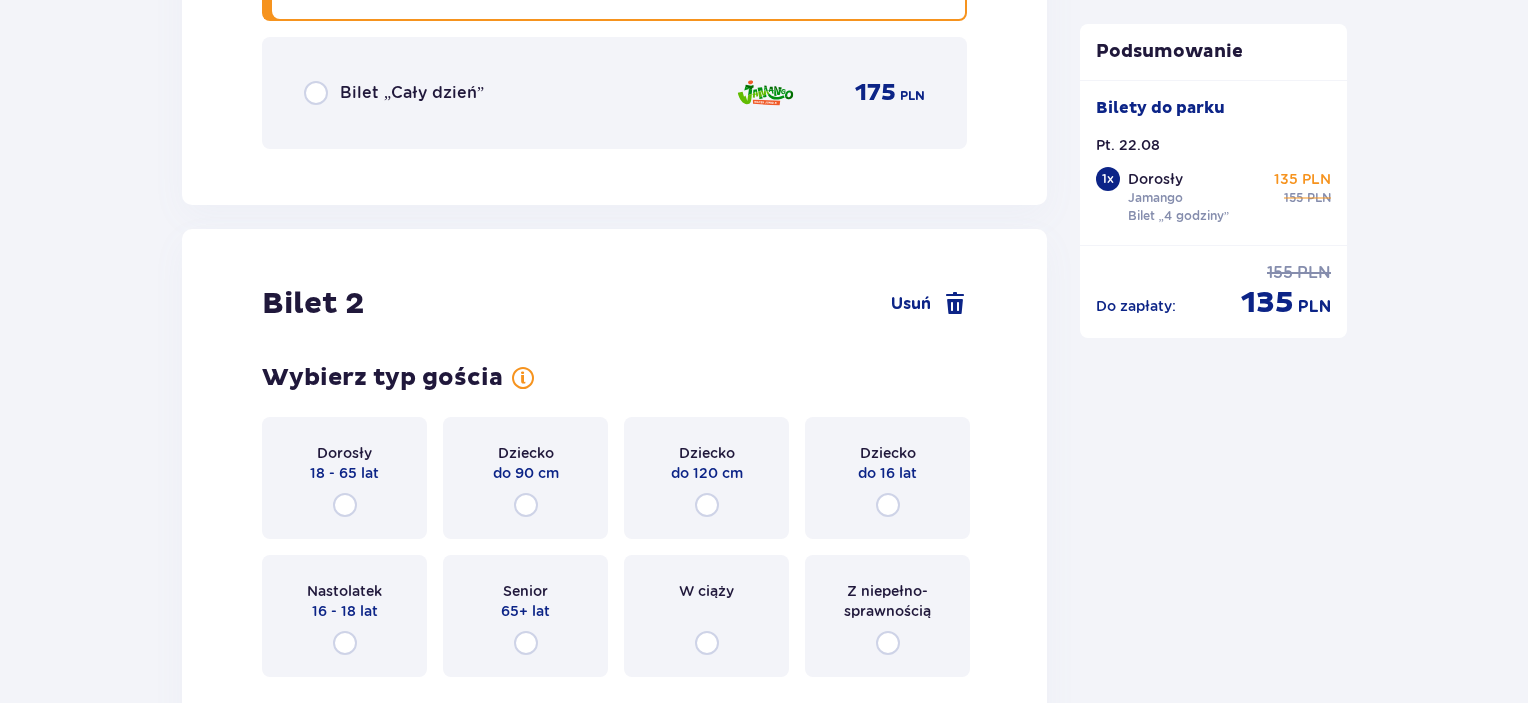 scroll, scrollTop: 2319, scrollLeft: 0, axis: vertical 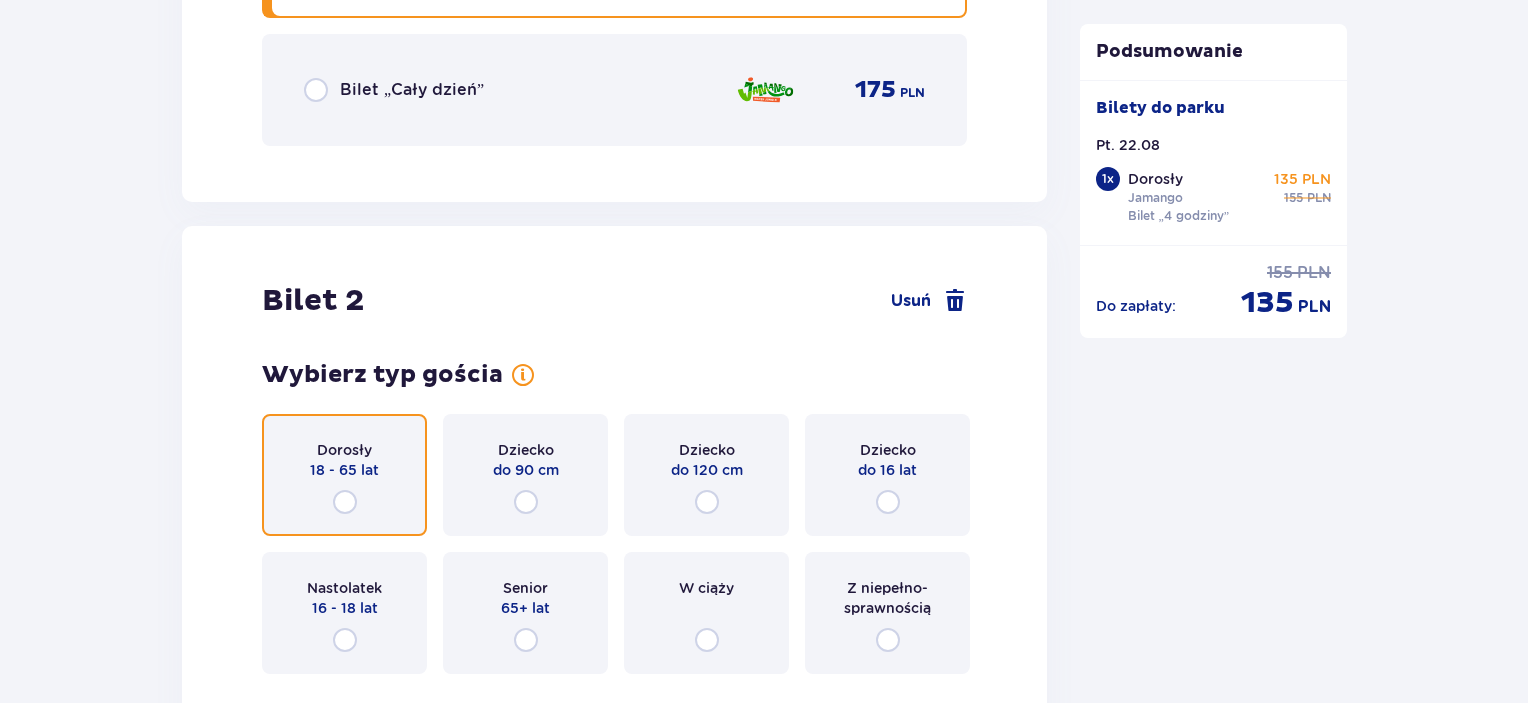 click at bounding box center [345, 502] 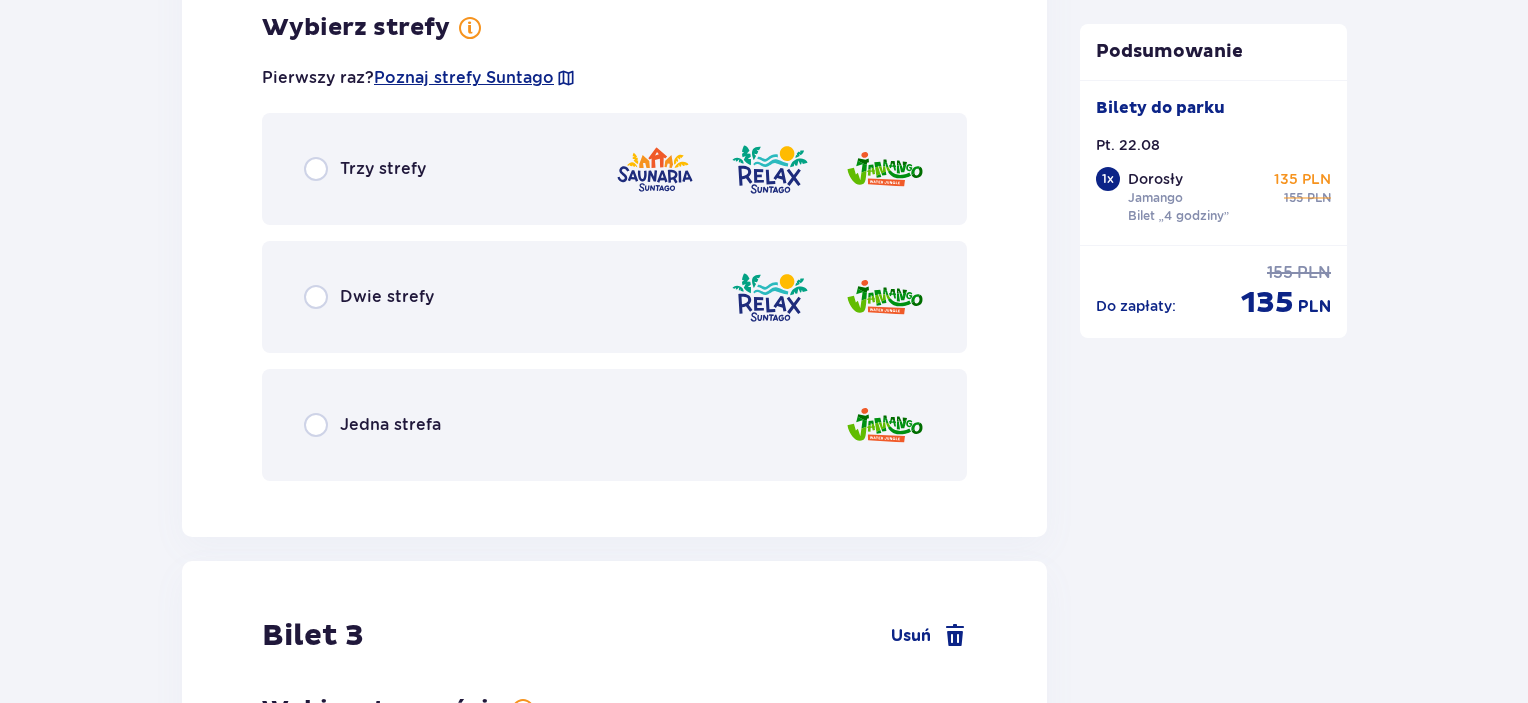 scroll, scrollTop: 3007, scrollLeft: 0, axis: vertical 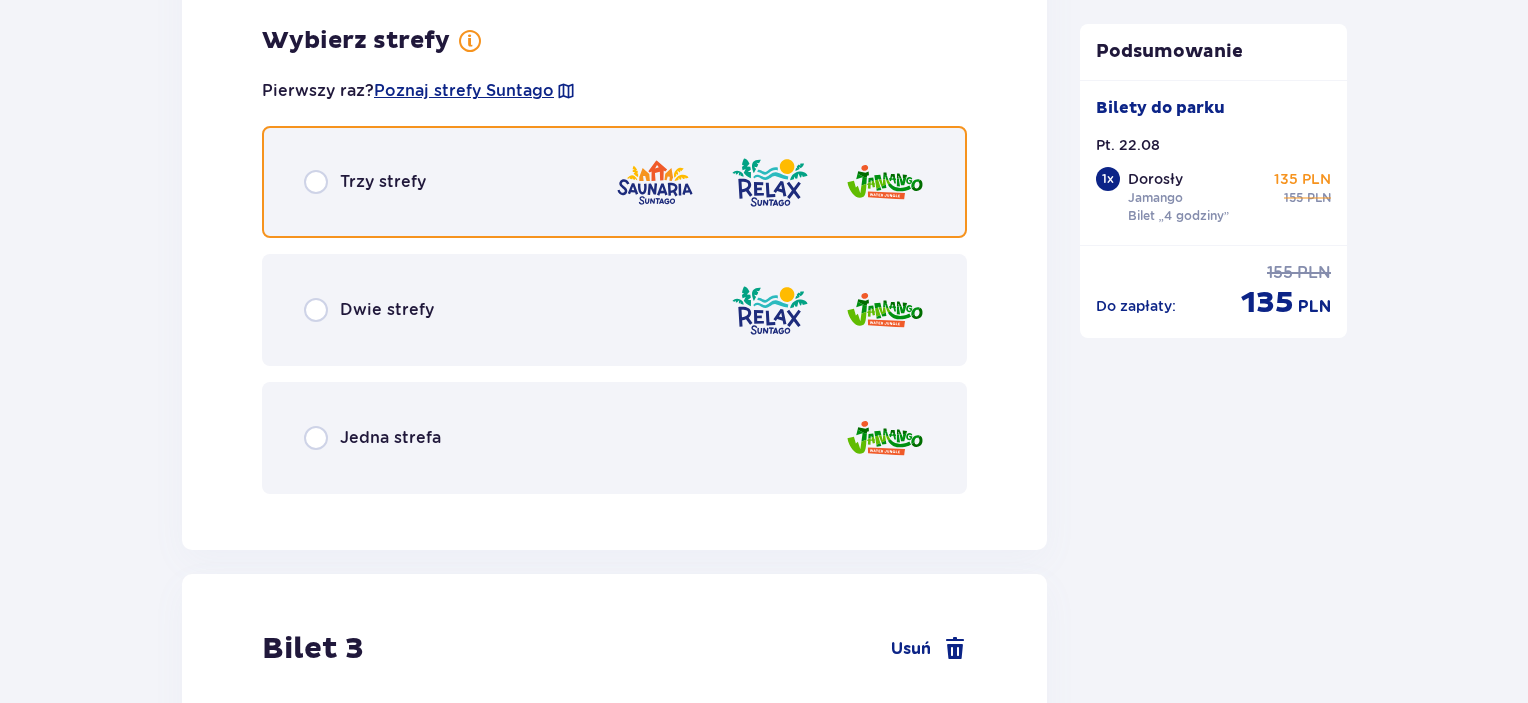 click at bounding box center [316, 182] 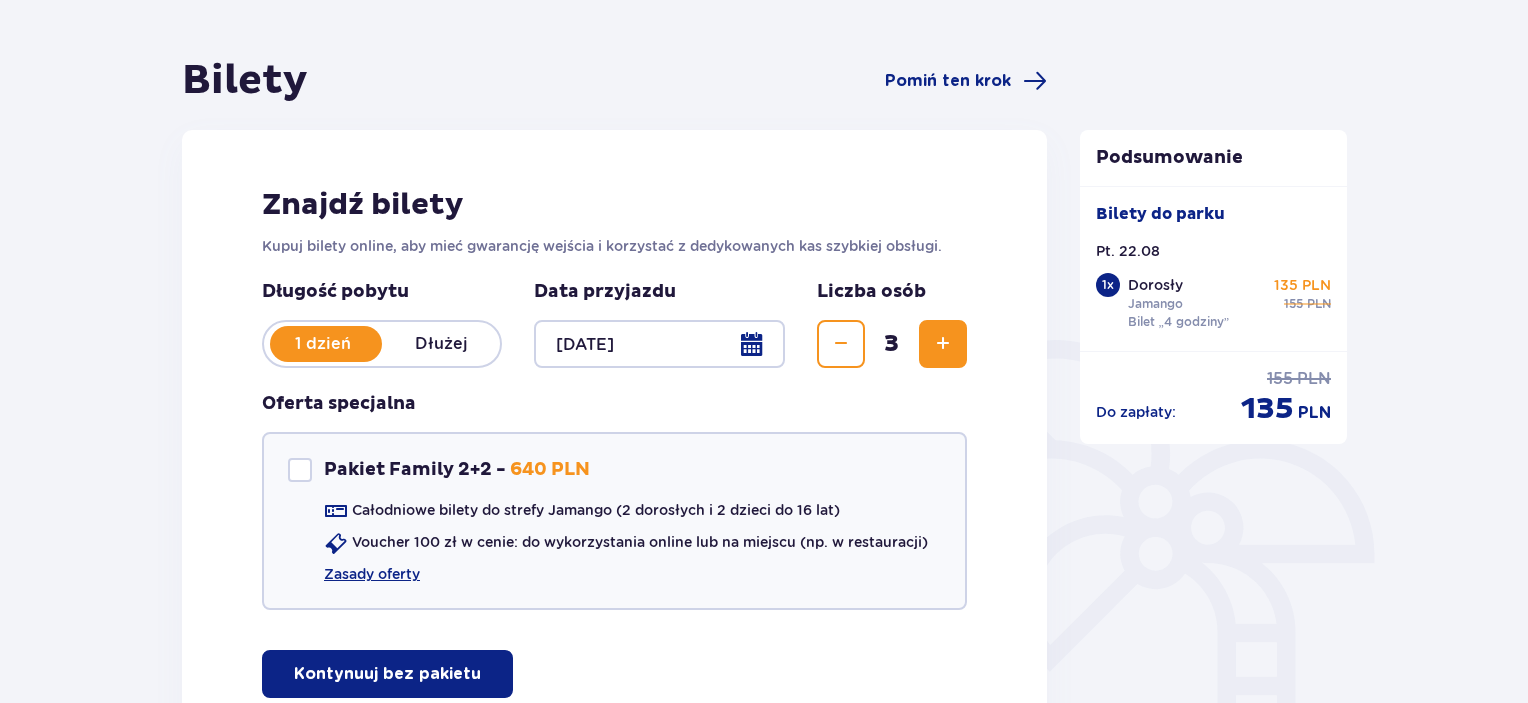 scroll, scrollTop: 0, scrollLeft: 0, axis: both 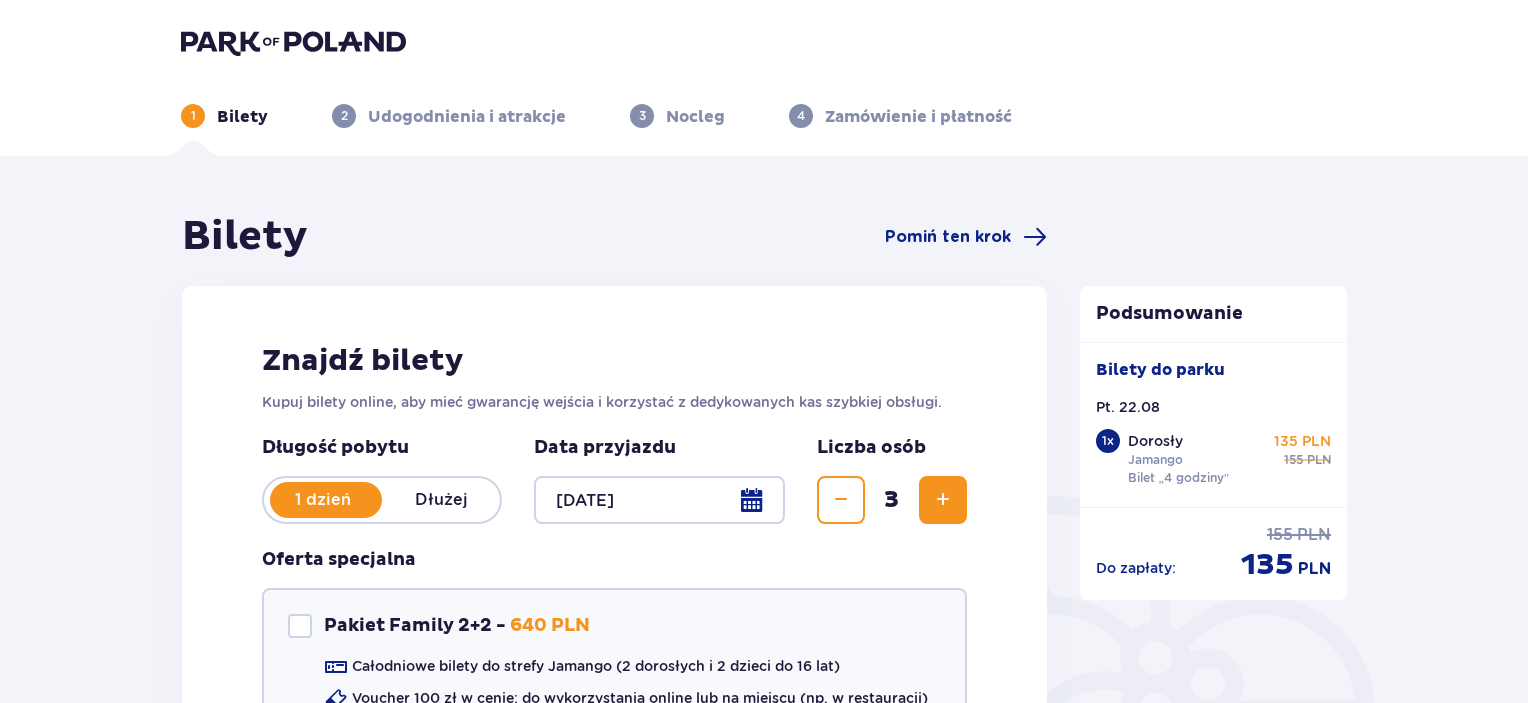 click at bounding box center (659, 500) 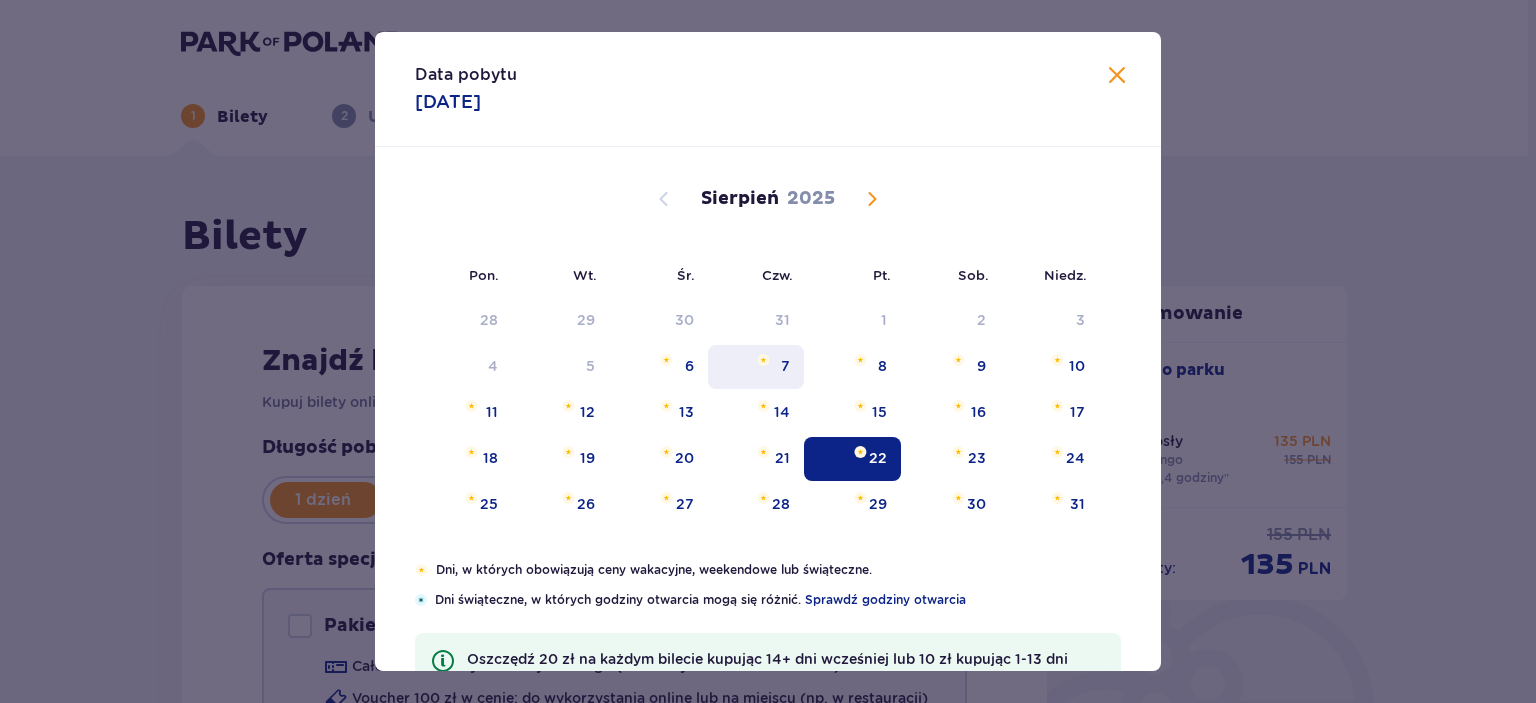 click on "7" at bounding box center (756, 367) 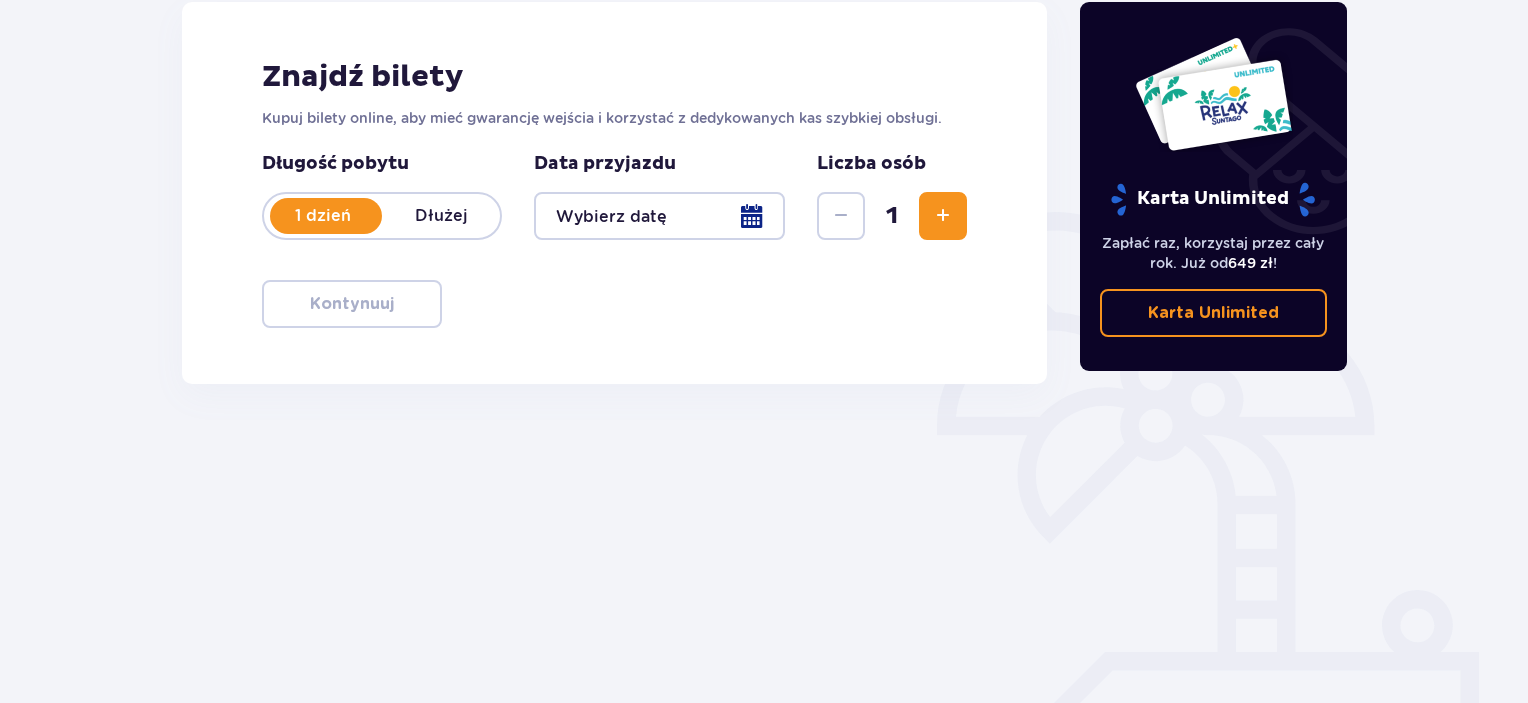 scroll, scrollTop: 300, scrollLeft: 0, axis: vertical 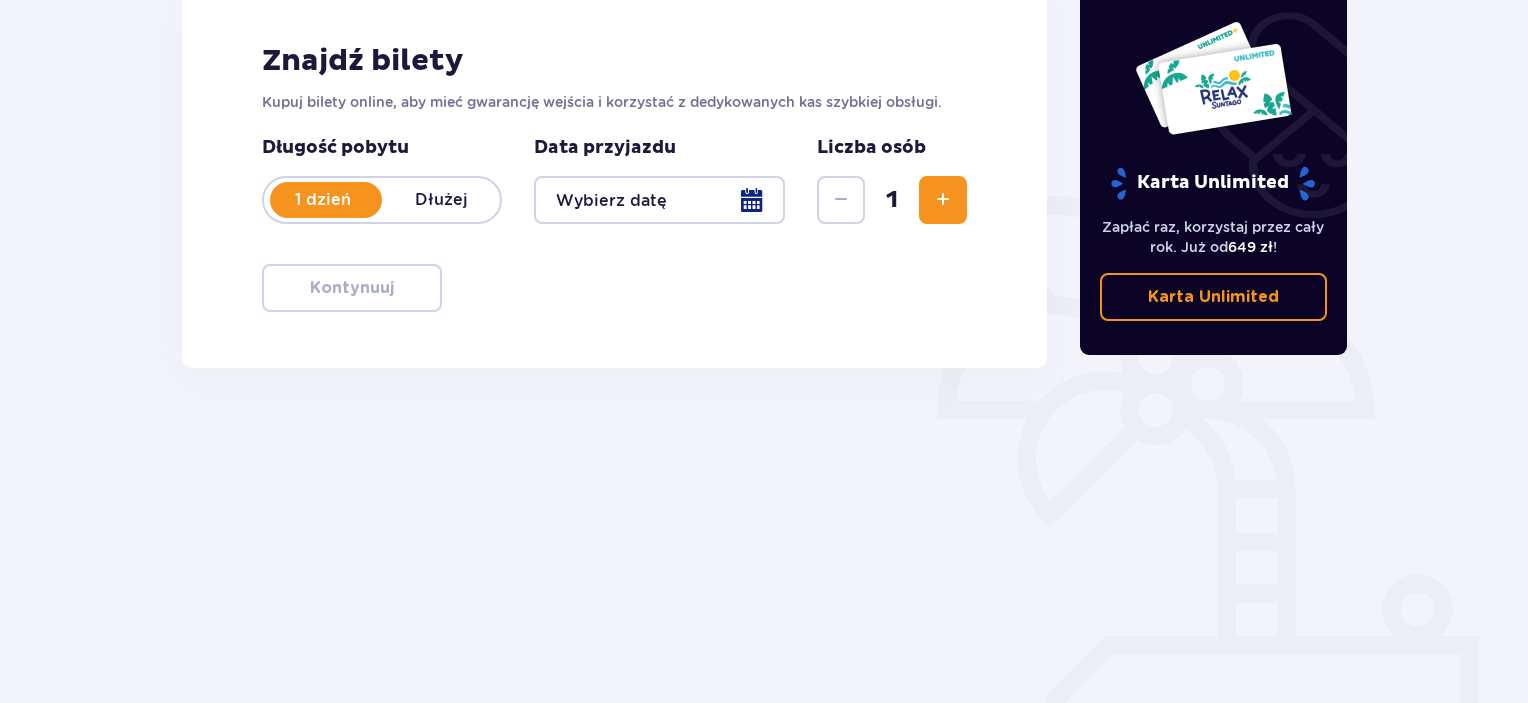 click at bounding box center [943, 200] 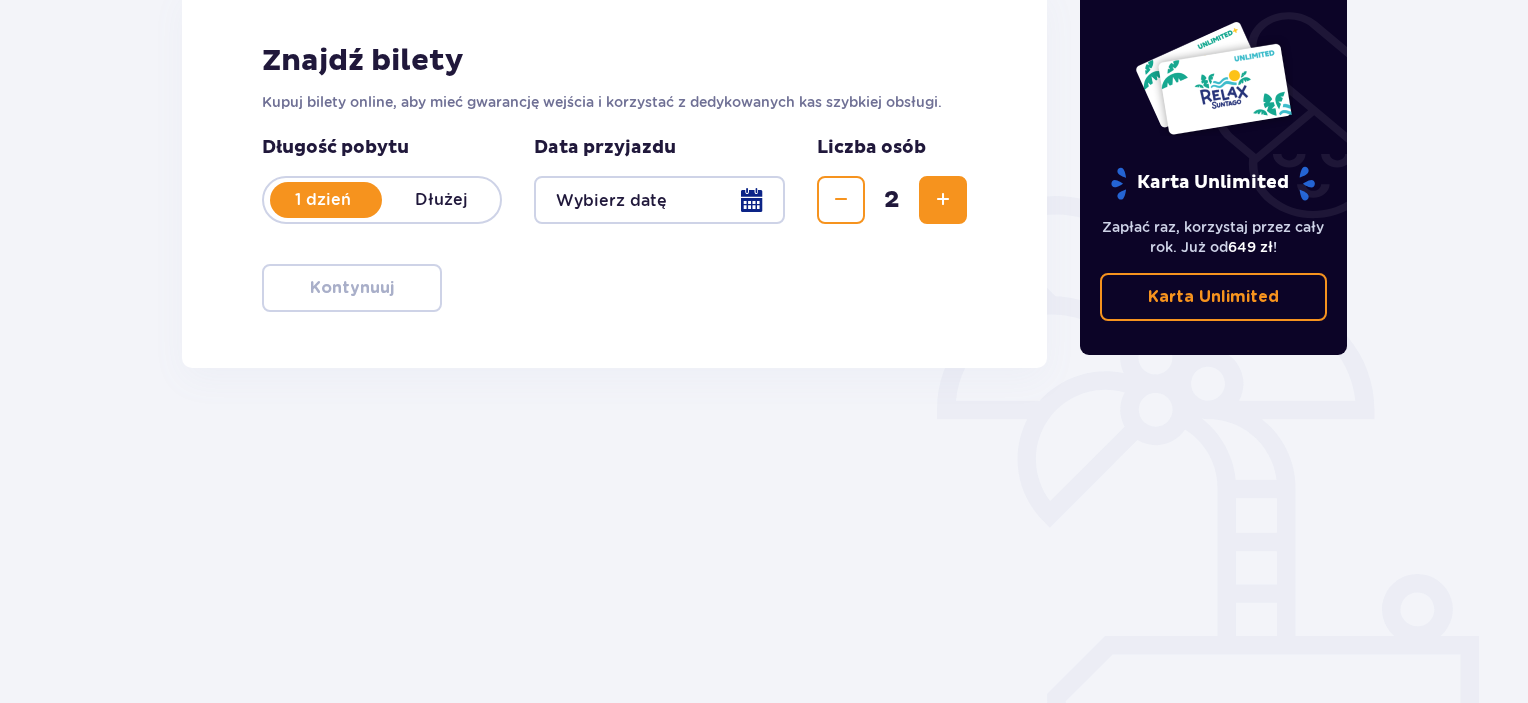 click at bounding box center [943, 200] 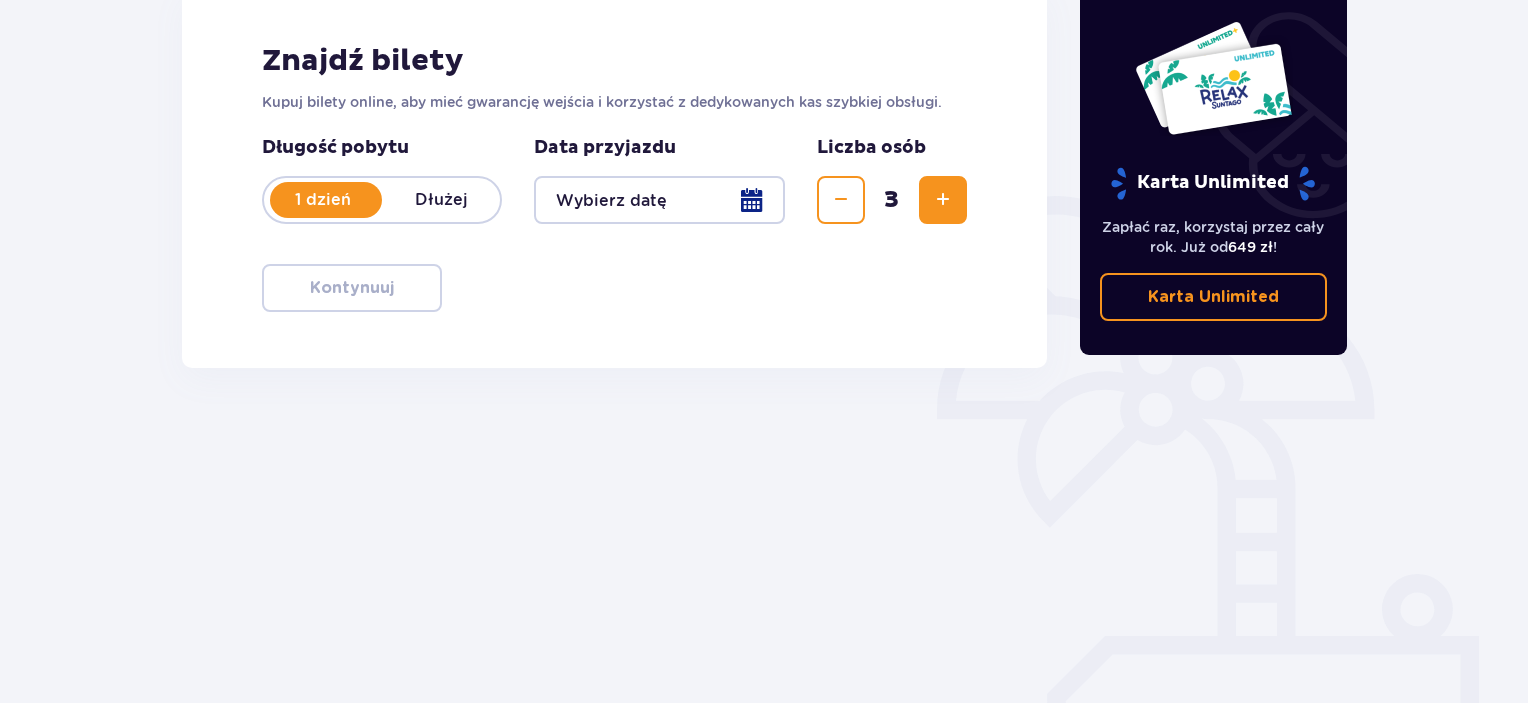 click at bounding box center [659, 200] 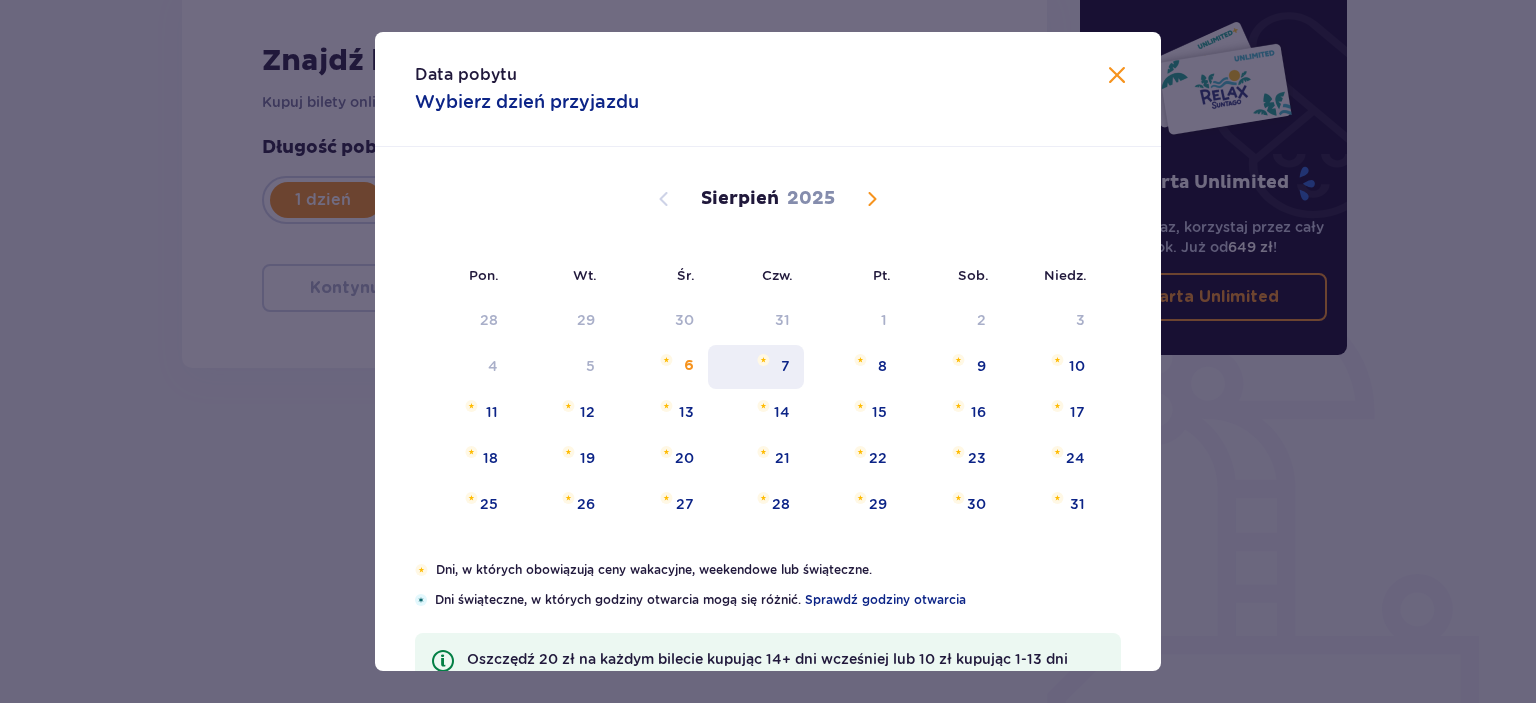 click on "7" at bounding box center (756, 367) 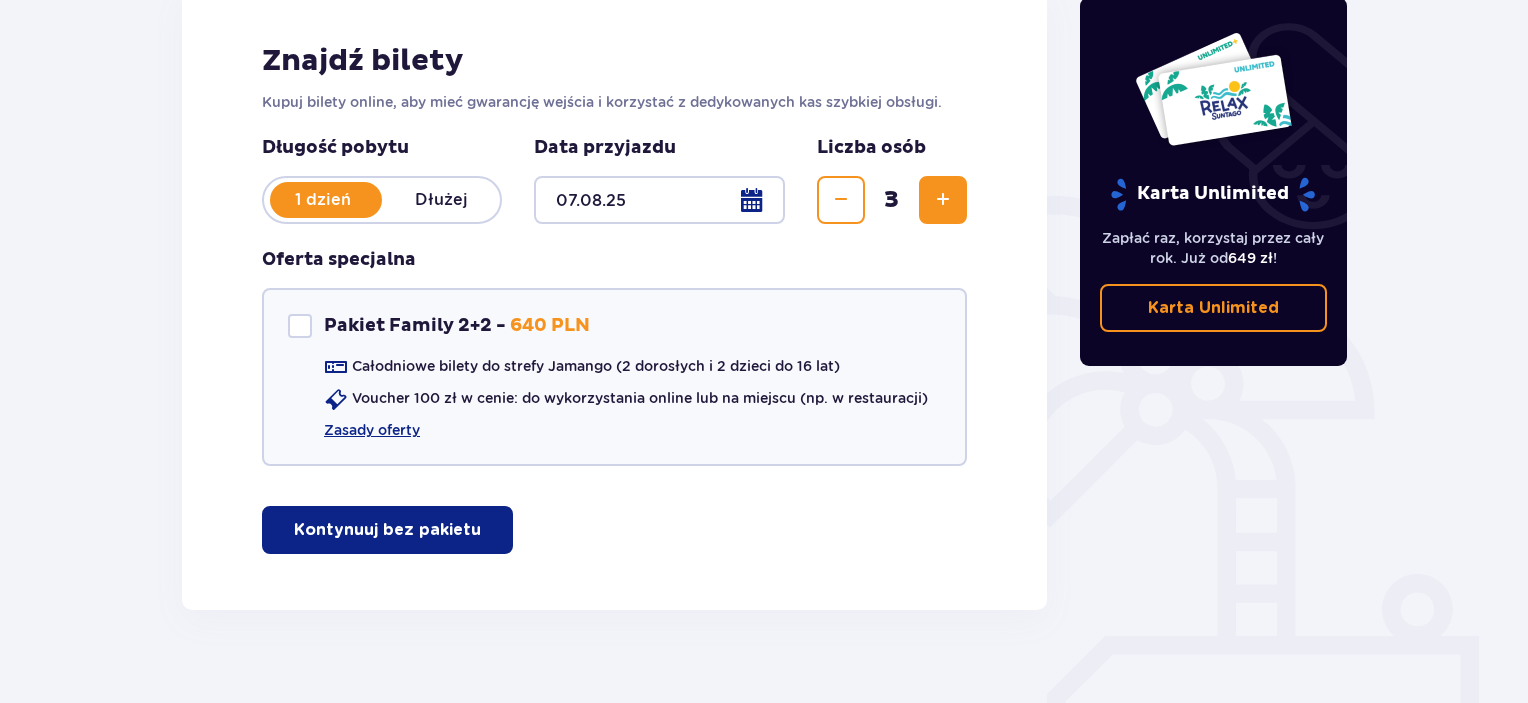 click on "Kontynuuj bez pakietu" at bounding box center (387, 530) 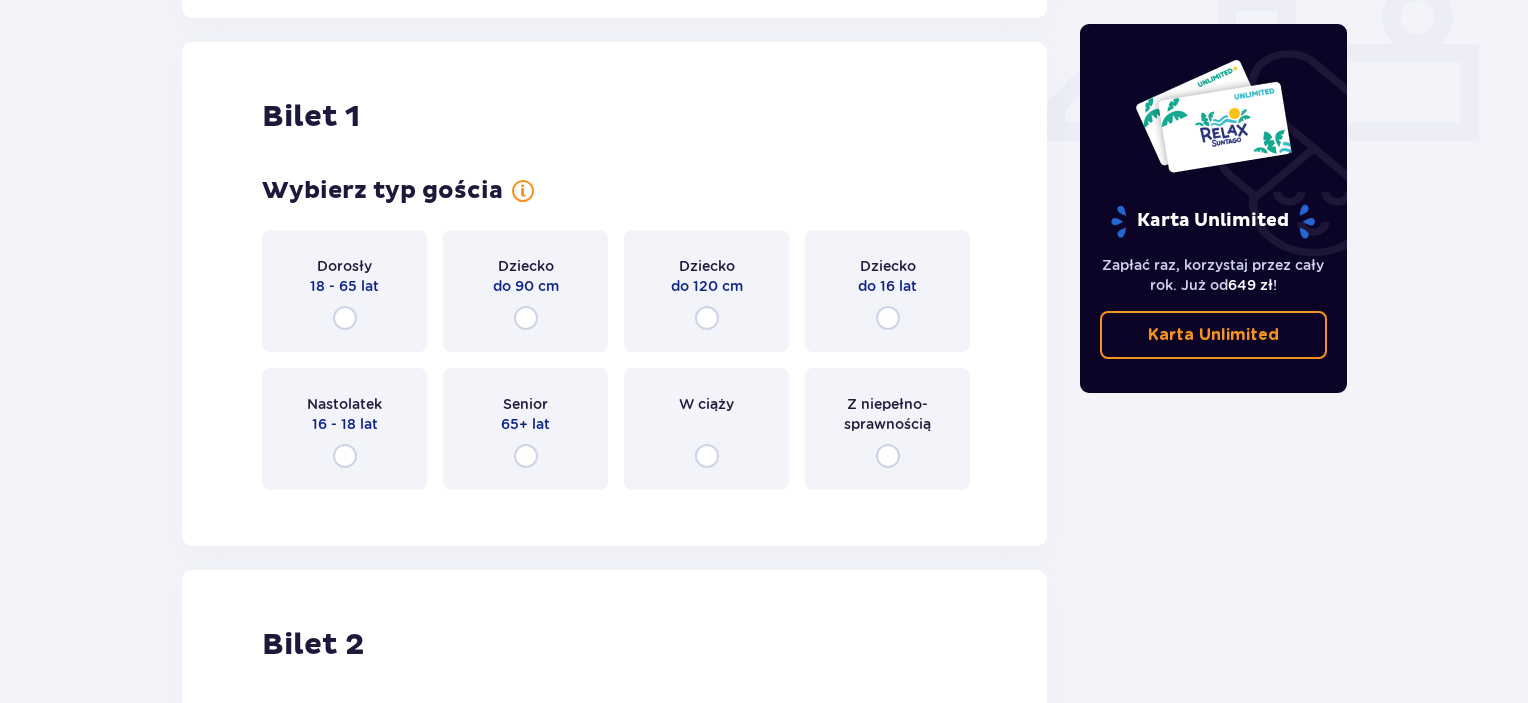 scroll, scrollTop: 909, scrollLeft: 0, axis: vertical 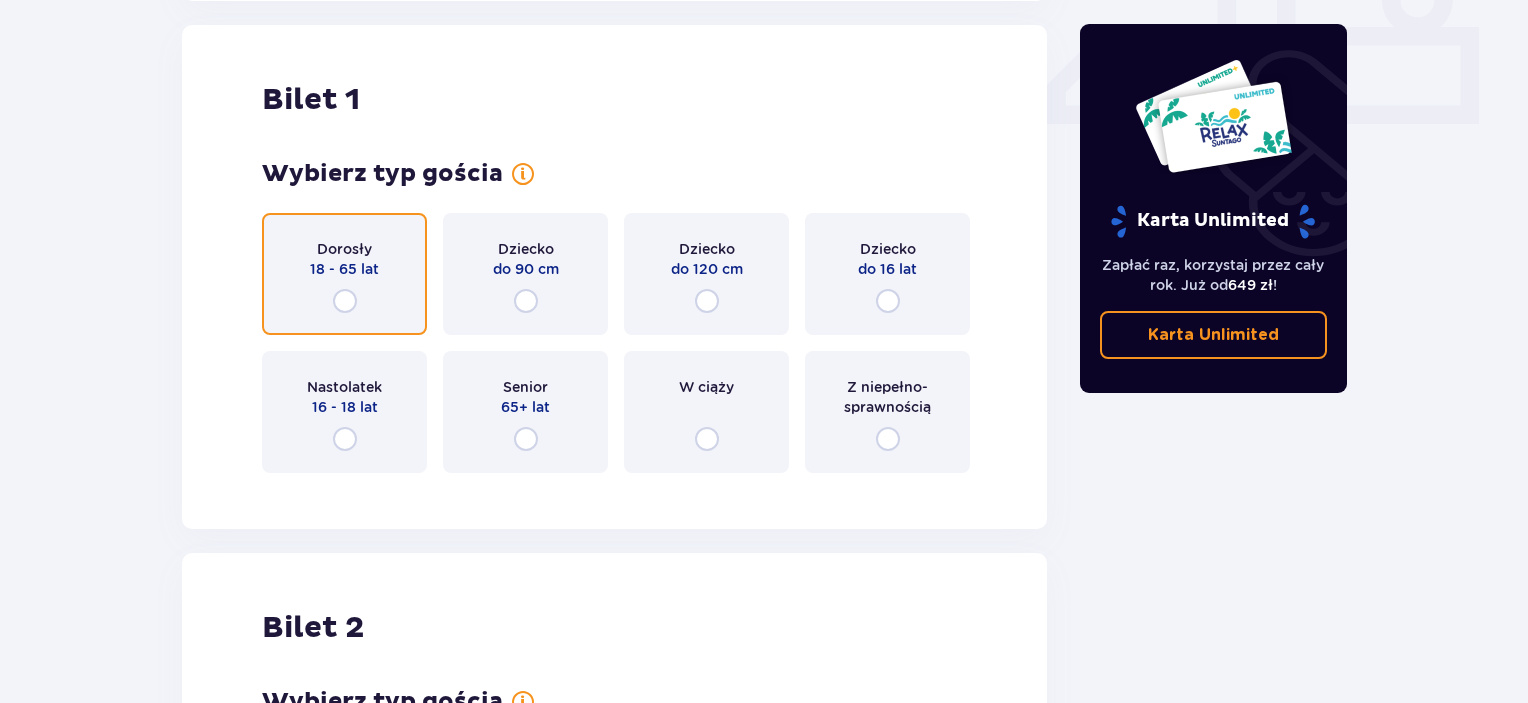 click at bounding box center [345, 301] 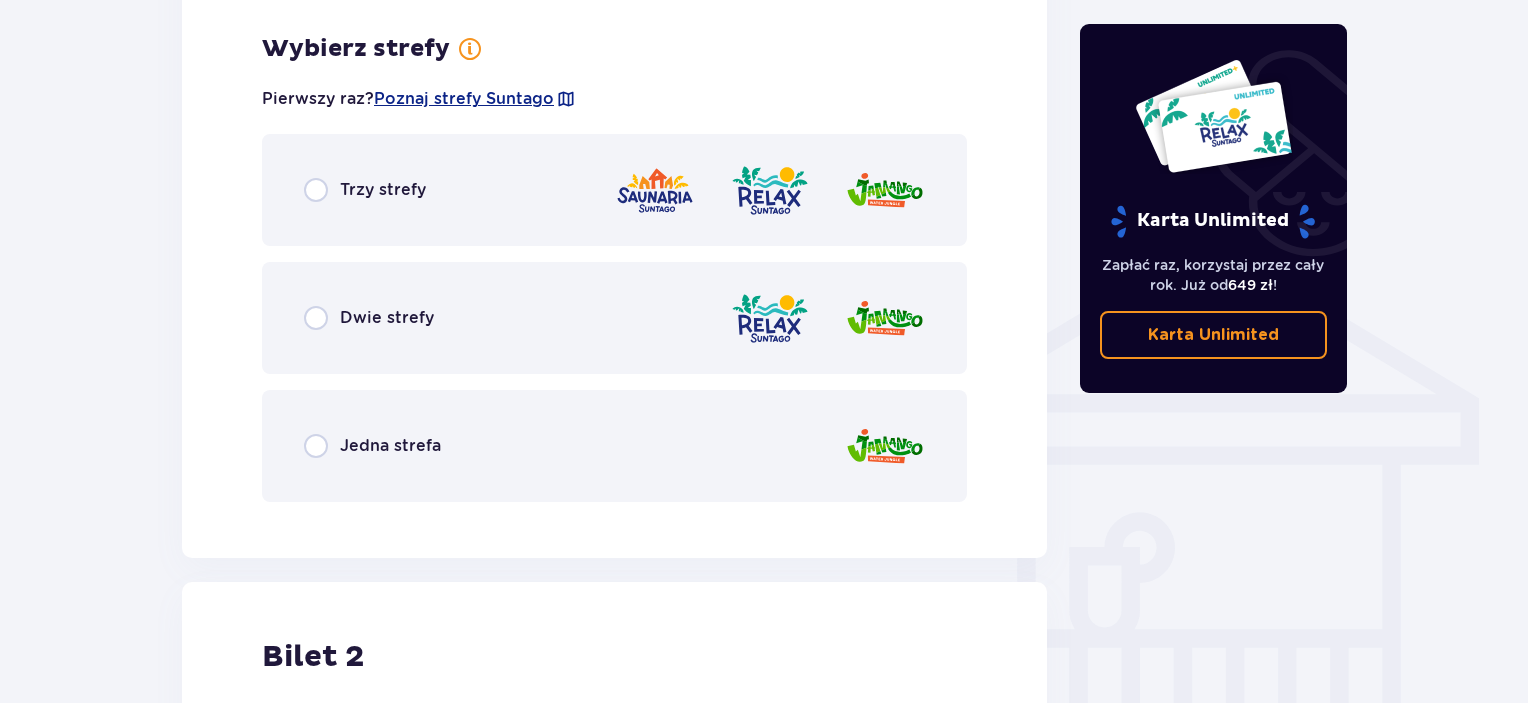 scroll, scrollTop: 1397, scrollLeft: 0, axis: vertical 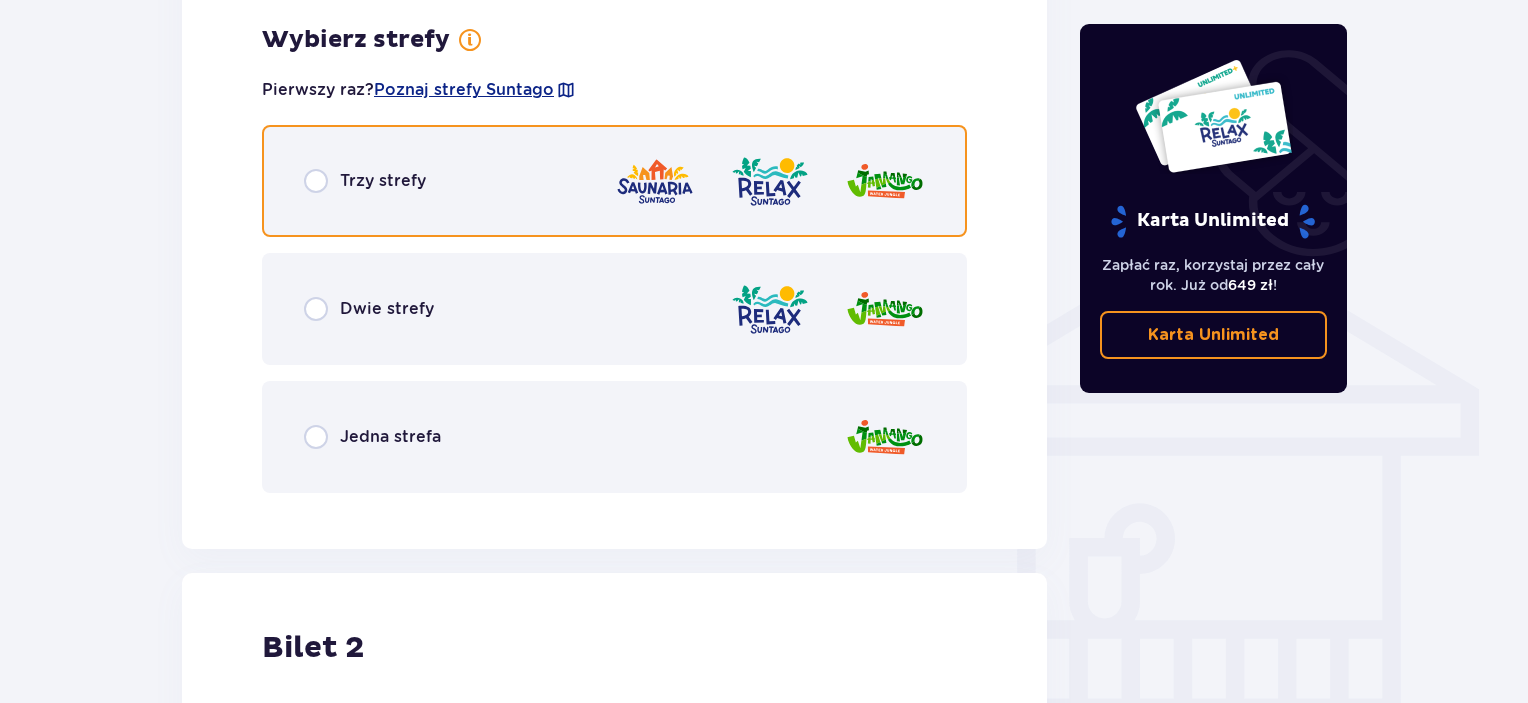 click on "Trzy strefy" at bounding box center [614, 181] 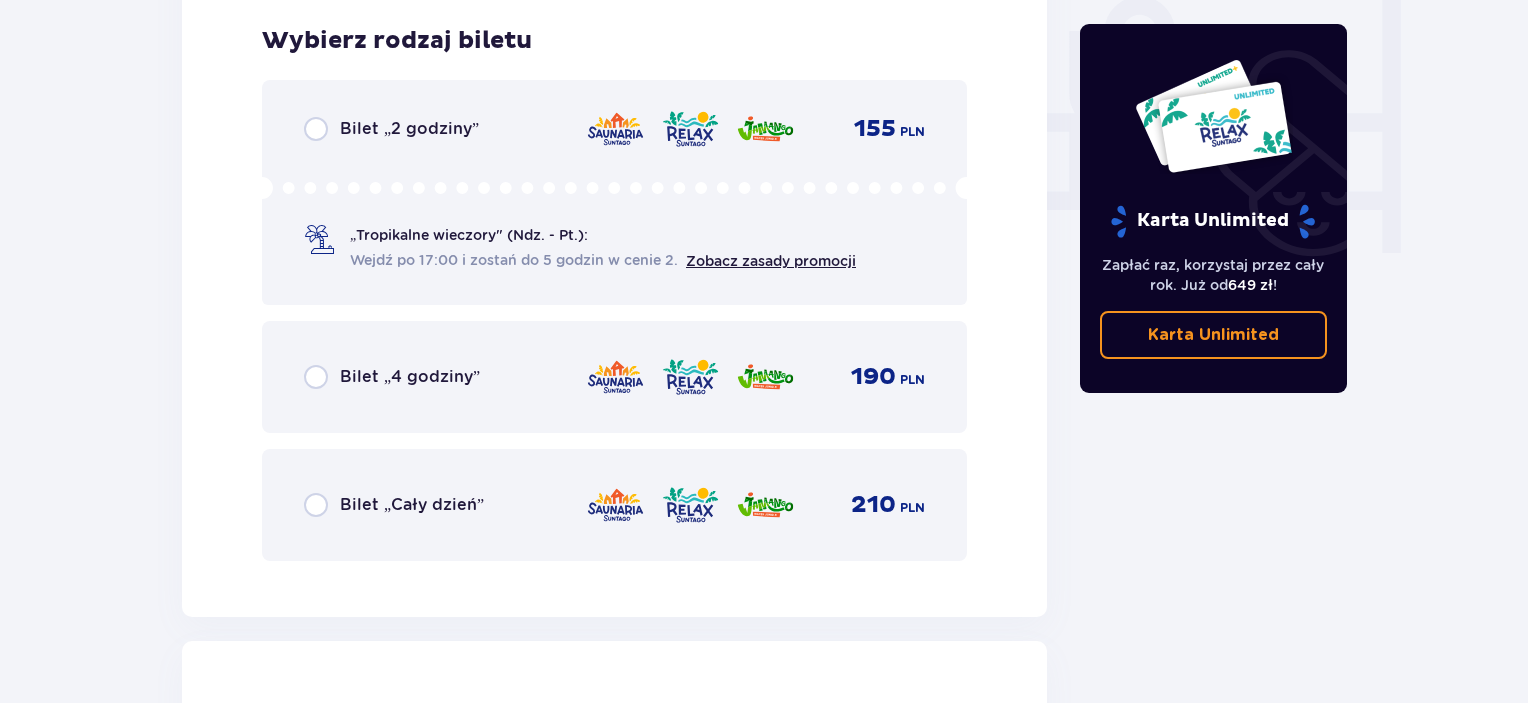scroll, scrollTop: 1905, scrollLeft: 0, axis: vertical 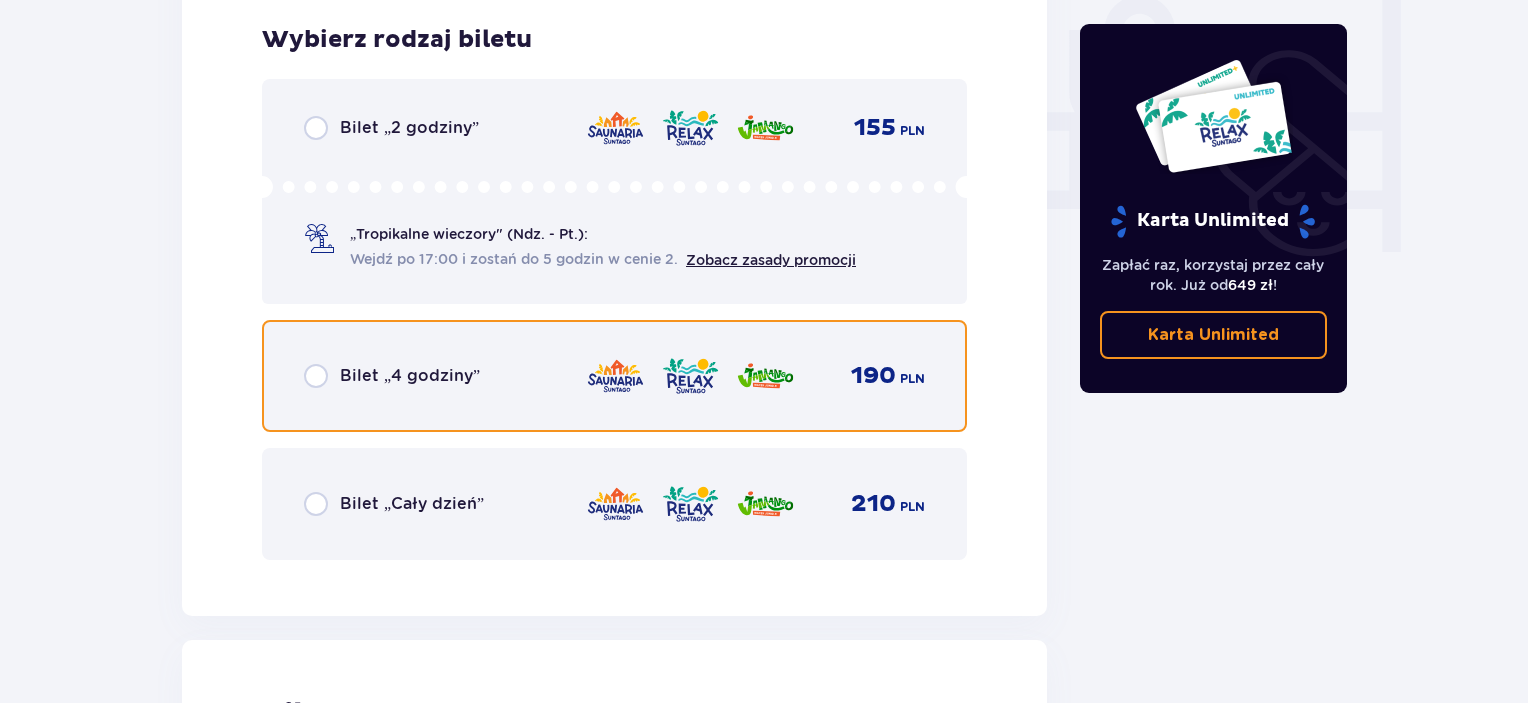 click at bounding box center [316, 376] 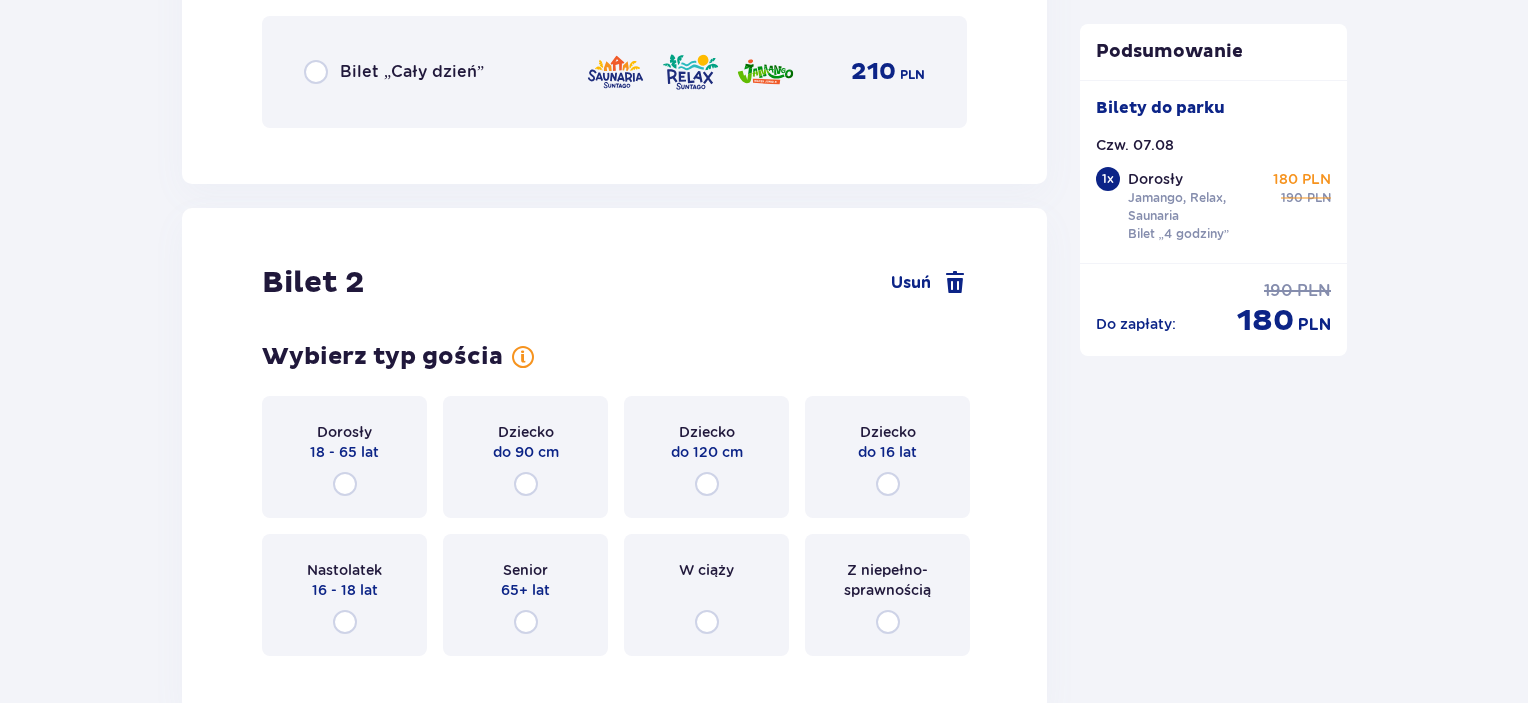 scroll, scrollTop: 2519, scrollLeft: 0, axis: vertical 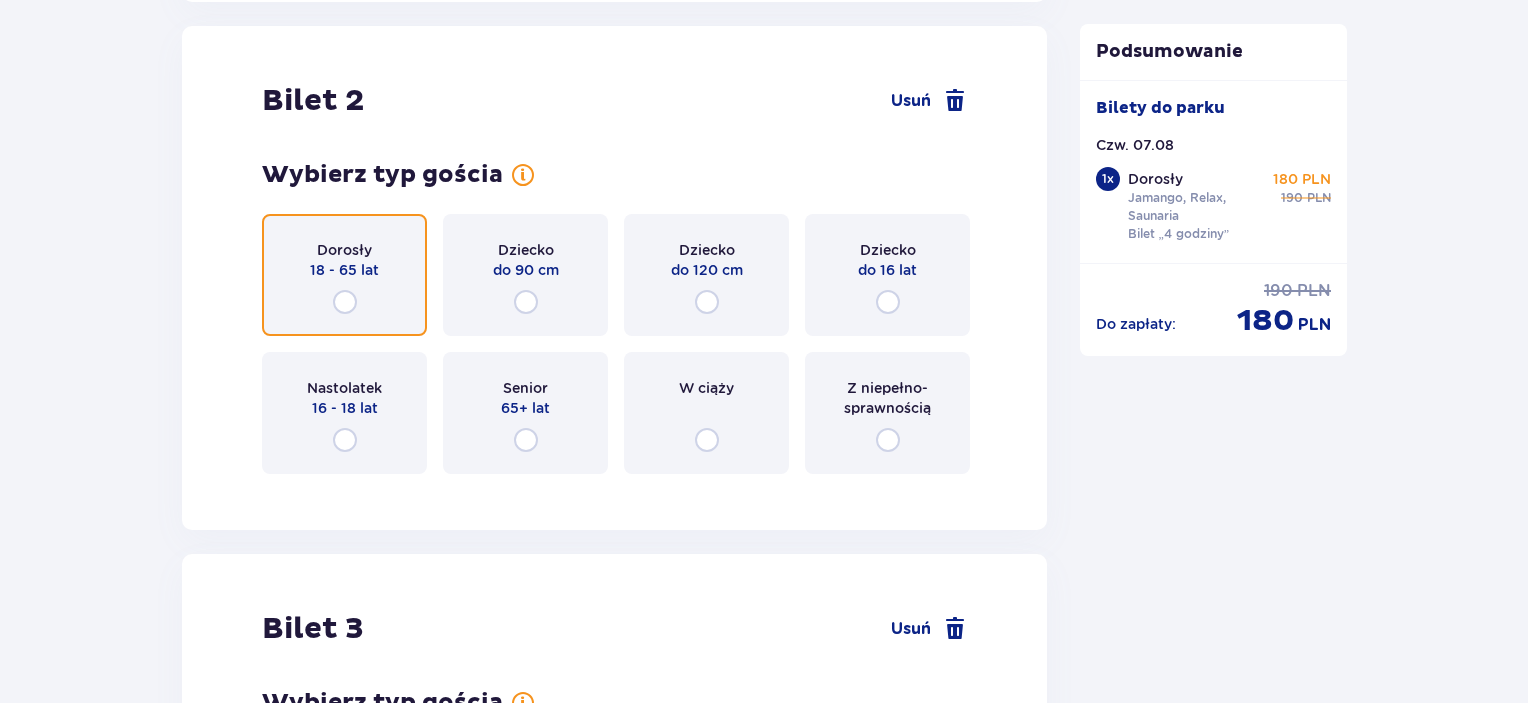 click at bounding box center [345, 302] 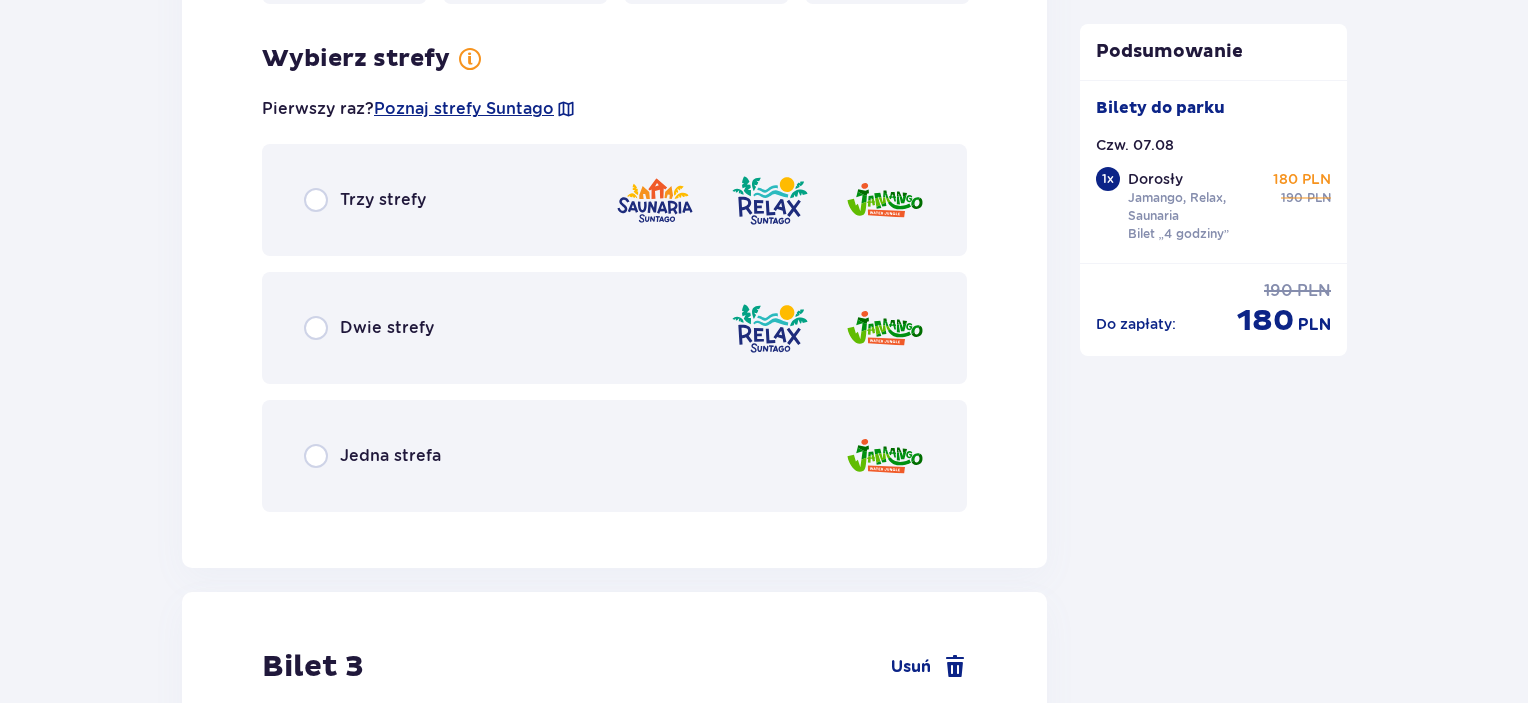 scroll, scrollTop: 3007, scrollLeft: 0, axis: vertical 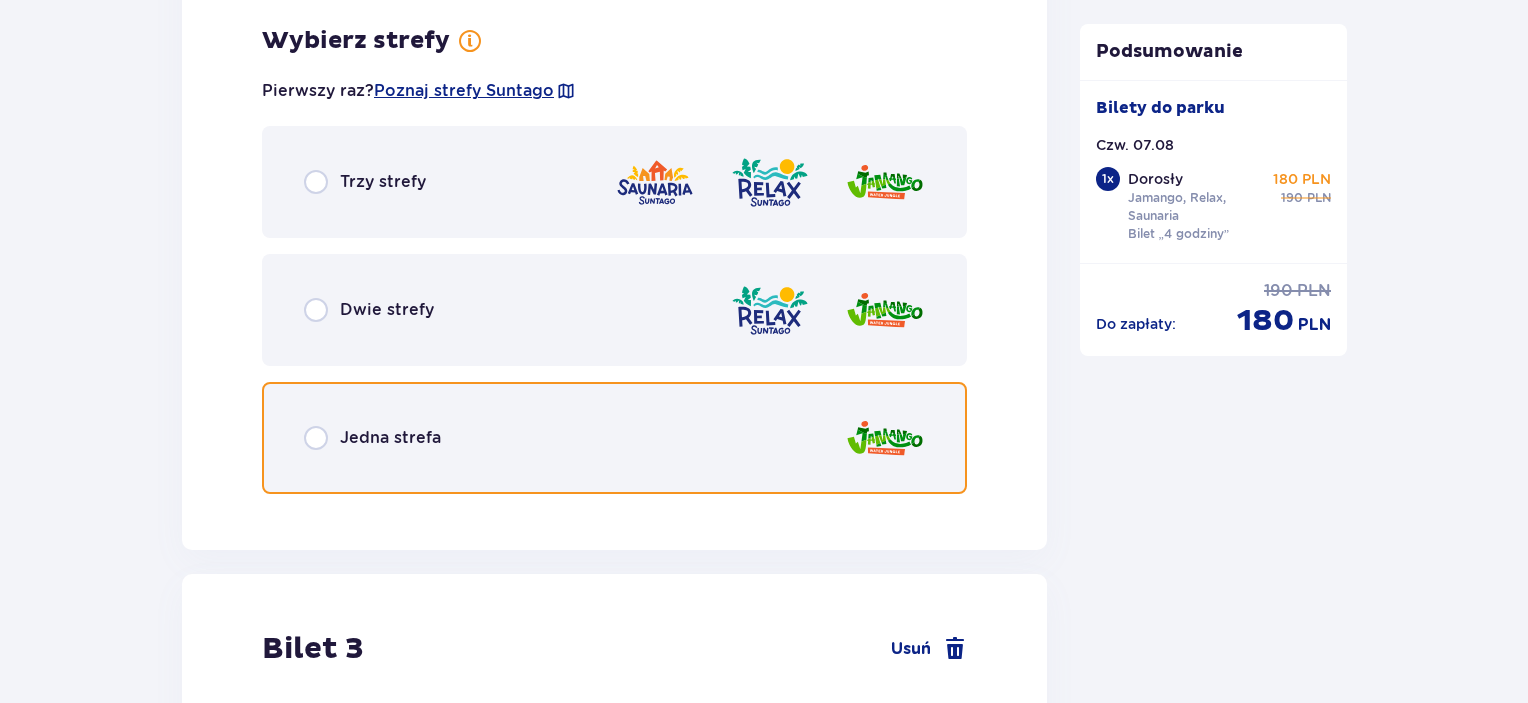 click at bounding box center (316, 438) 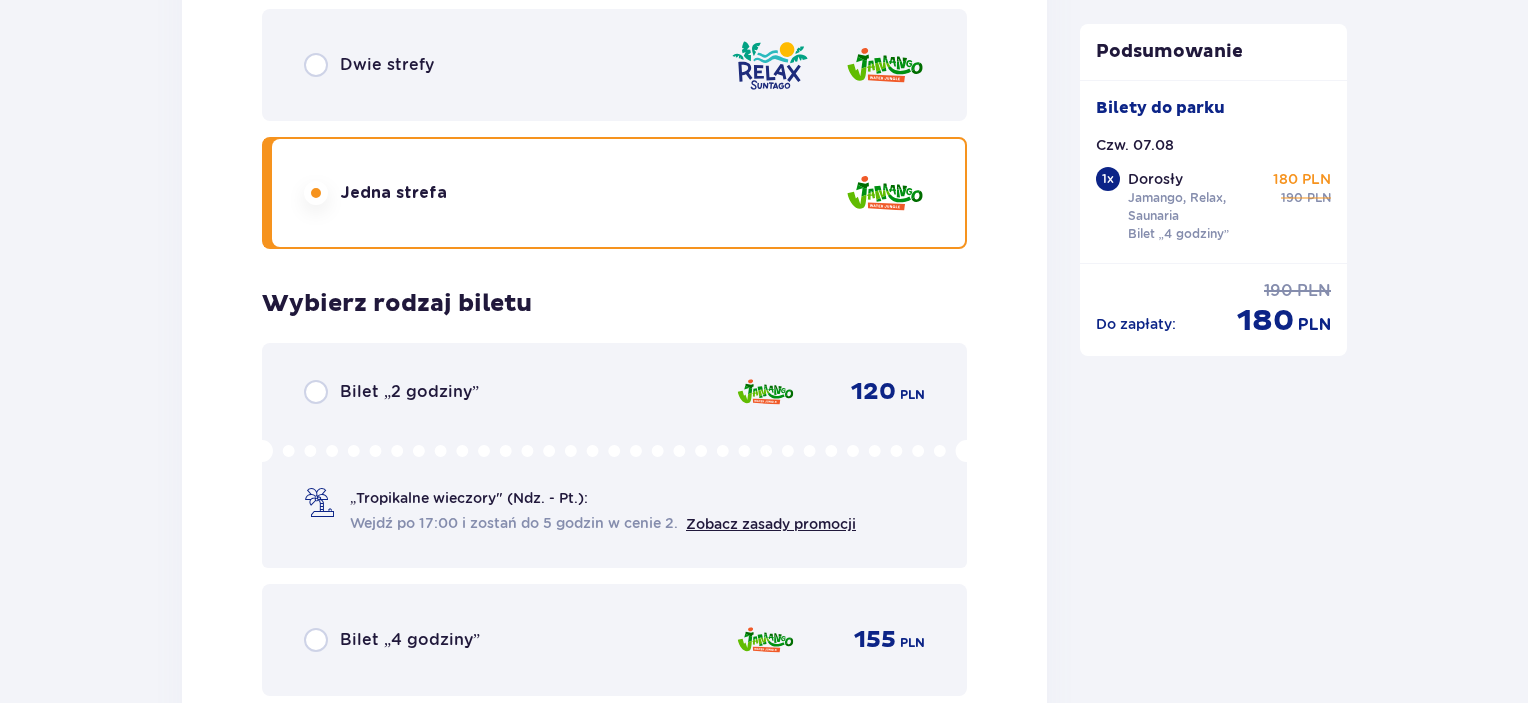 scroll, scrollTop: 3415, scrollLeft: 0, axis: vertical 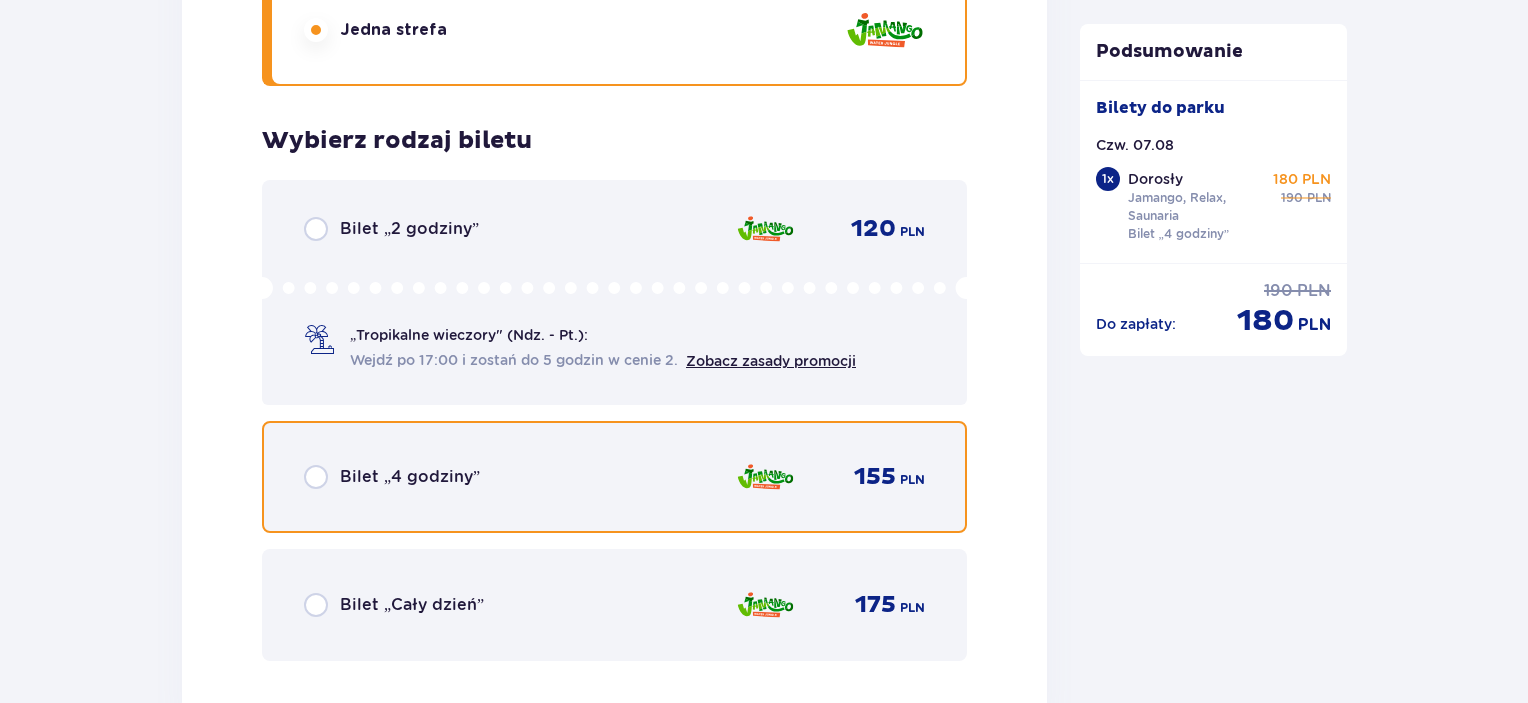 click at bounding box center (316, 477) 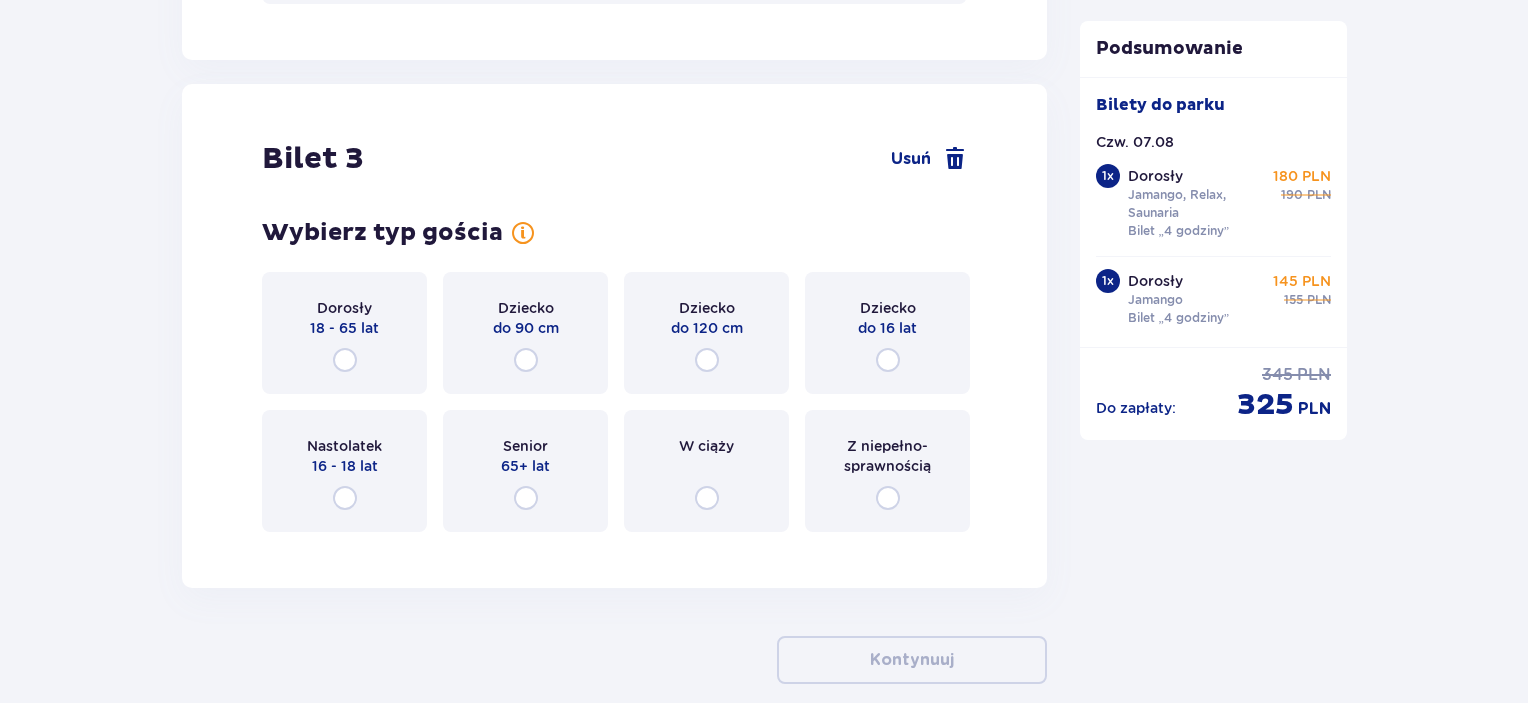 scroll, scrollTop: 4129, scrollLeft: 0, axis: vertical 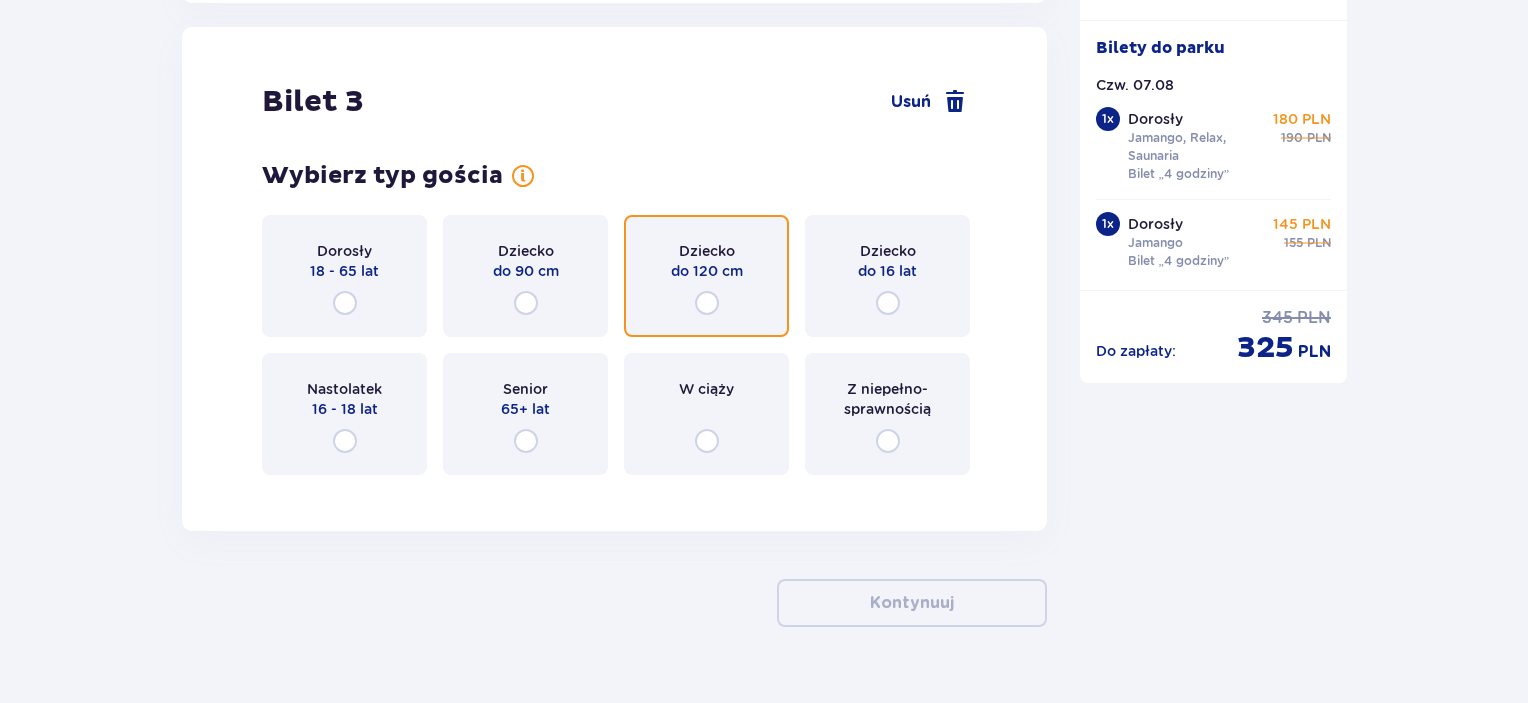 click at bounding box center (707, 303) 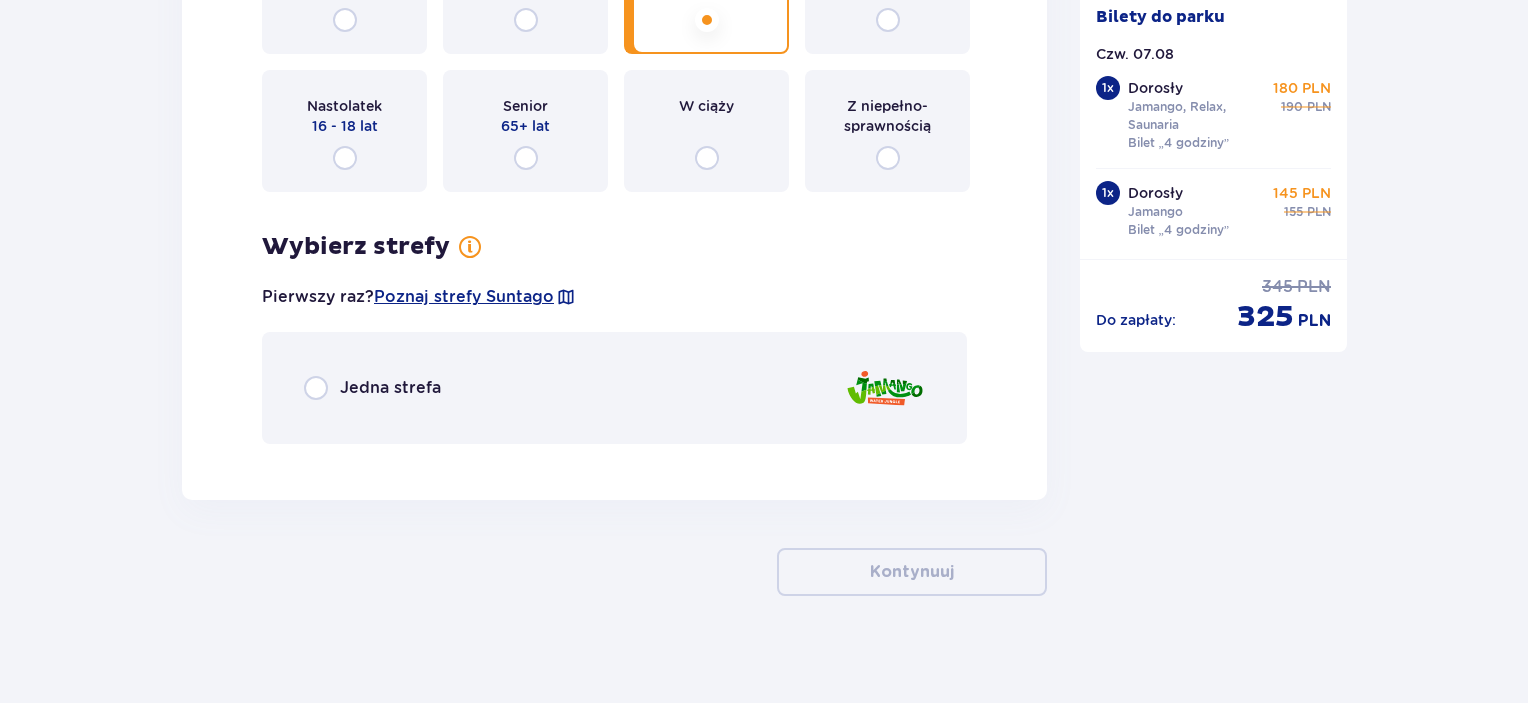 scroll, scrollTop: 4422, scrollLeft: 0, axis: vertical 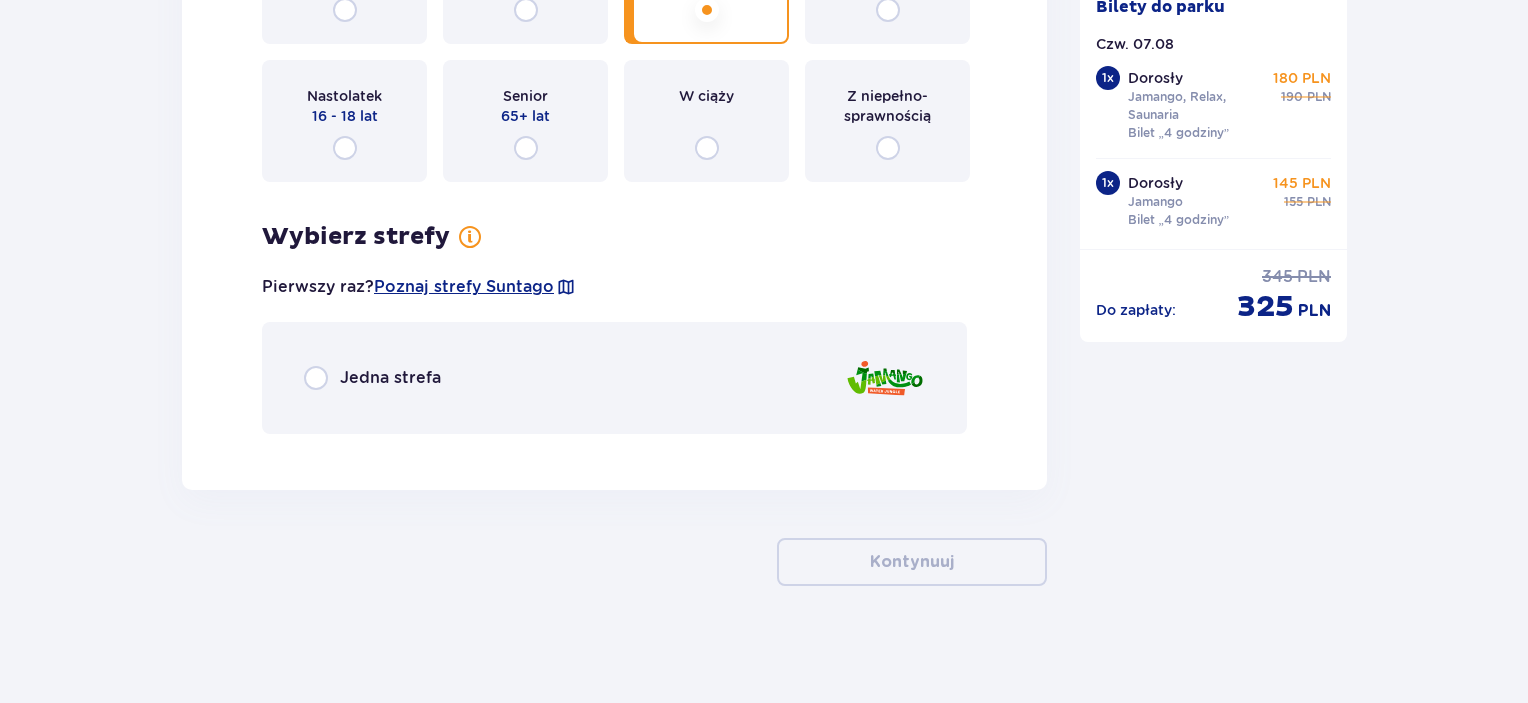 click on "Jedna strefa" at bounding box center (614, 378) 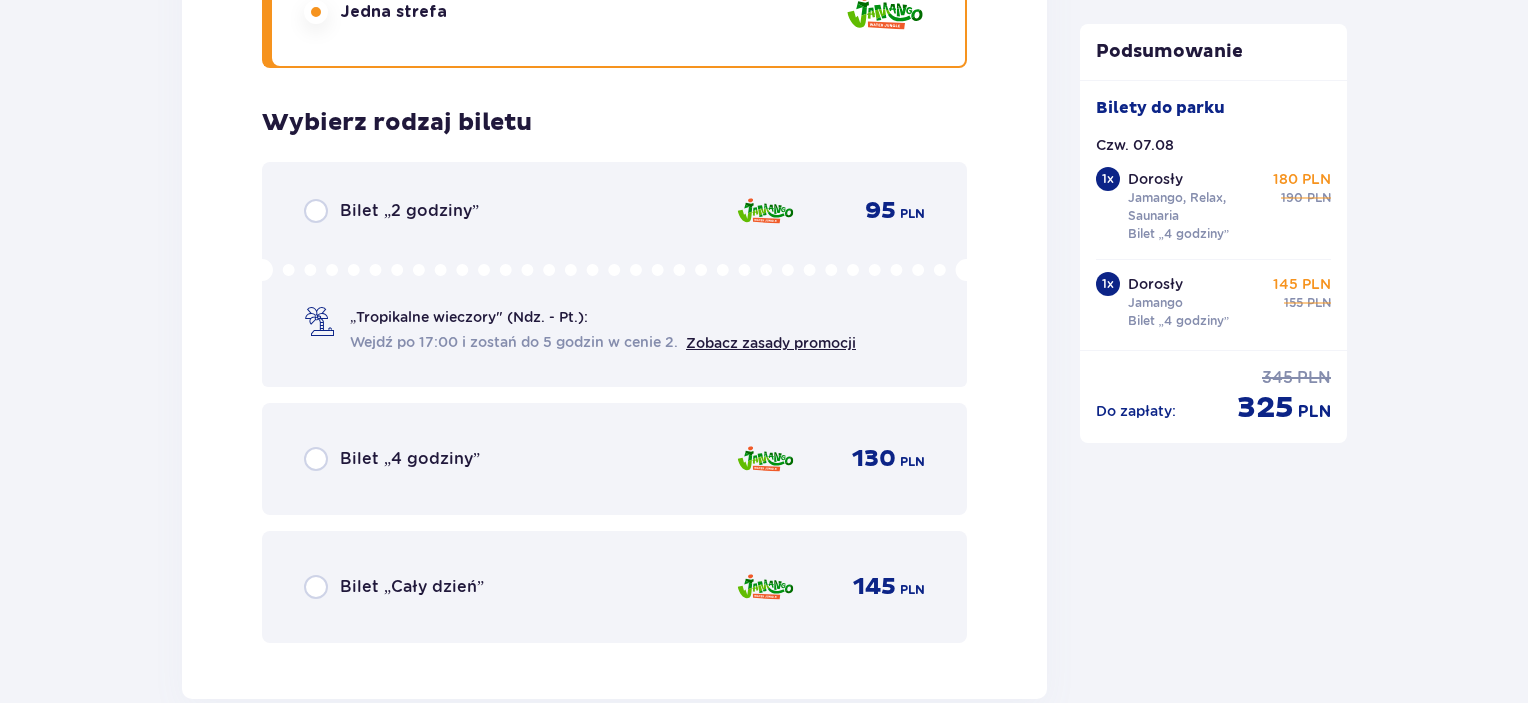 scroll, scrollTop: 4869, scrollLeft: 0, axis: vertical 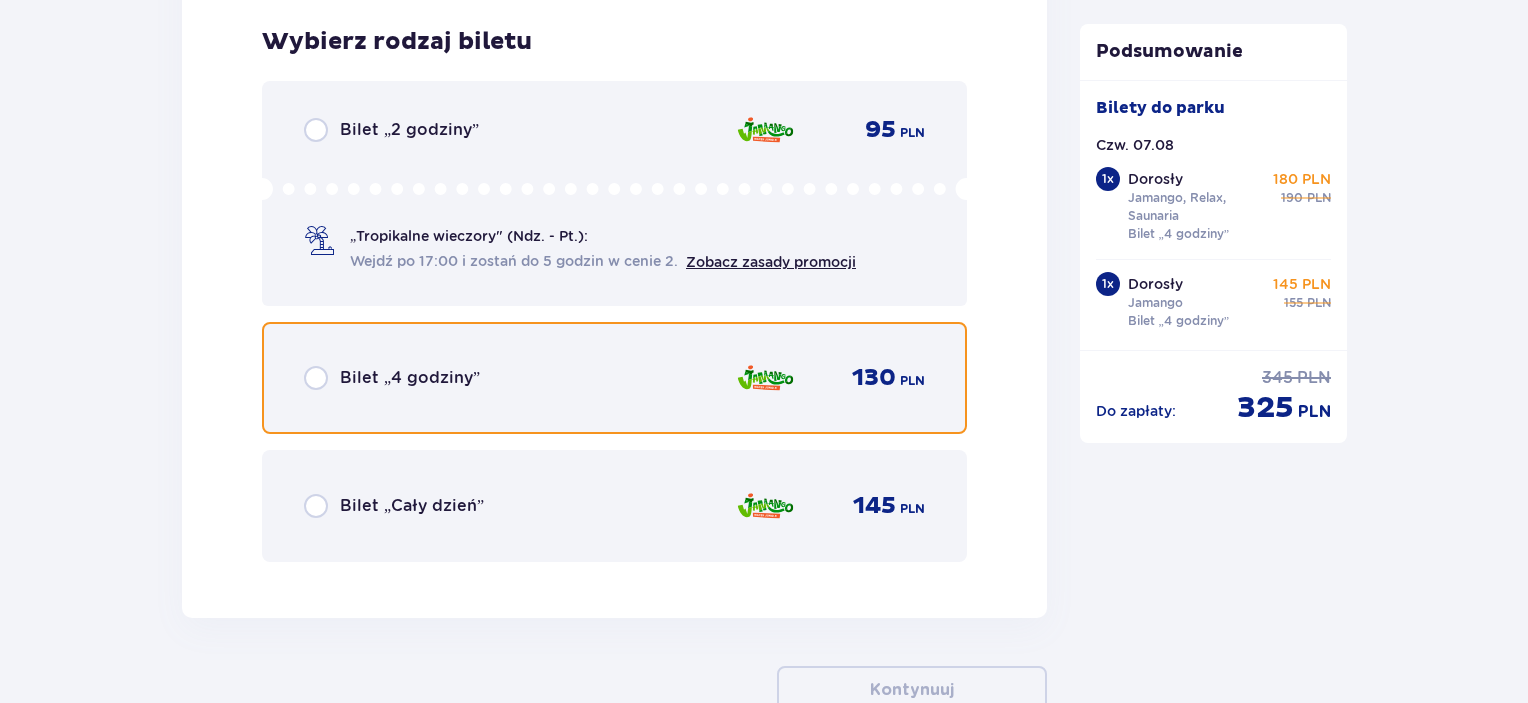 click at bounding box center [316, 378] 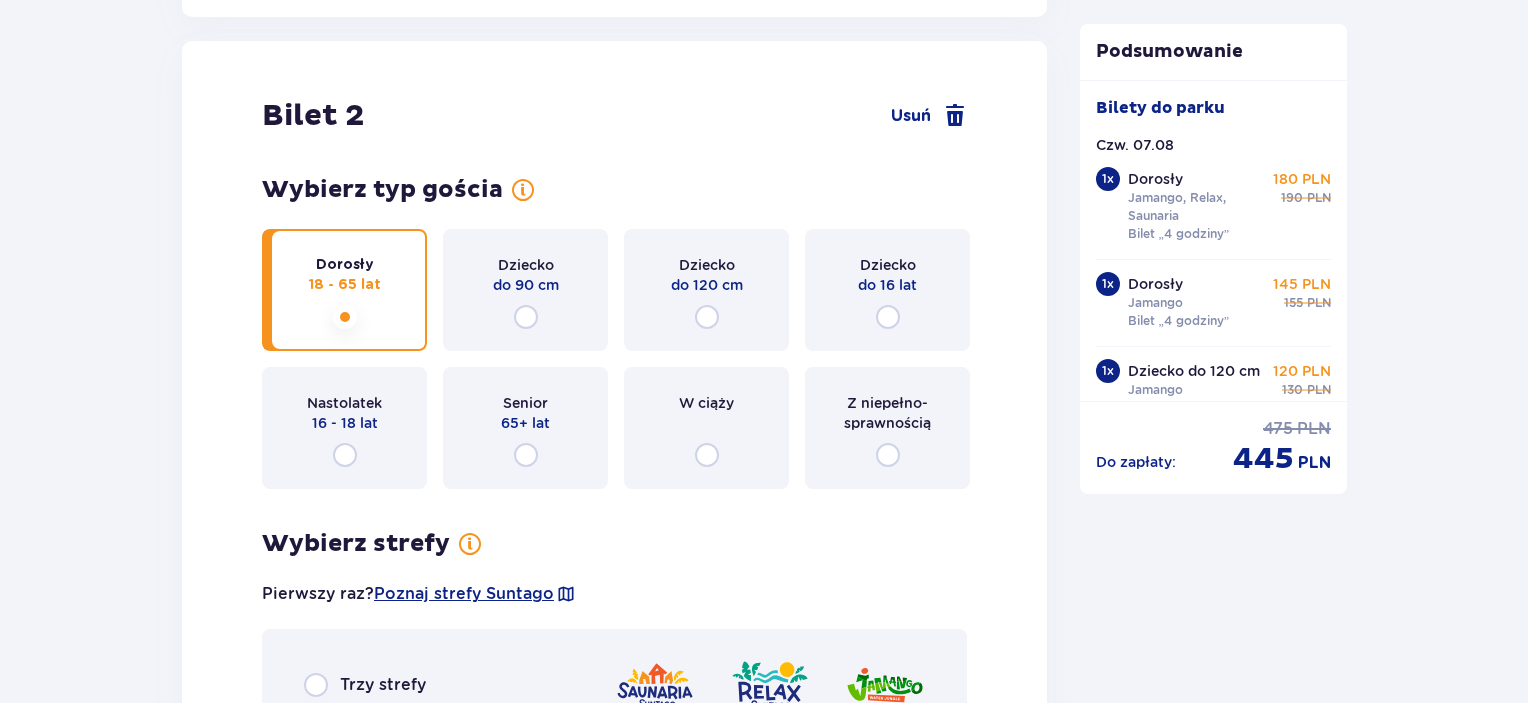 scroll, scrollTop: 2500, scrollLeft: 0, axis: vertical 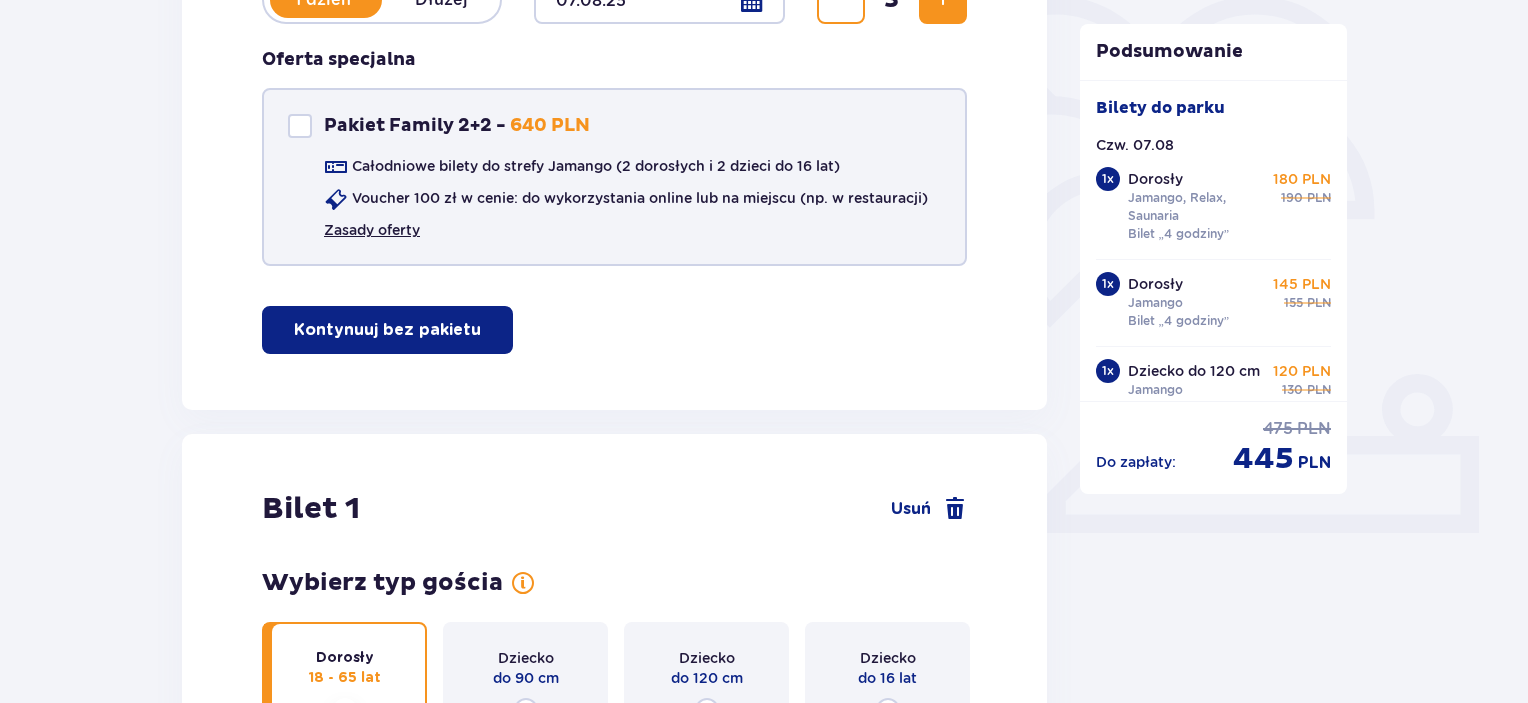 click on "Zasady oferty" at bounding box center (372, 230) 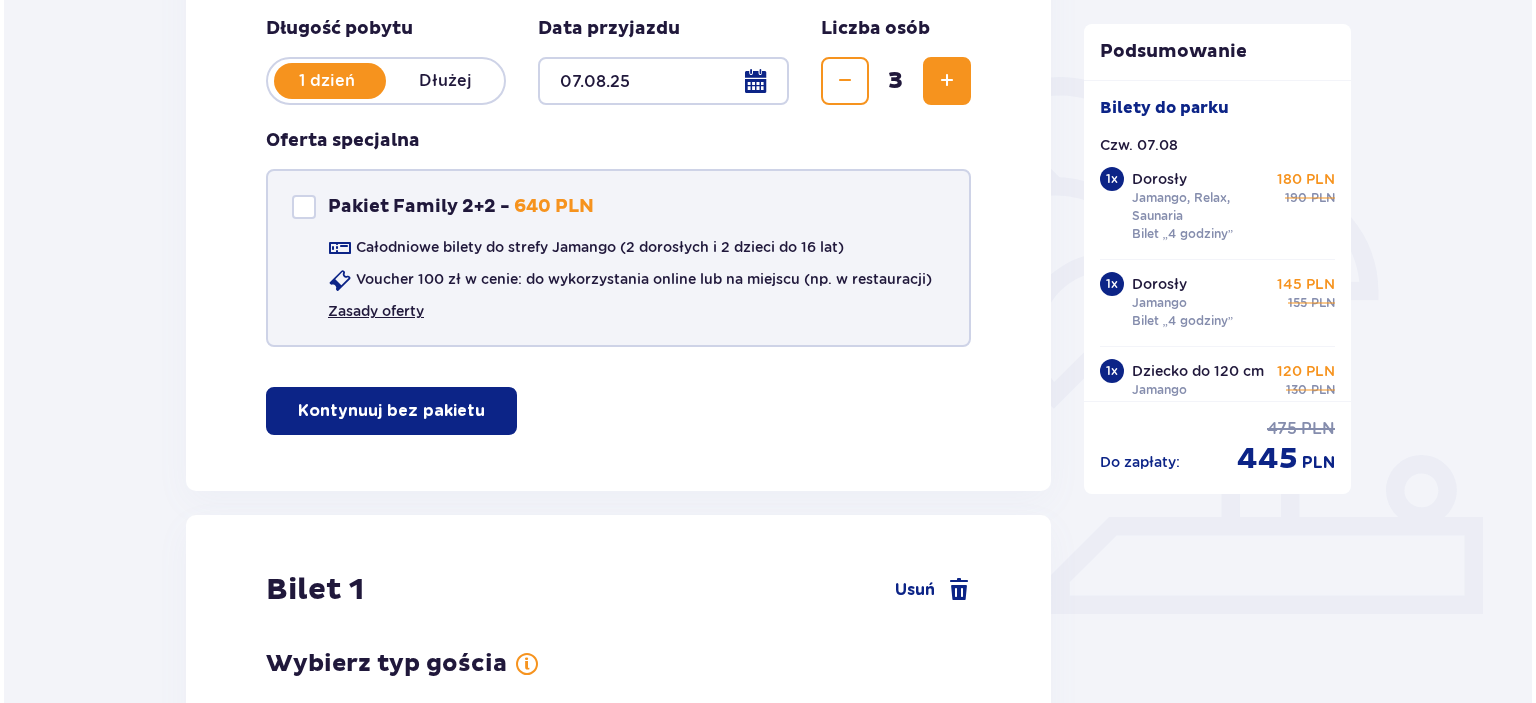 scroll, scrollTop: 200, scrollLeft: 0, axis: vertical 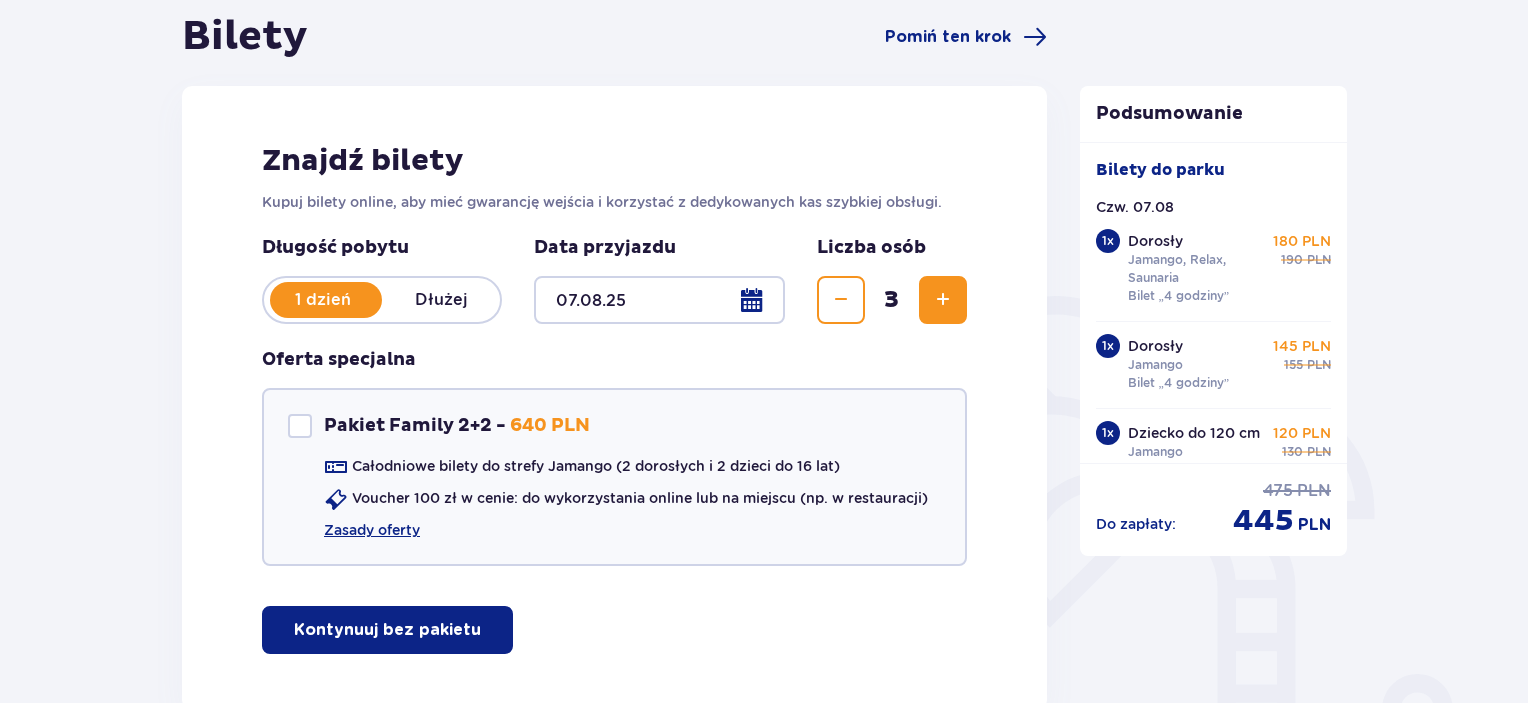 click at bounding box center [659, 300] 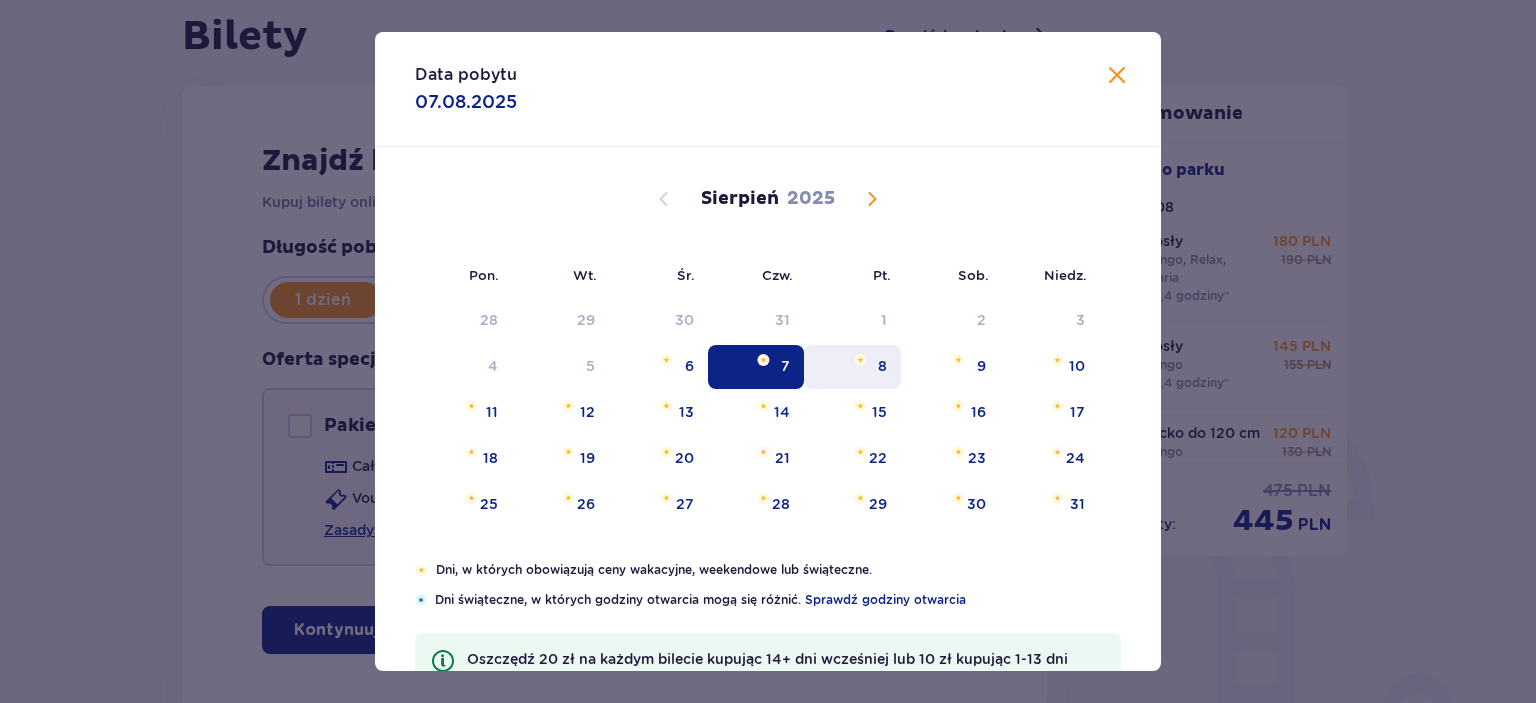 click on "8" at bounding box center [882, 366] 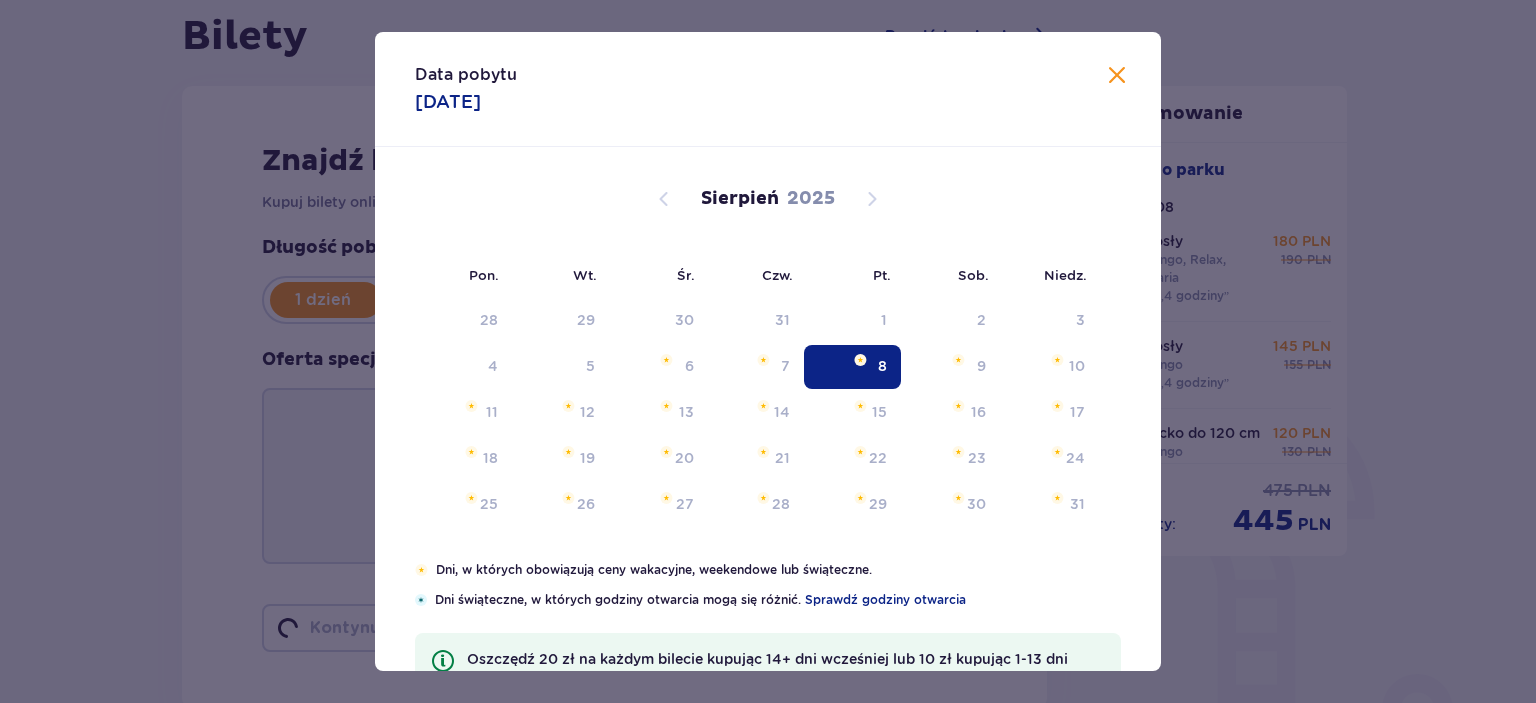 type on "08.08.25" 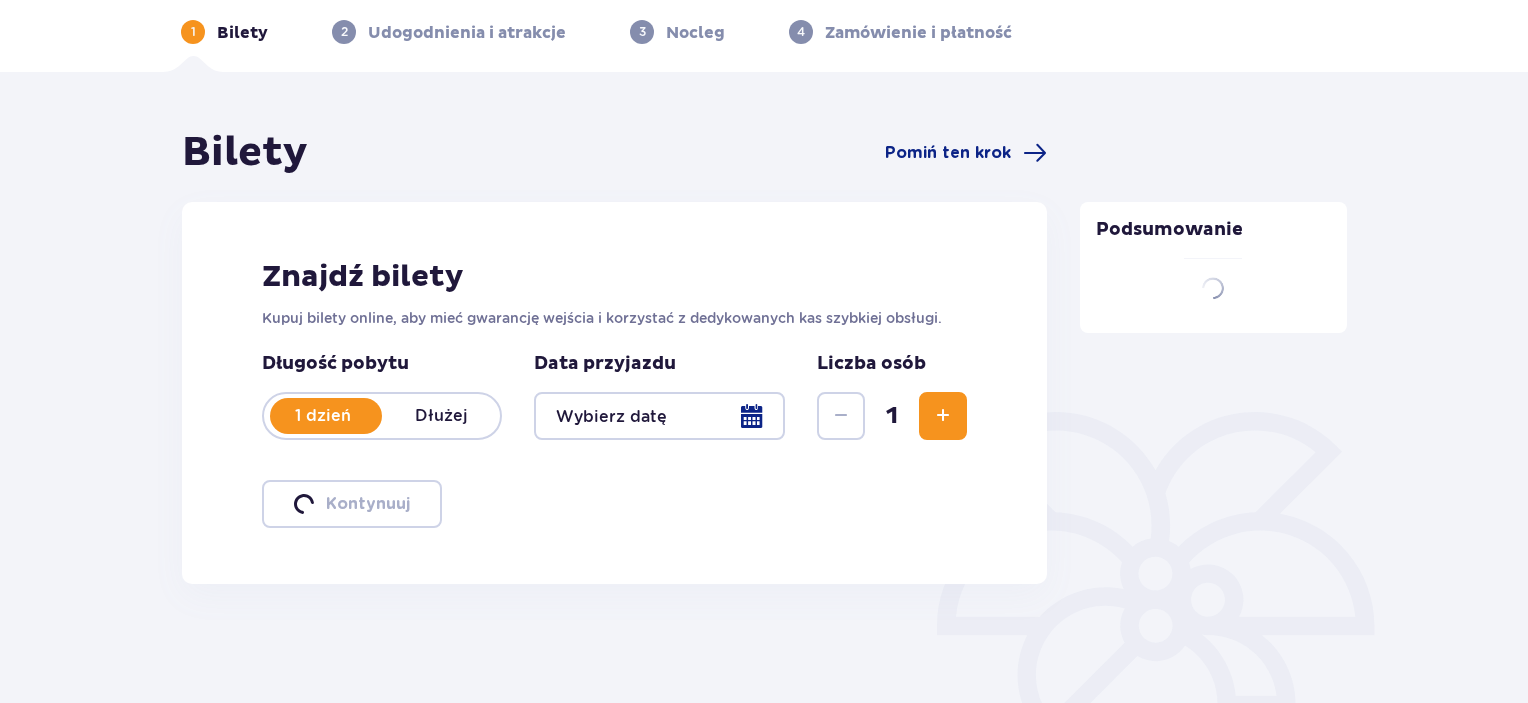 scroll, scrollTop: 200, scrollLeft: 0, axis: vertical 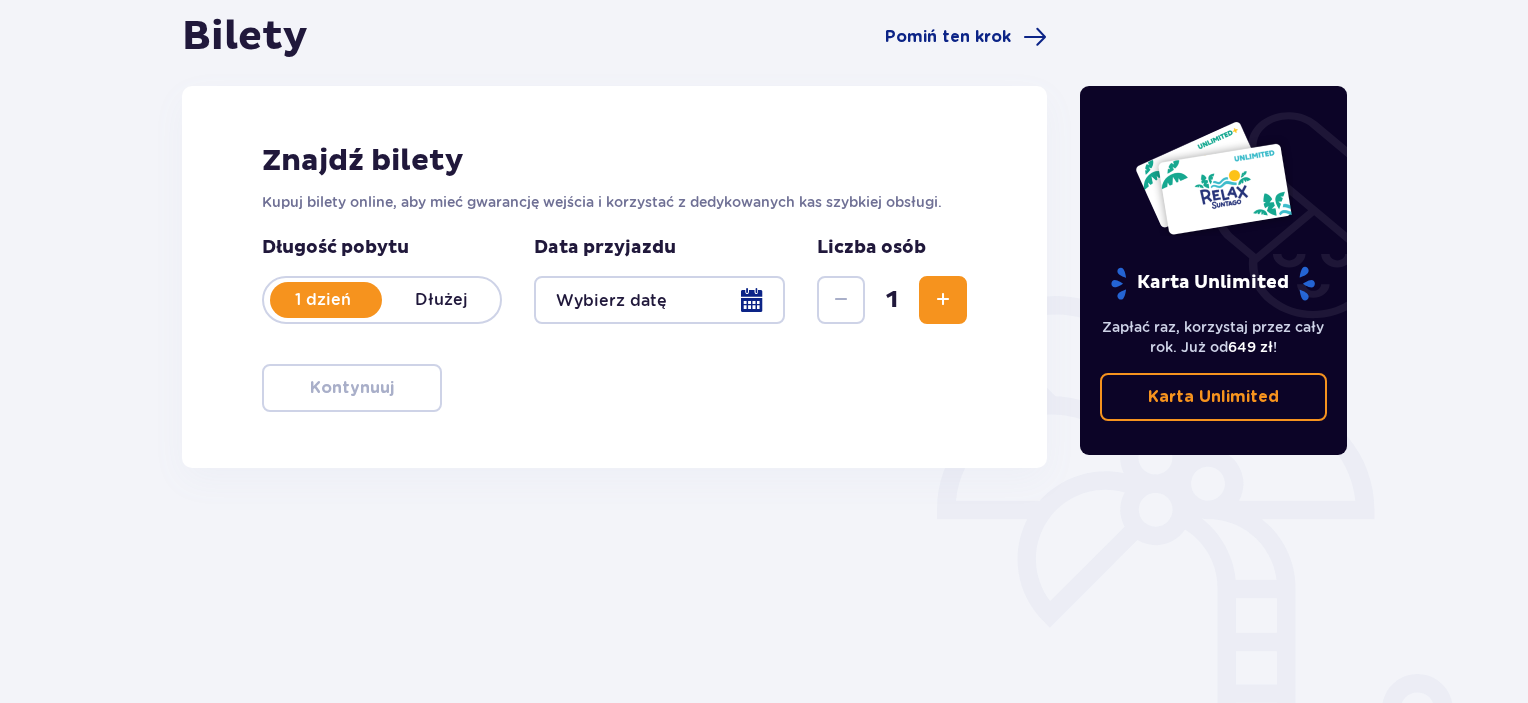 click at bounding box center [659, 300] 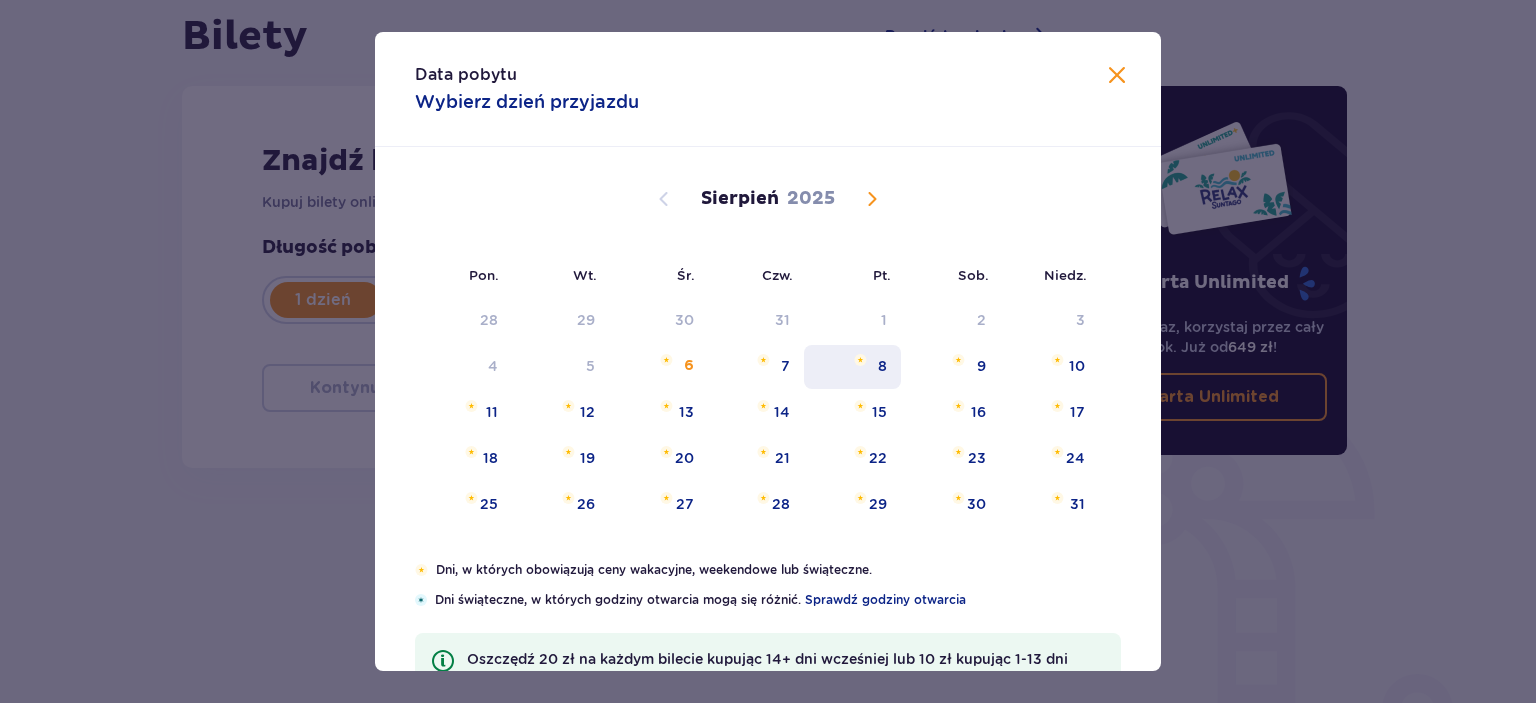 click on "8" at bounding box center (852, 367) 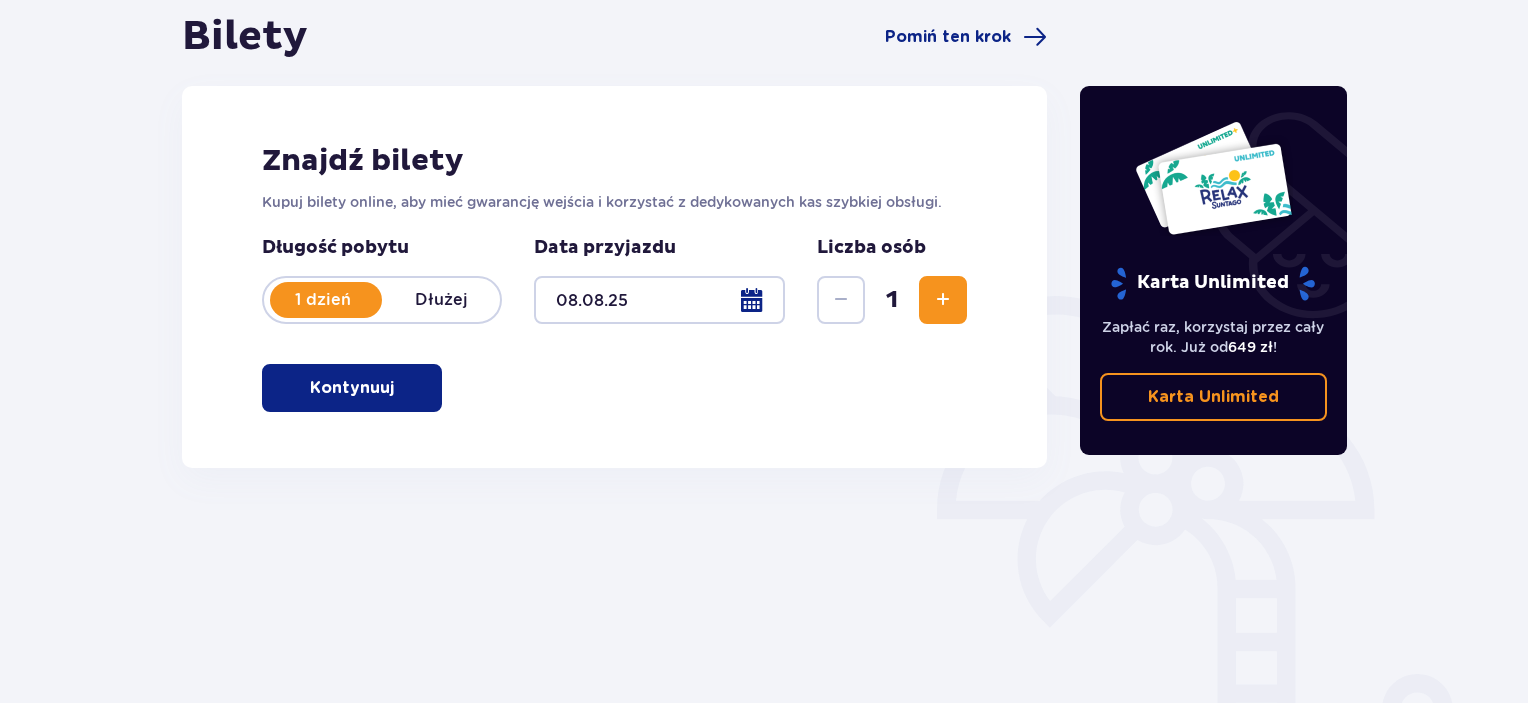 click on "Kontynuuj" at bounding box center [352, 388] 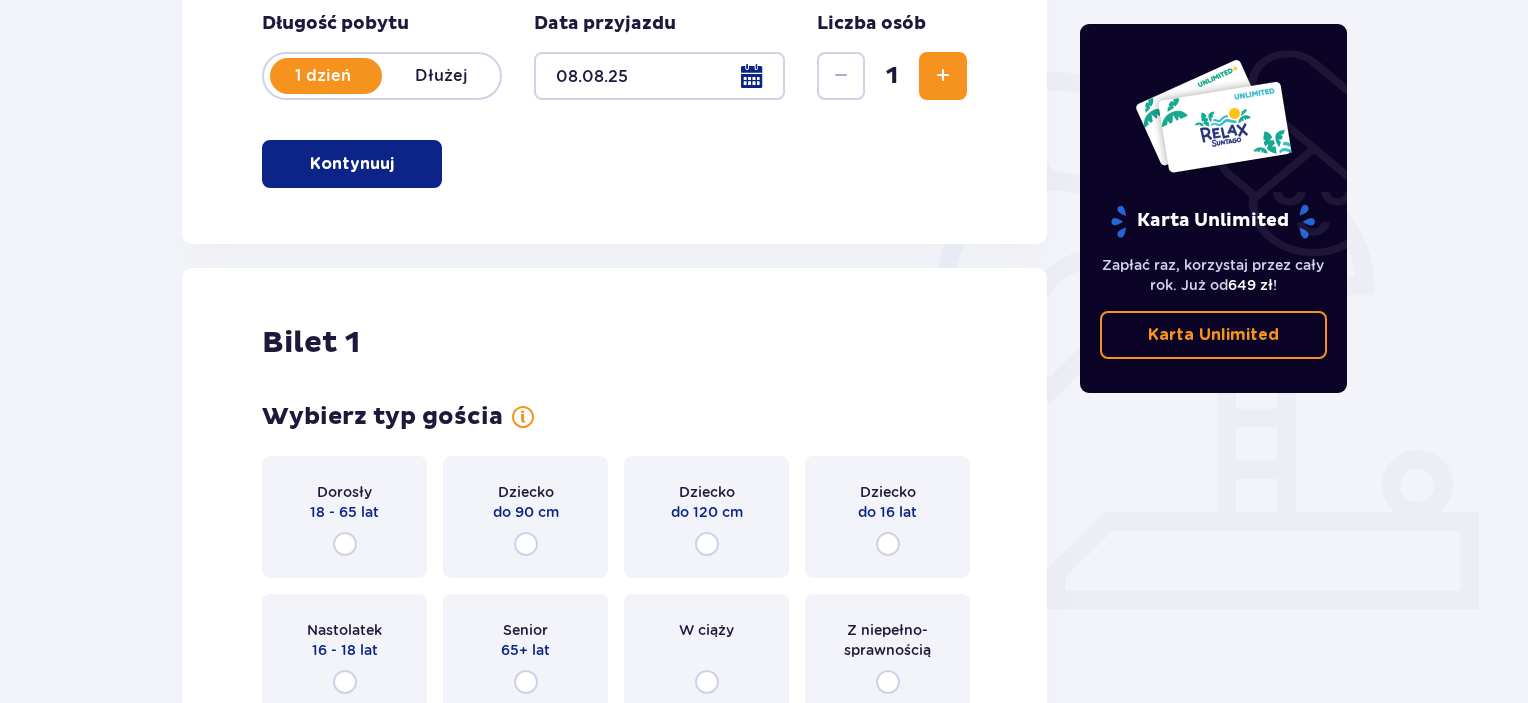 scroll, scrollTop: 368, scrollLeft: 0, axis: vertical 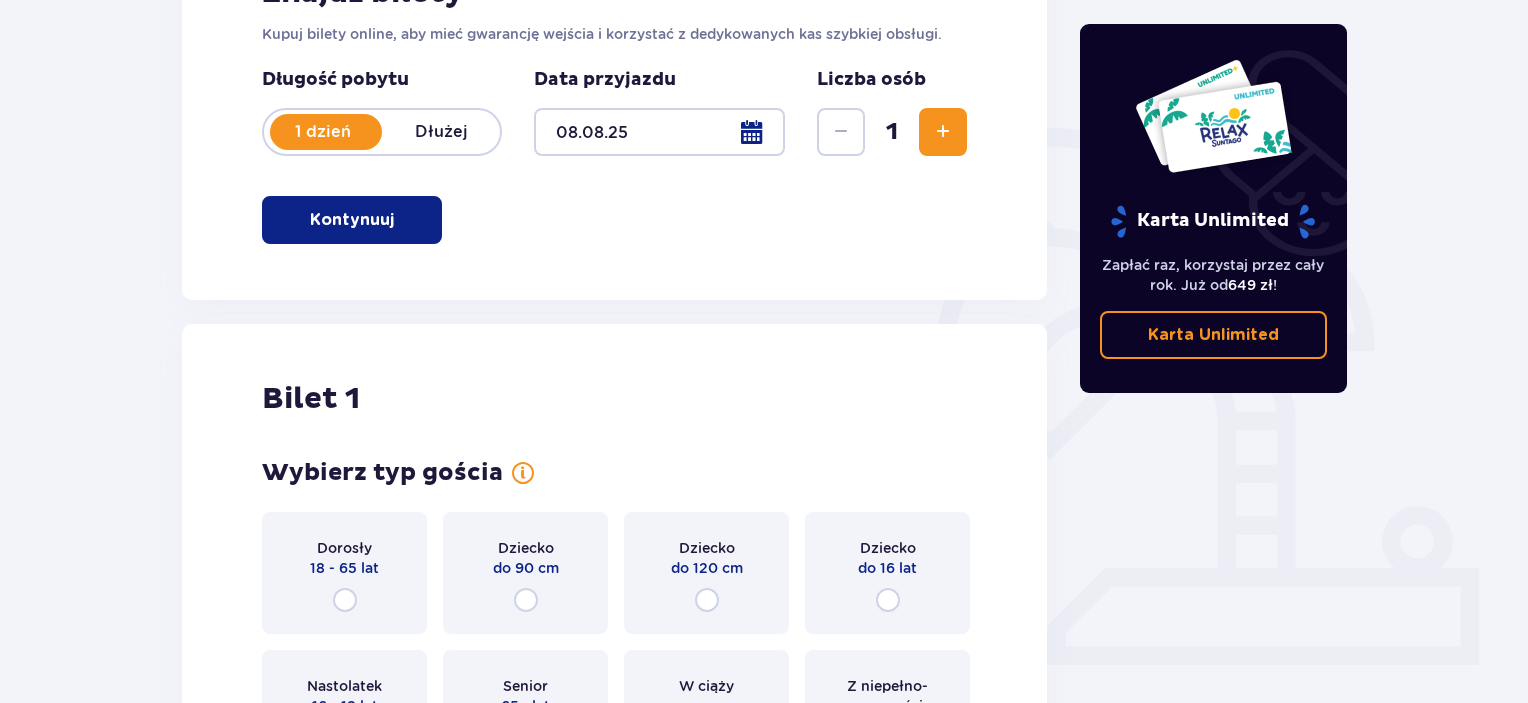 click at bounding box center (943, 132) 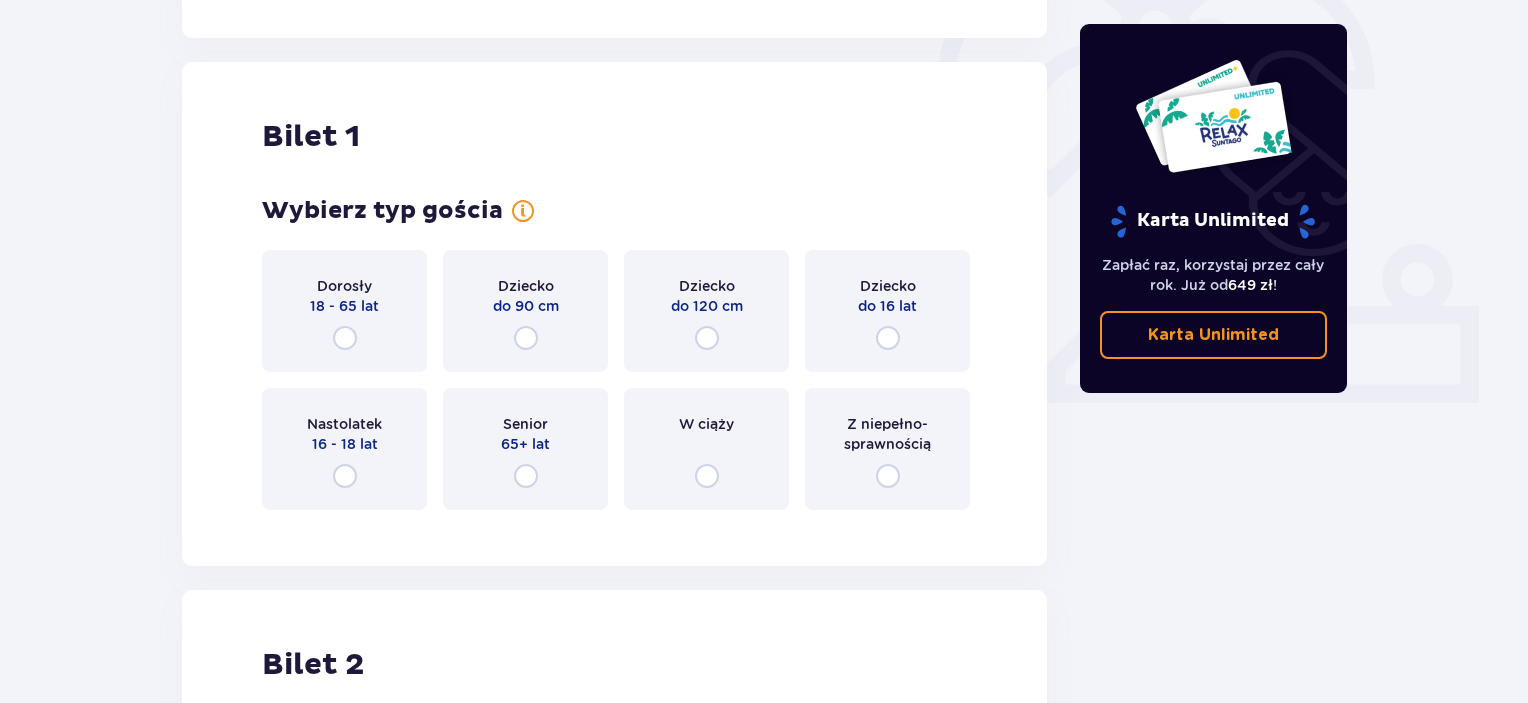 click on "Bilet   1 Wybierz typ gościa Dorosły 18 - 65 lat Dziecko do 90 cm Dziecko do 120 cm Dziecko do 16 lat Nastolatek 16 - 18 lat Senior 65+ lat W ciąży Z niepełno­sprawnością" at bounding box center (614, 314) 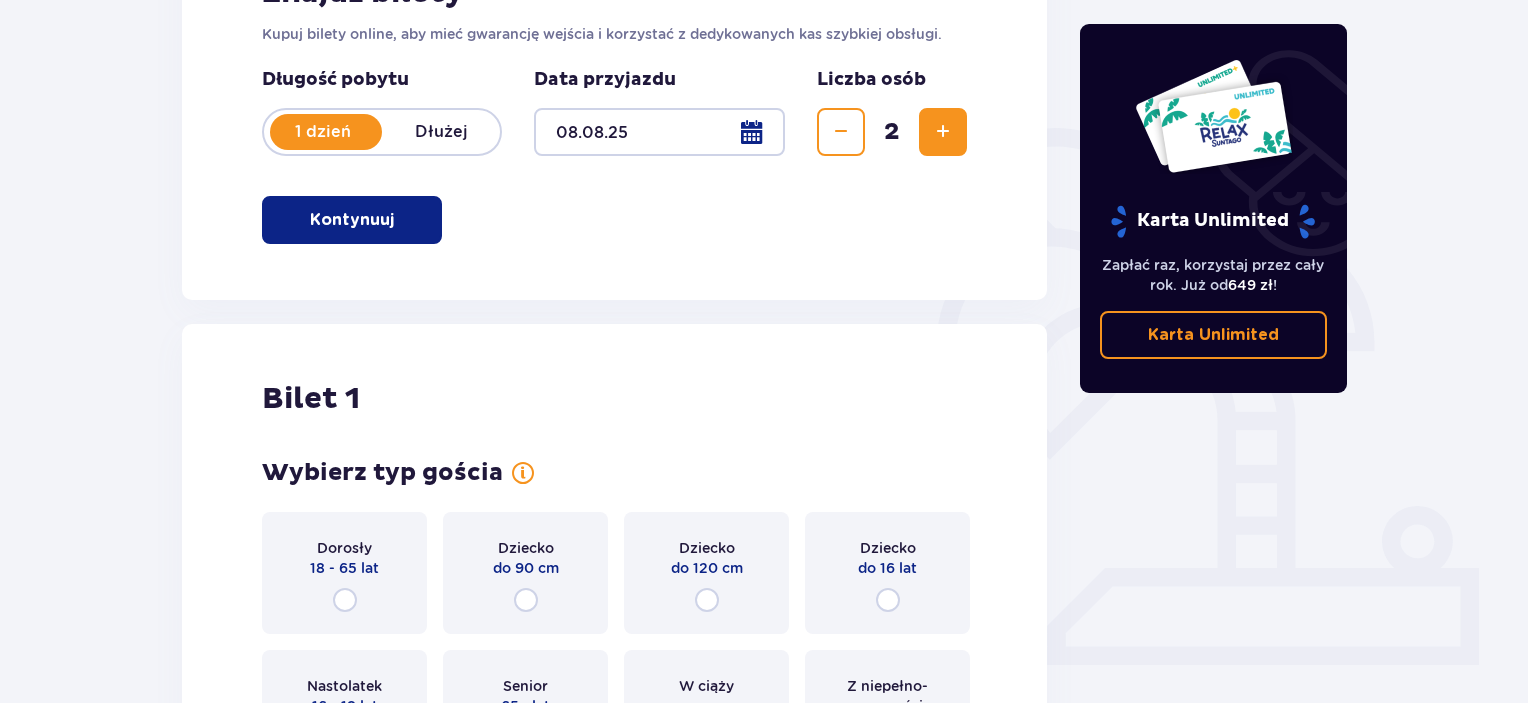 click at bounding box center [943, 132] 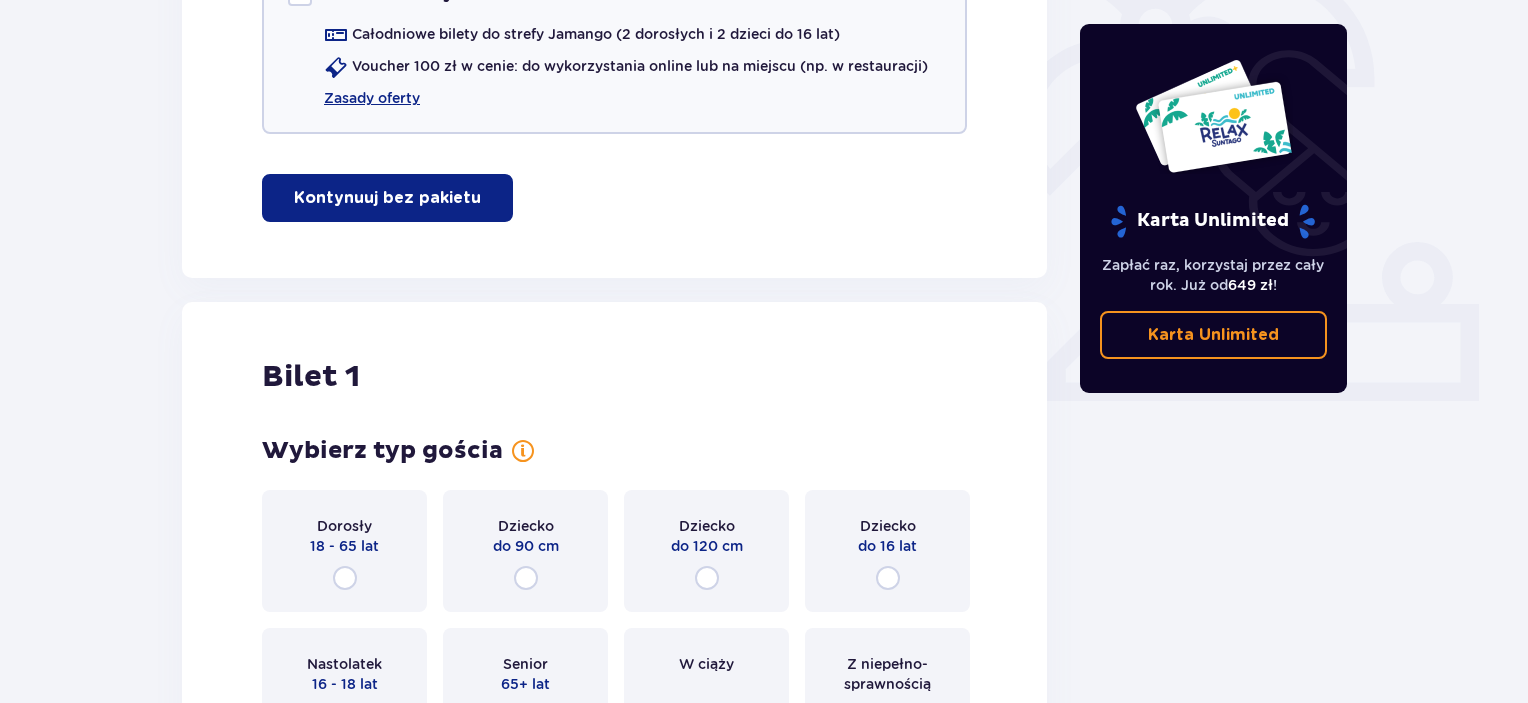 click on "Bilety Pomiń ten krok Znajdź bilety Kupuj bilety online, aby mieć gwarancję wejścia i korzystać z dedykowanych kas szybkiej obsługi. Długość pobytu 1 dzień Dłużej Data przyjazdu [DATE] Liczba osób 3 Oferta specjalna Pakiet Family 2+2    -  640 PLN Całodniowe bilety do strefy Jamango (2 dorosłych i 2 dzieci do 16 lat) Voucher 100 zł w cenie: do wykorzystania online lub na miejscu (np. w restauracji) Zasady oferty Kontynuuj bez pakietu Bilet   1 Wybierz typ gościa Dorosły 18 - 65 lat Dziecko do 90 cm Dziecko do 120 cm Dziecko do 16 lat Nastolatek 16 - 18 lat Senior 65+ lat W ciąży Z niepełno­sprawnością Bilet   2 Wybierz typ gościa Dorosły 18 - 65 lat Dziecko do 90 cm Dziecko do 120 cm Dziecko do 16 lat Nastolatek 16 - 18 lat Senior 65+ lat W ciąży Z niepełno­sprawnością Bilet   3 Wybierz typ gościa Dorosły 18 - 65 lat Dziecko do 90 cm Dziecko do 120 cm Dziecko do 16 lat Nastolatek 16 - 18 lat Senior 65+ lat W ciąży Z niepełno­sprawnością Kontynuuj" at bounding box center (614, 769) 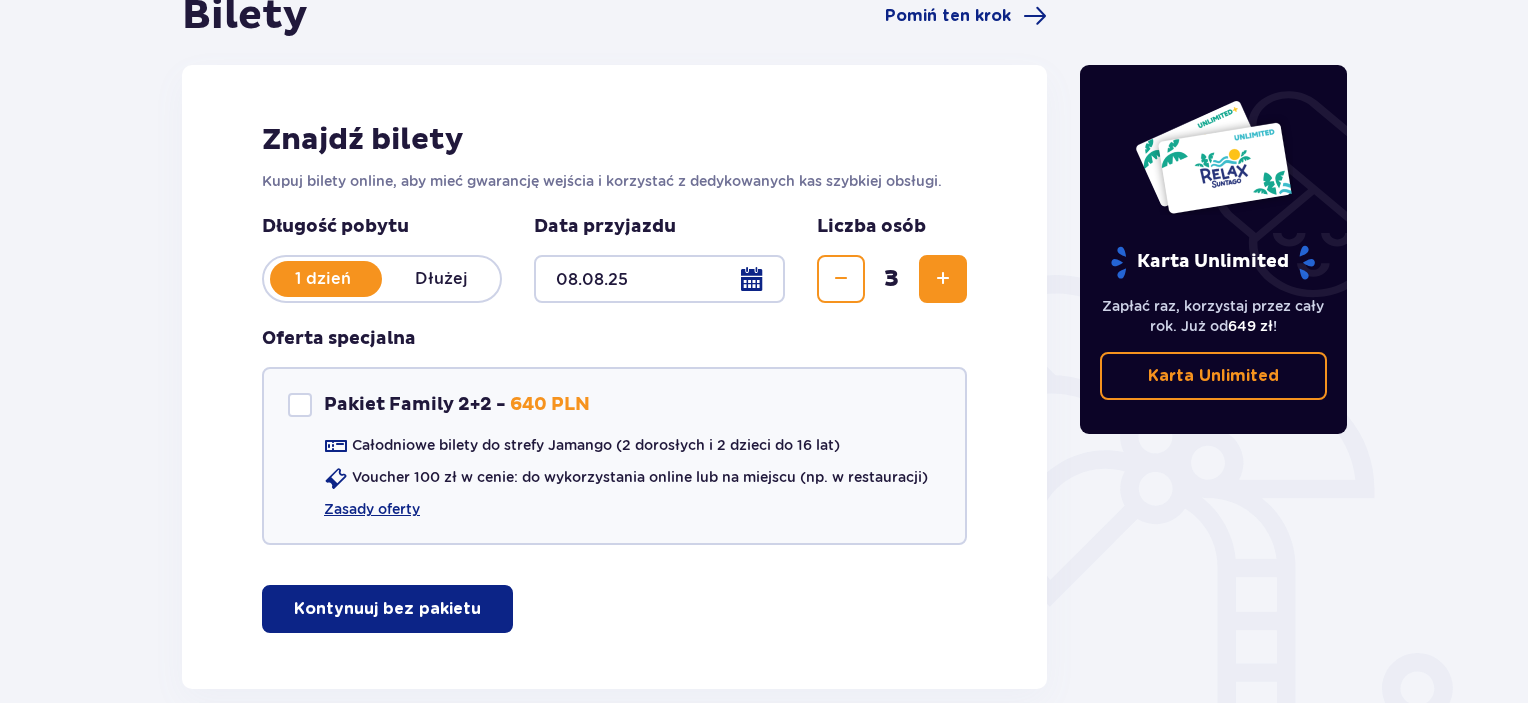 scroll, scrollTop: 209, scrollLeft: 0, axis: vertical 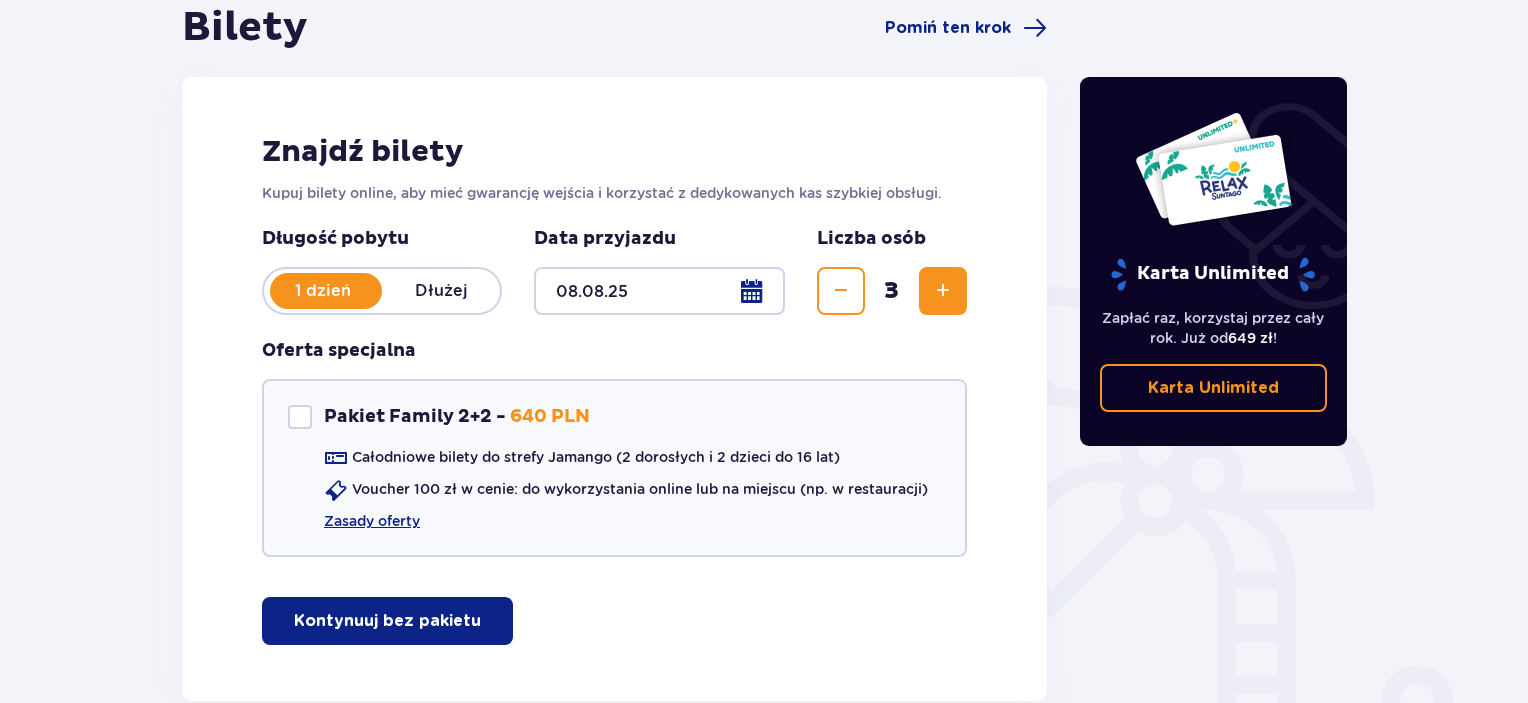 click at bounding box center [943, 291] 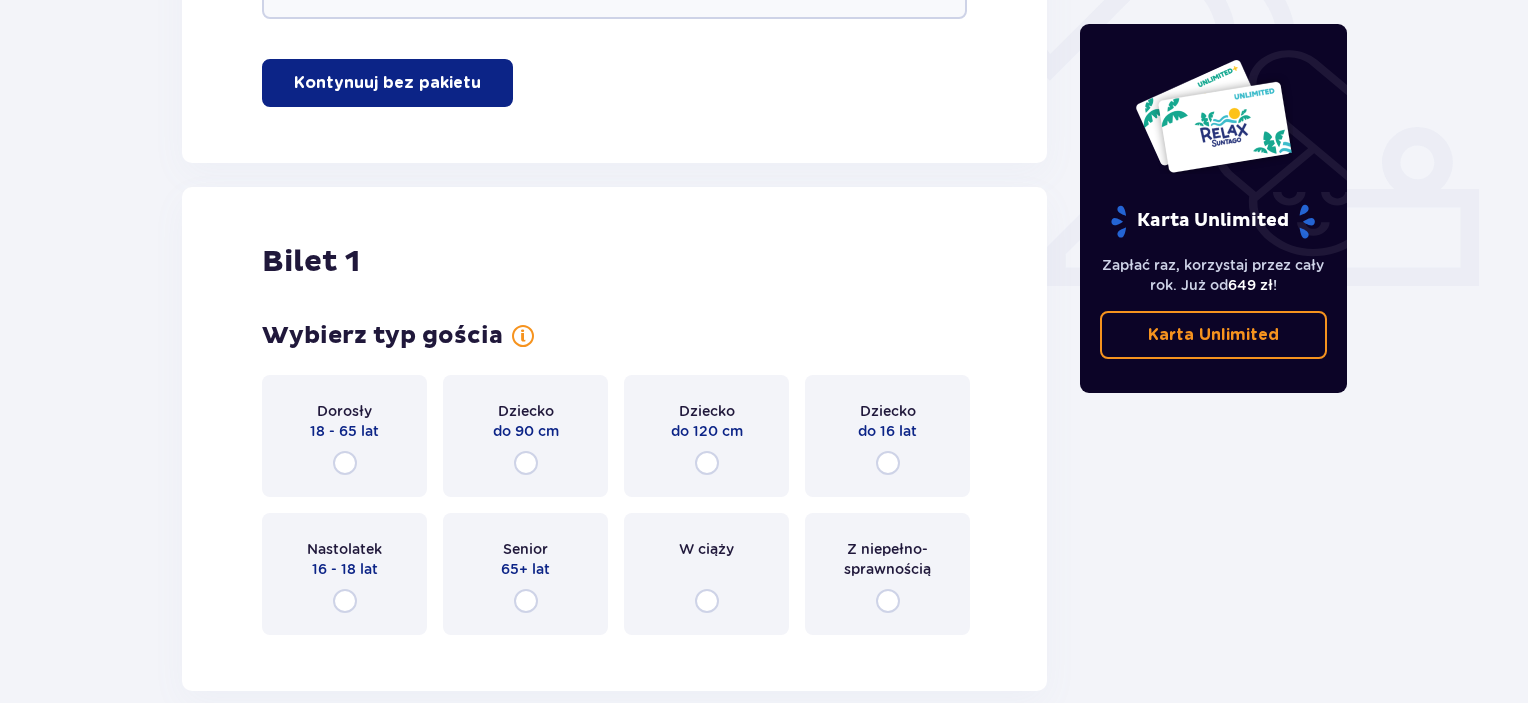 scroll, scrollTop: 809, scrollLeft: 0, axis: vertical 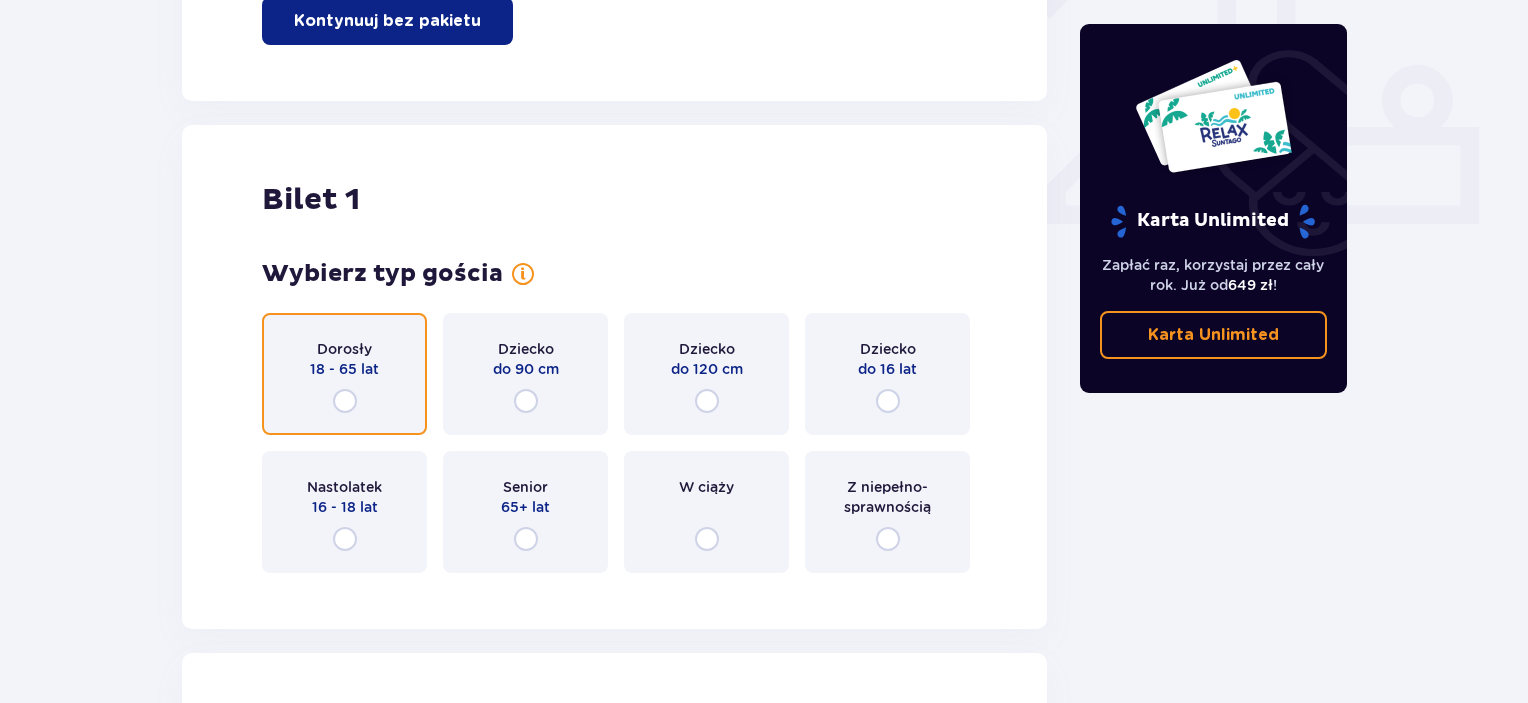 click at bounding box center (345, 401) 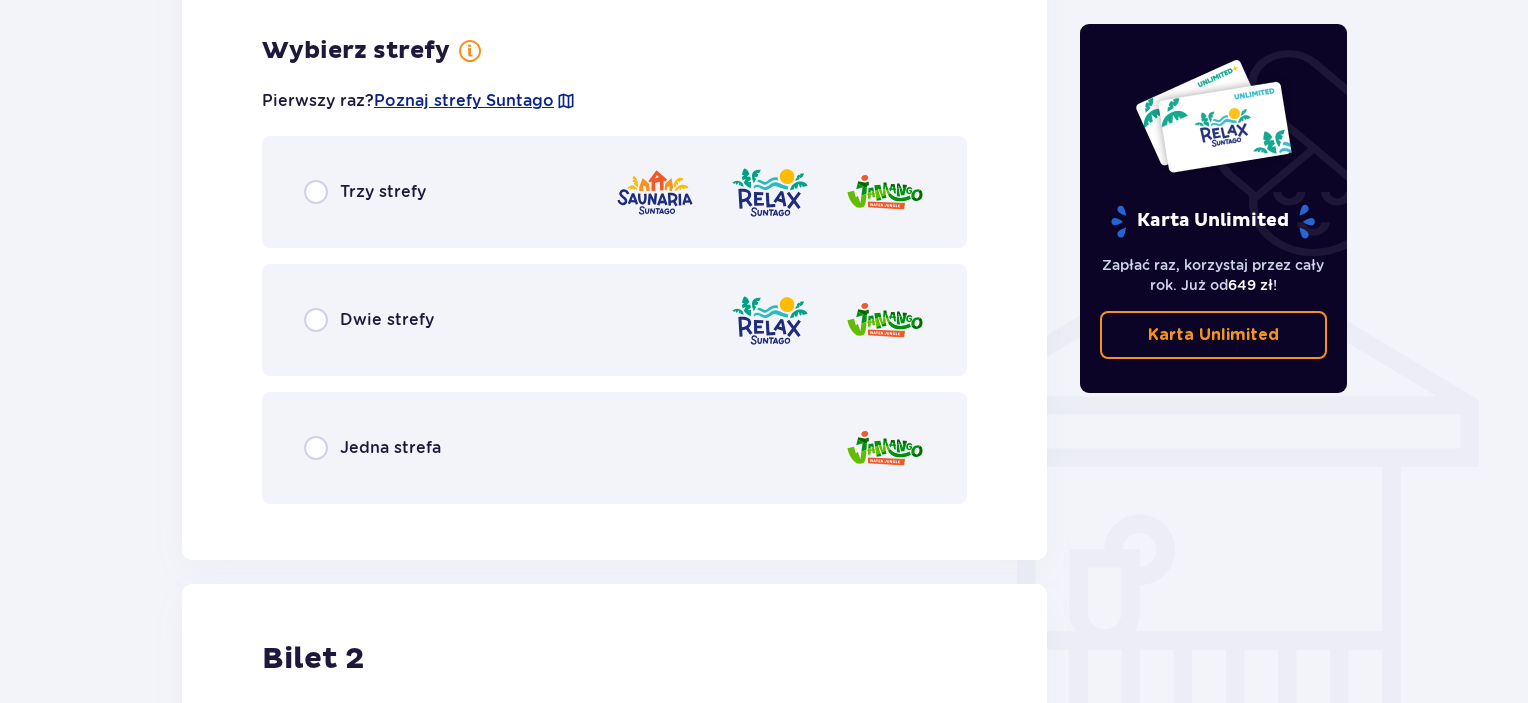 scroll, scrollTop: 1397, scrollLeft: 0, axis: vertical 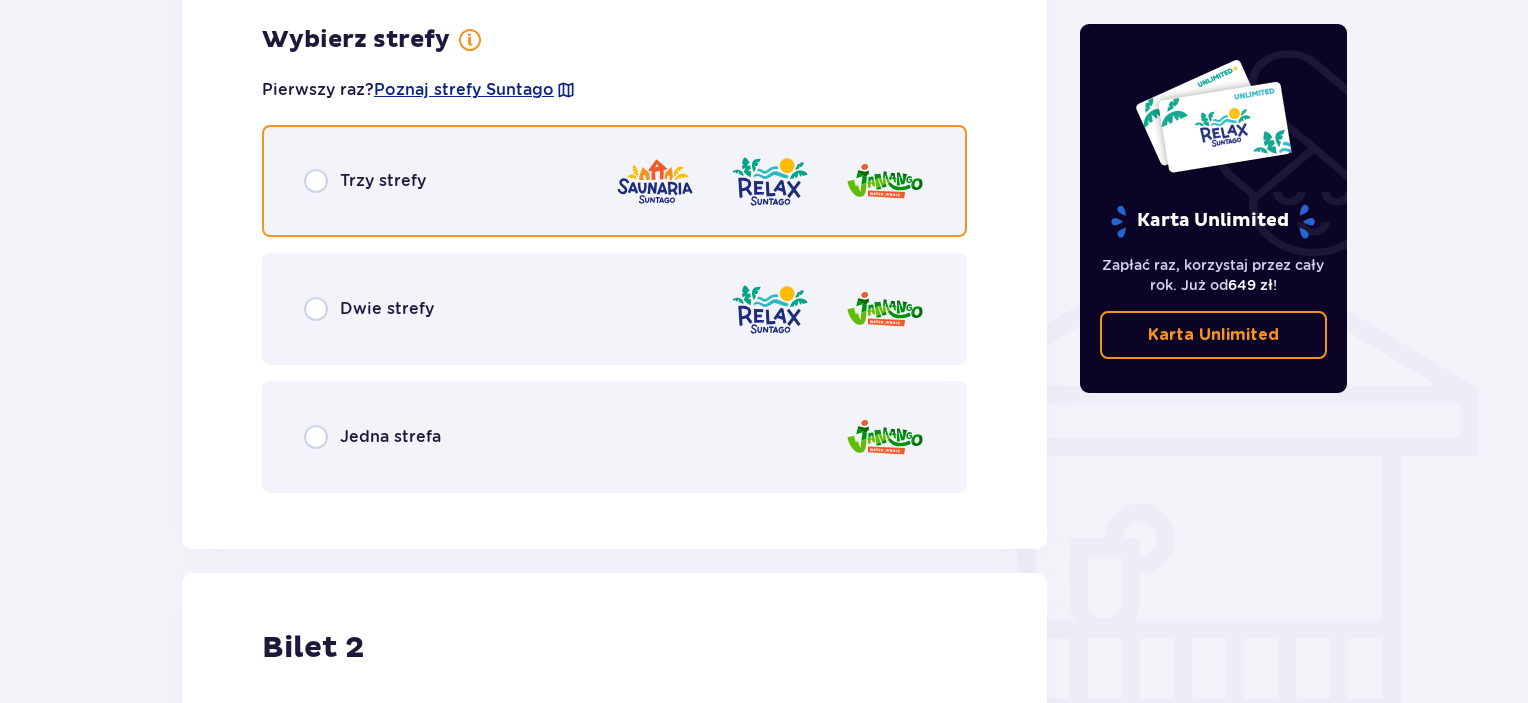 click at bounding box center [316, 181] 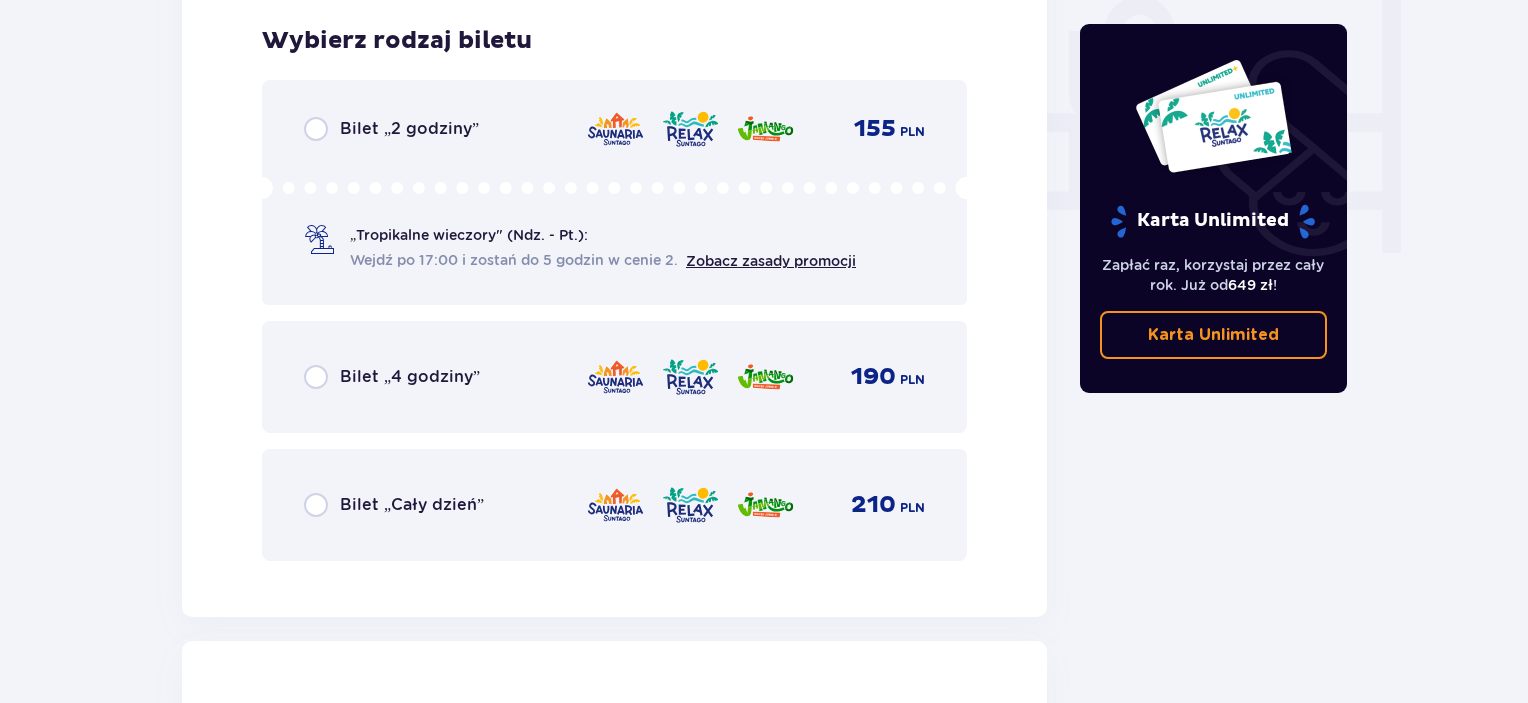 scroll, scrollTop: 1905, scrollLeft: 0, axis: vertical 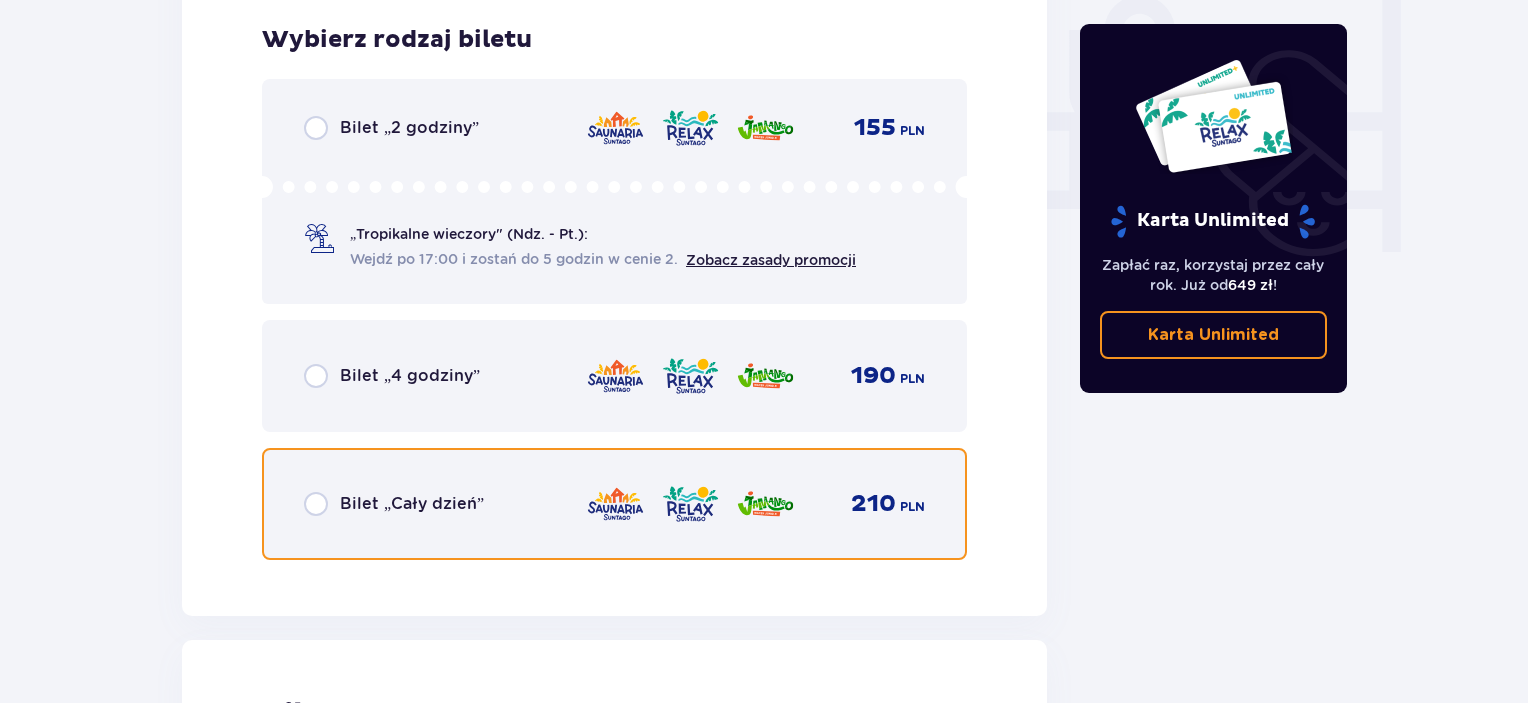 click at bounding box center [316, 504] 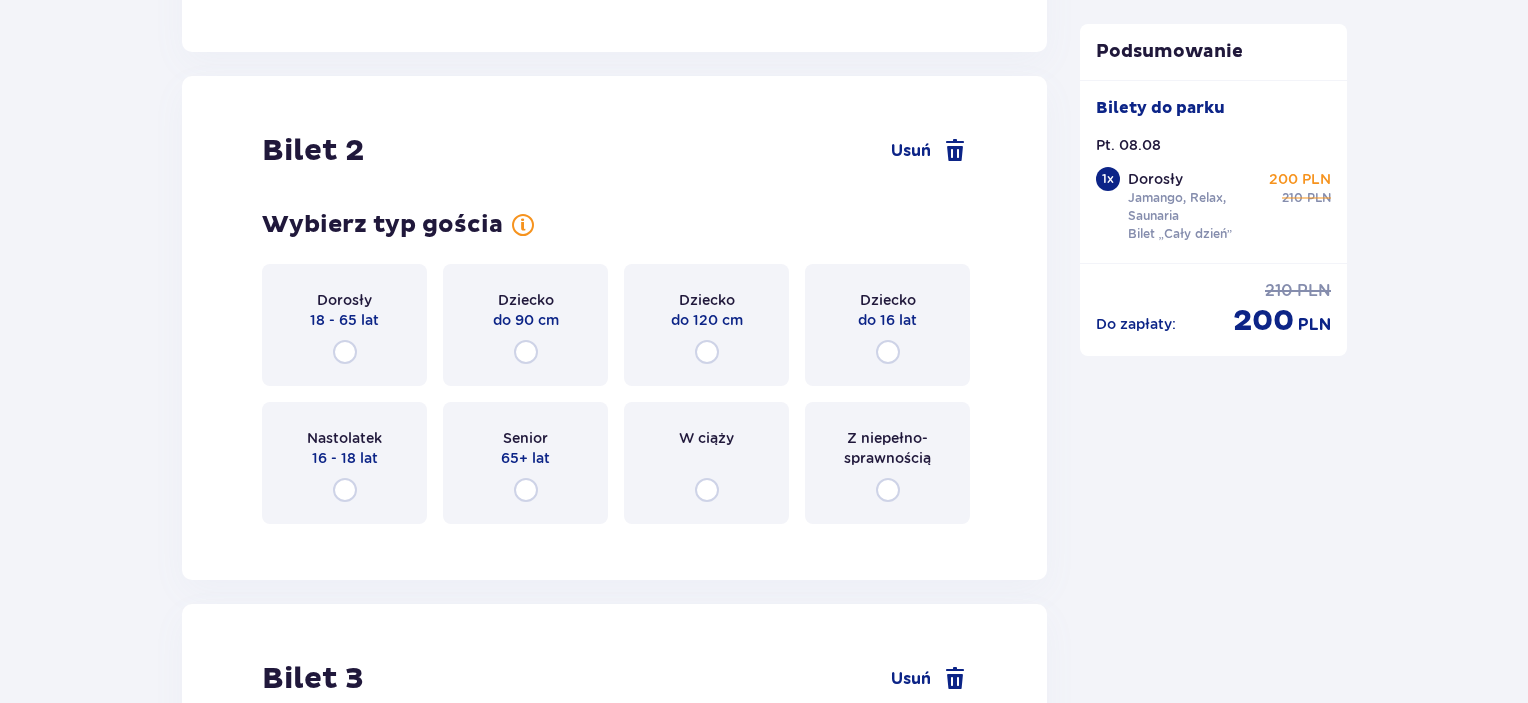 scroll, scrollTop: 2519, scrollLeft: 0, axis: vertical 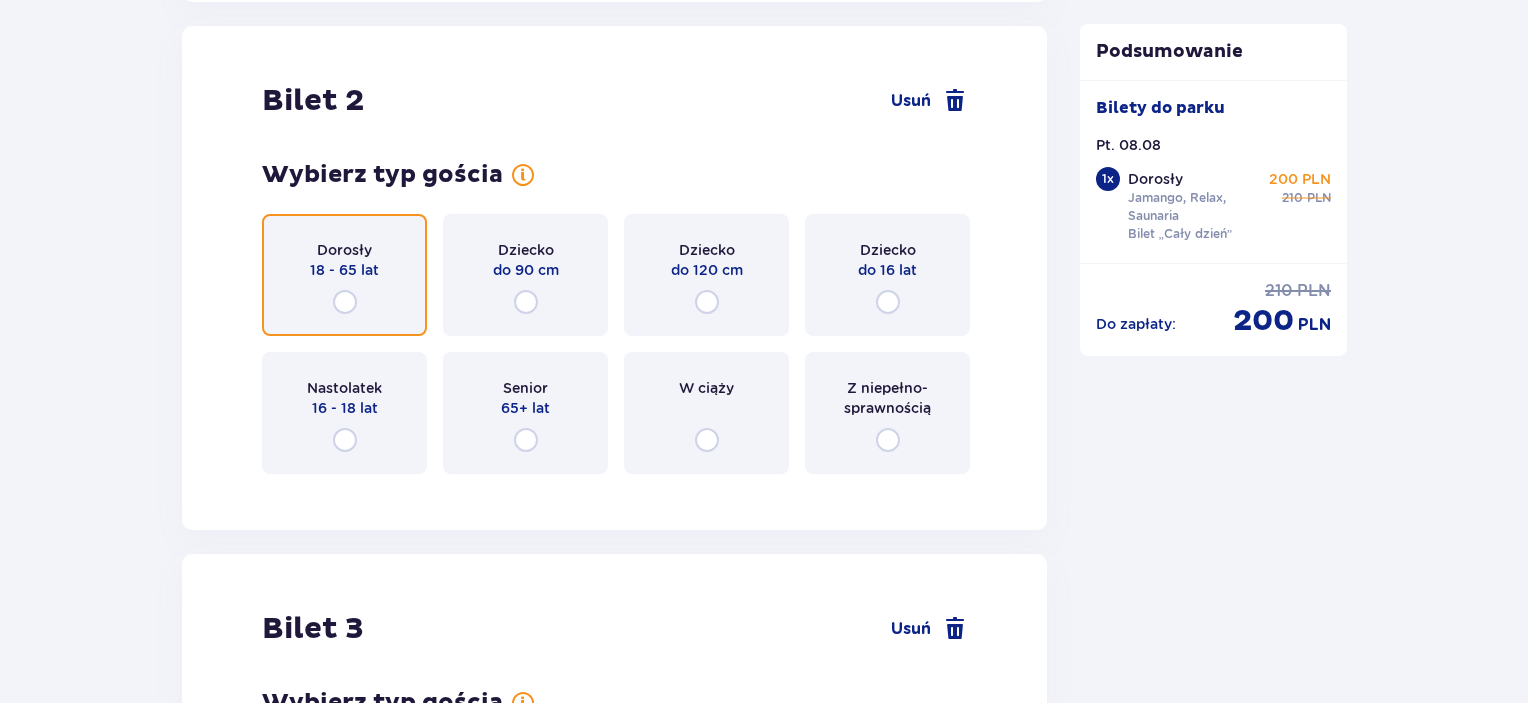 click at bounding box center (345, 302) 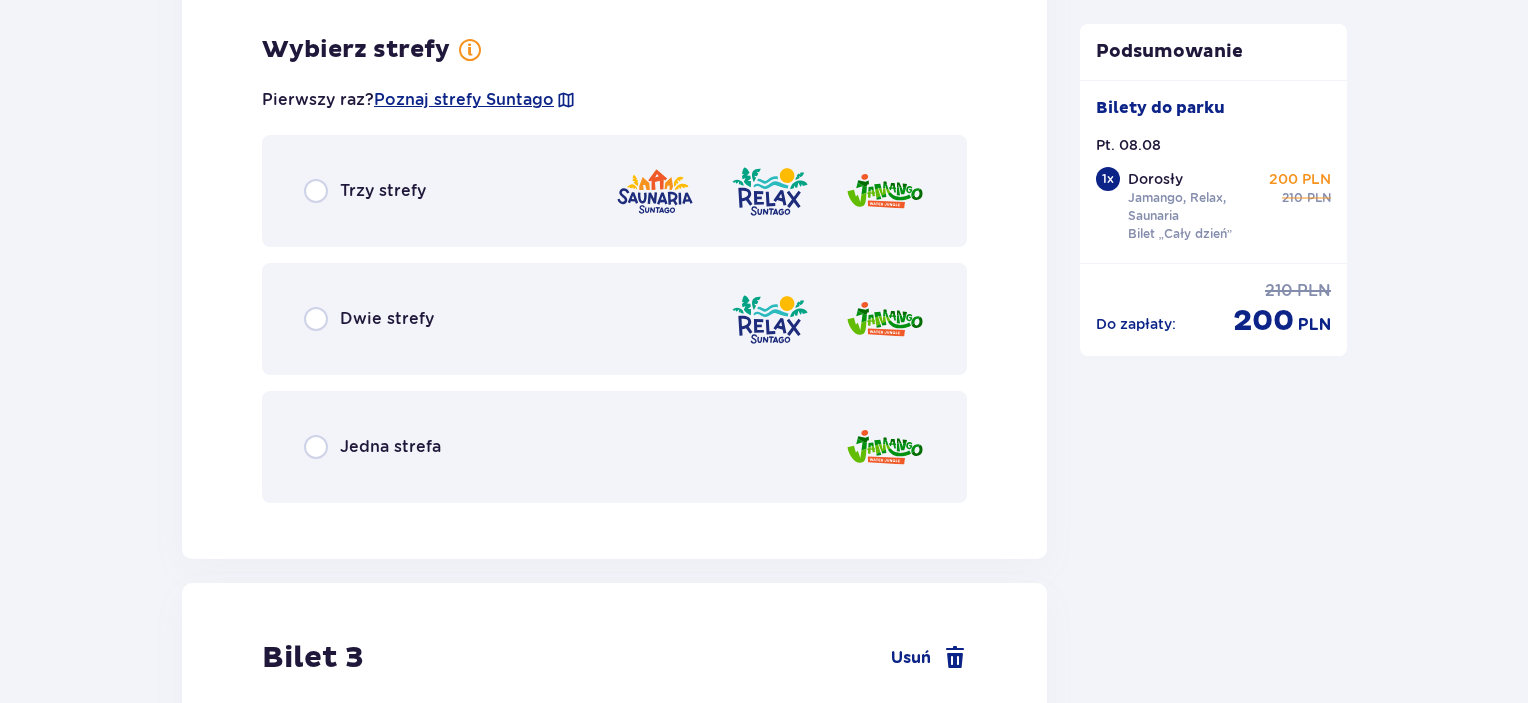 scroll, scrollTop: 3007, scrollLeft: 0, axis: vertical 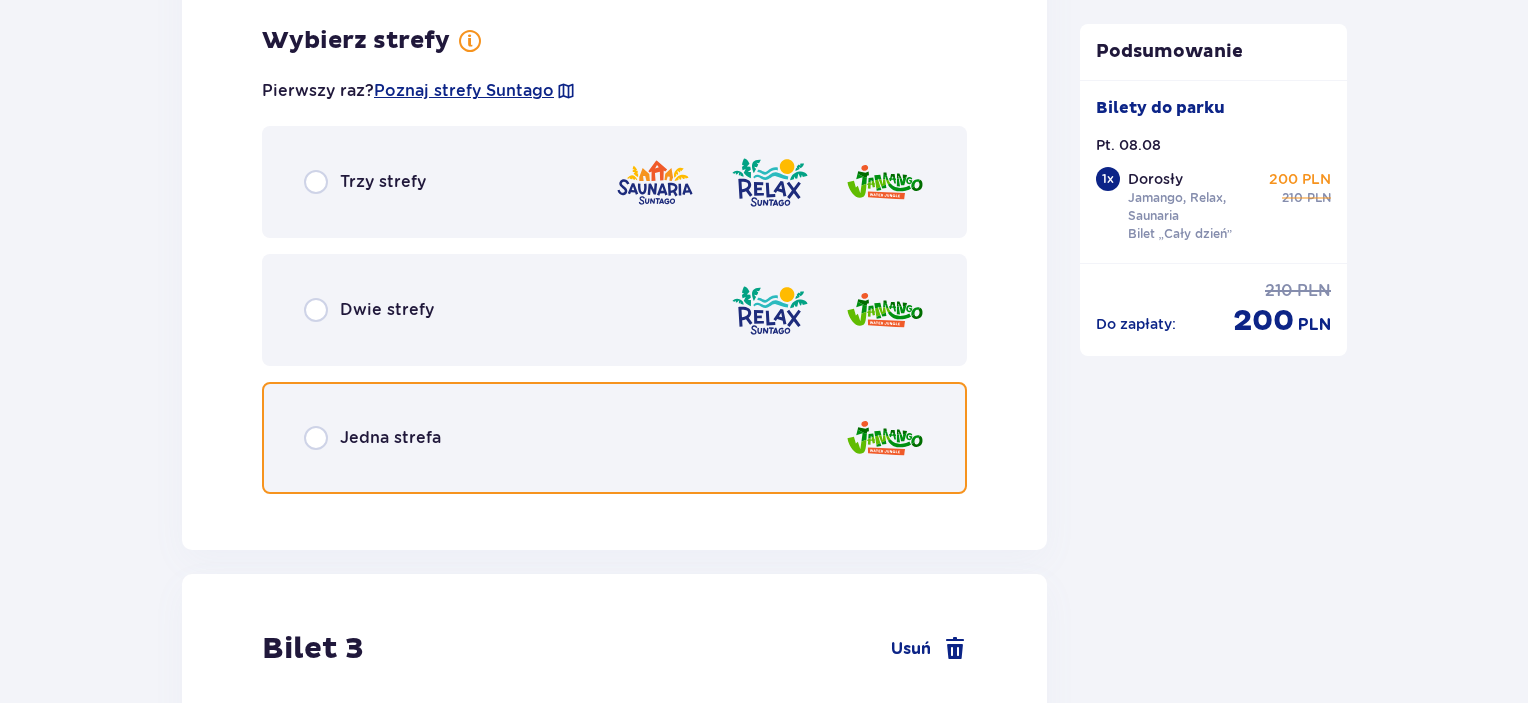 click at bounding box center [316, 438] 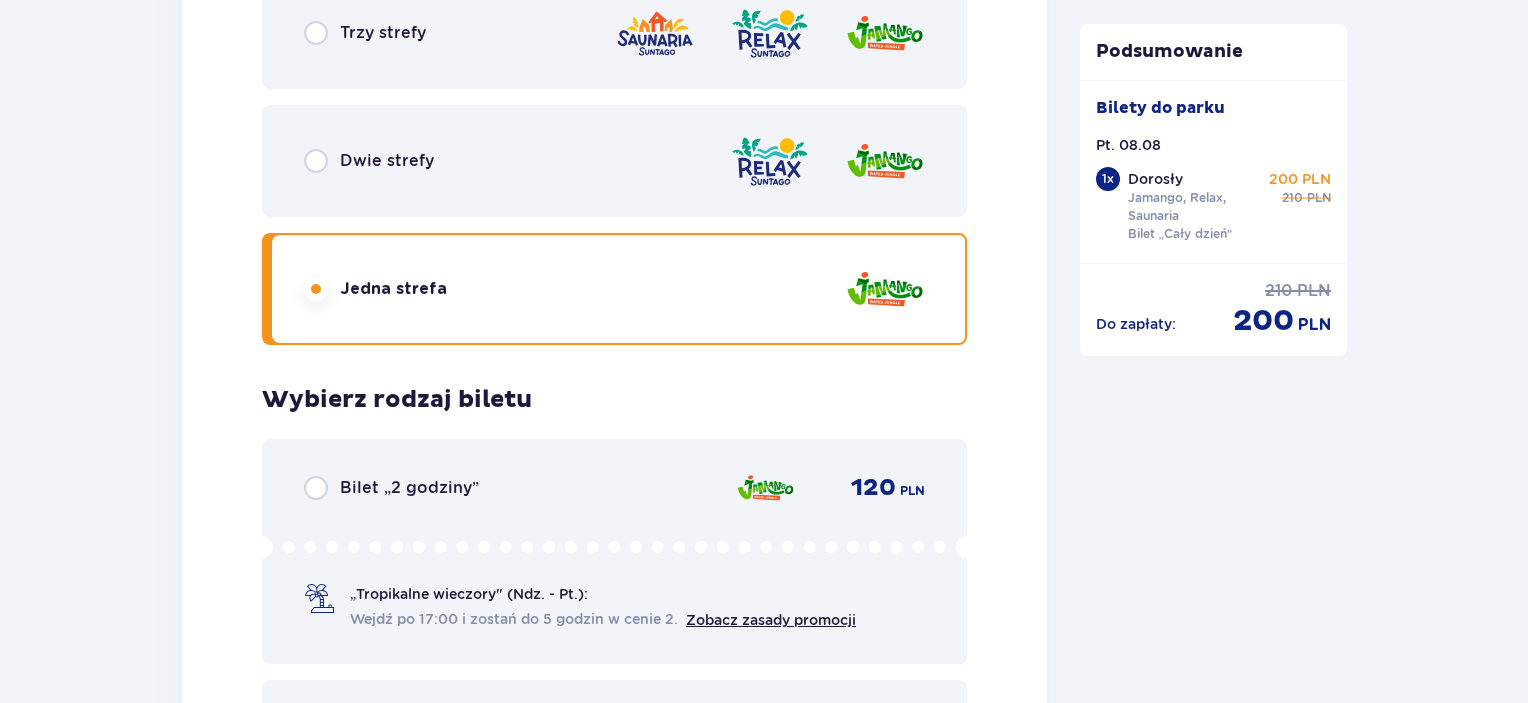 scroll, scrollTop: 3115, scrollLeft: 0, axis: vertical 